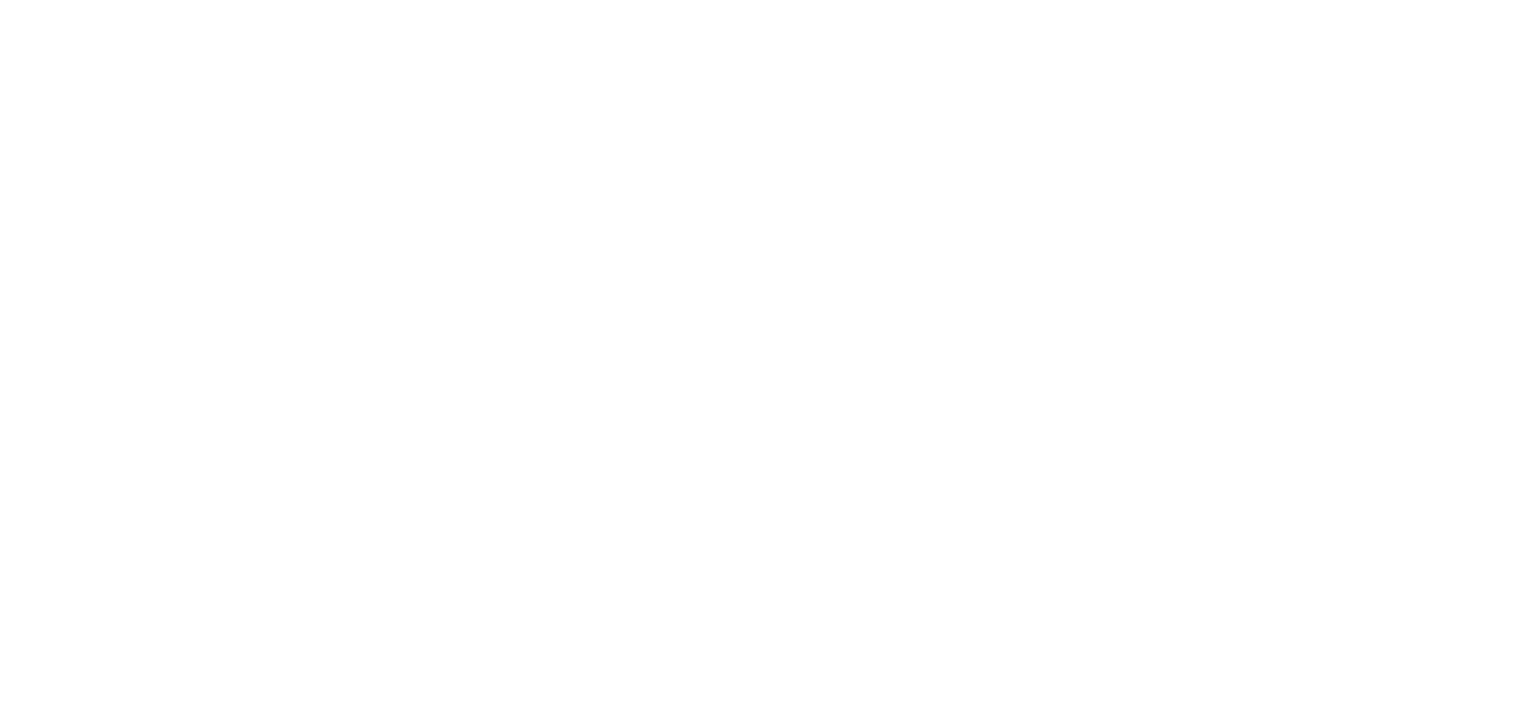 scroll, scrollTop: 0, scrollLeft: 0, axis: both 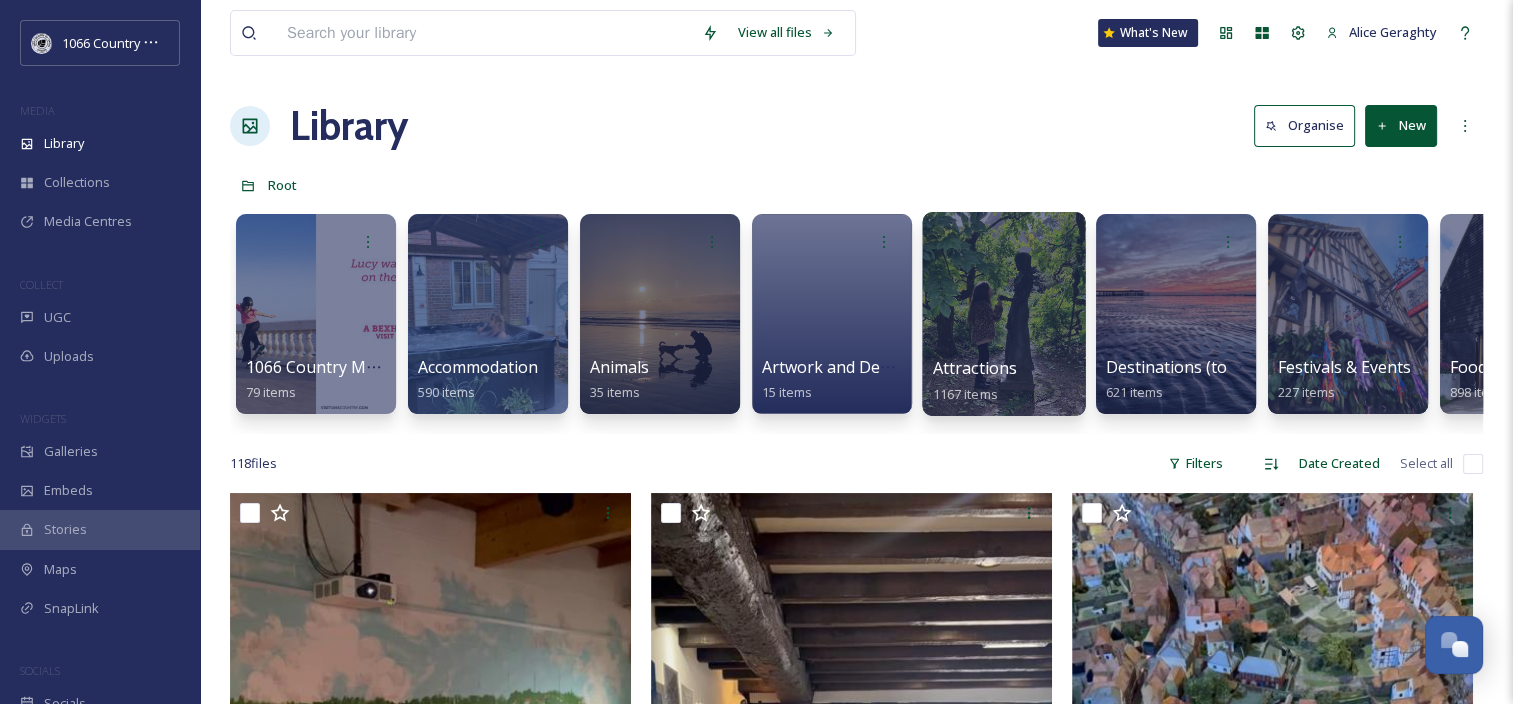 click at bounding box center (1003, 314) 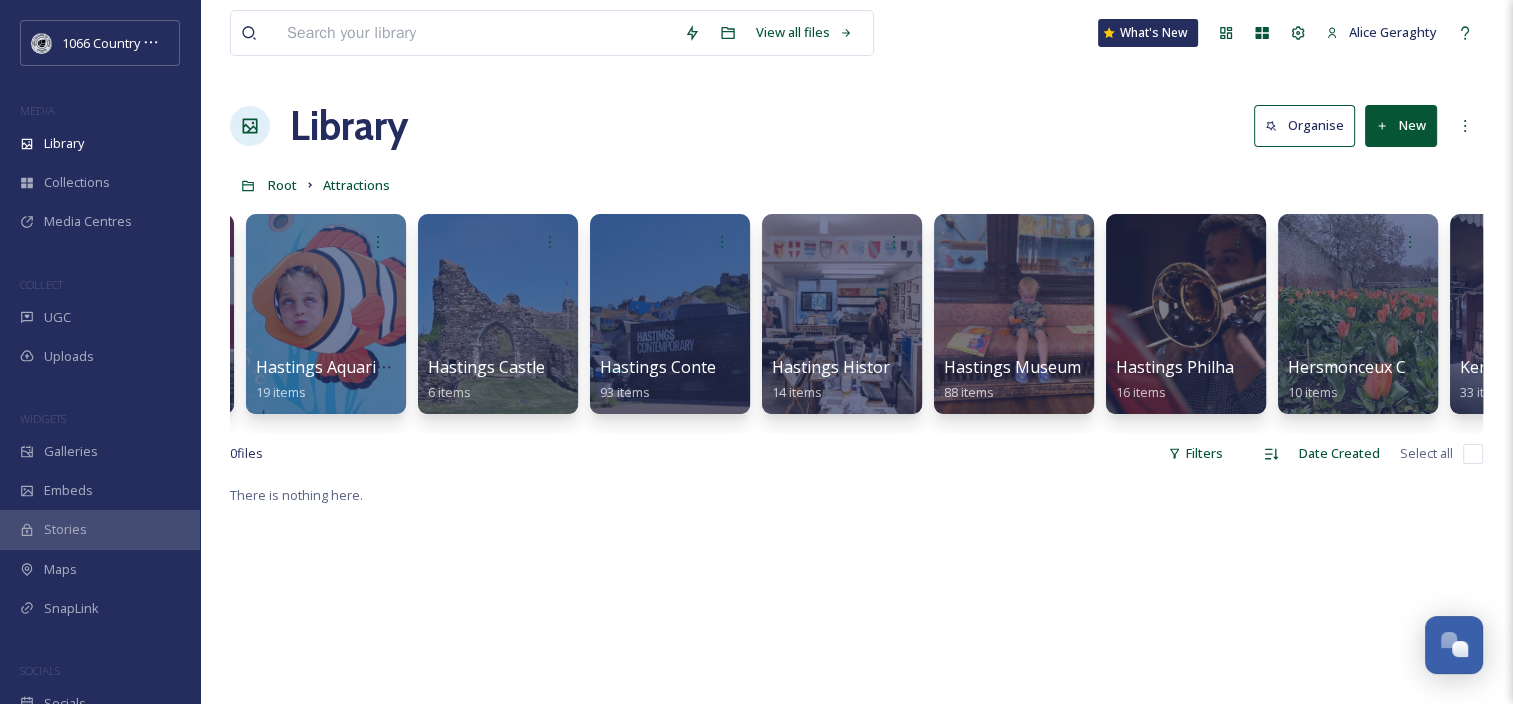 scroll, scrollTop: 0, scrollLeft: 4027, axis: horizontal 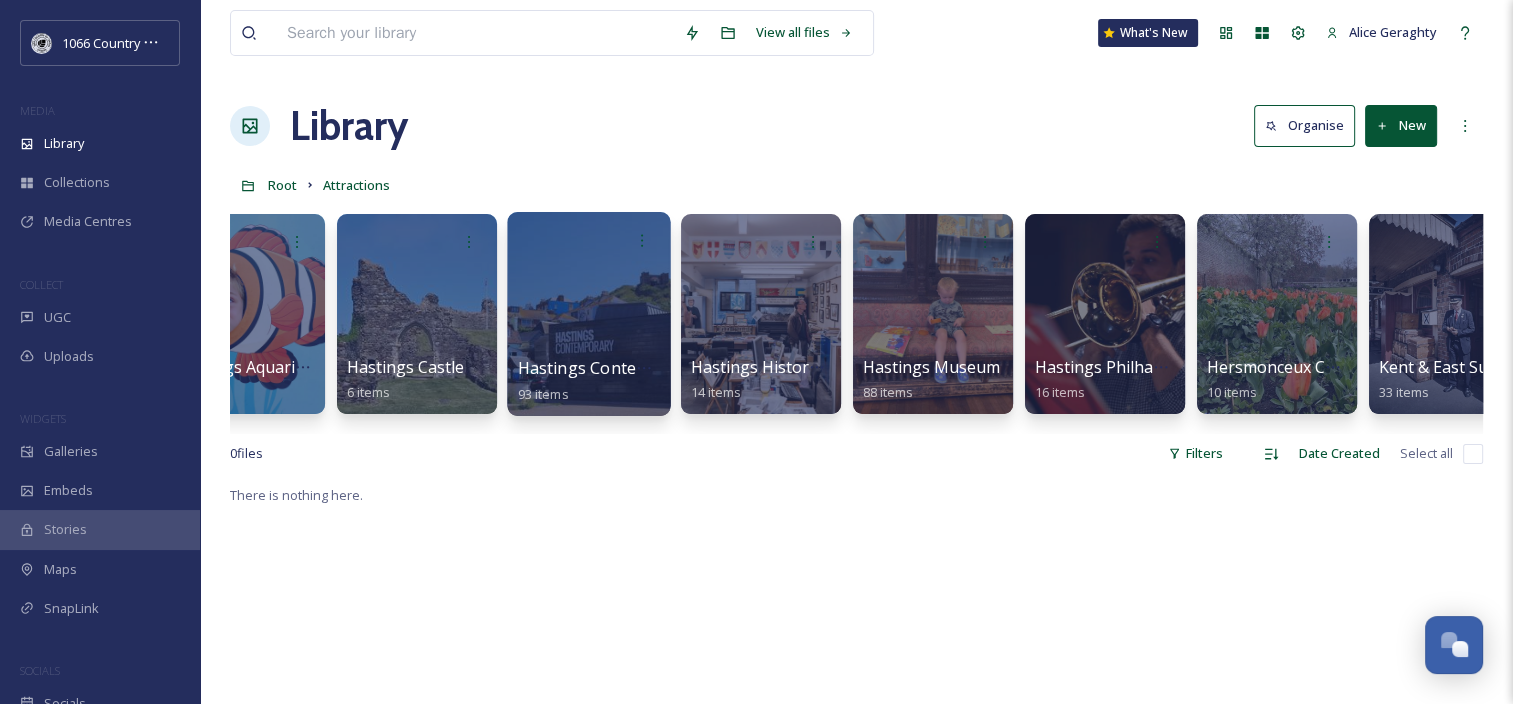 click at bounding box center (588, 314) 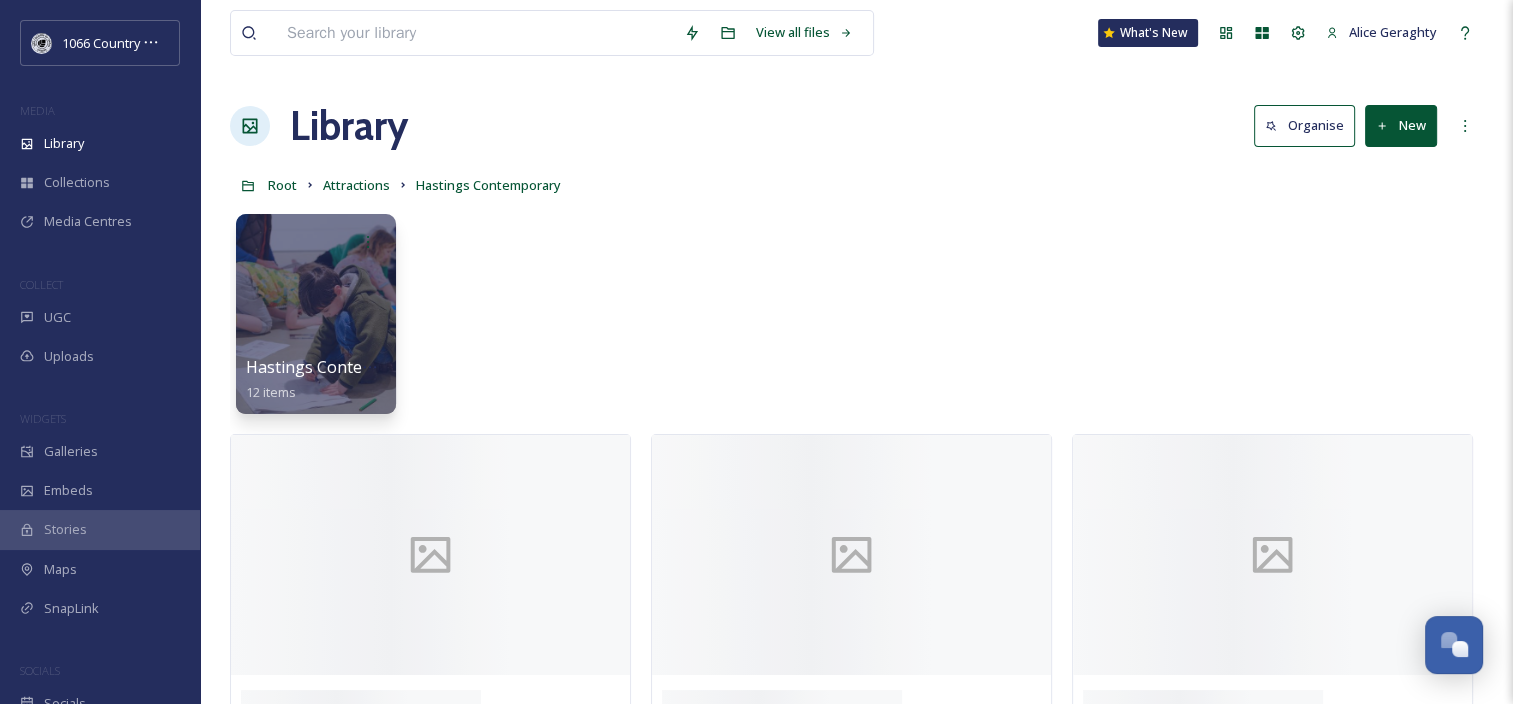 click on "Hastings Contemp Pics 12   items" at bounding box center [856, 319] 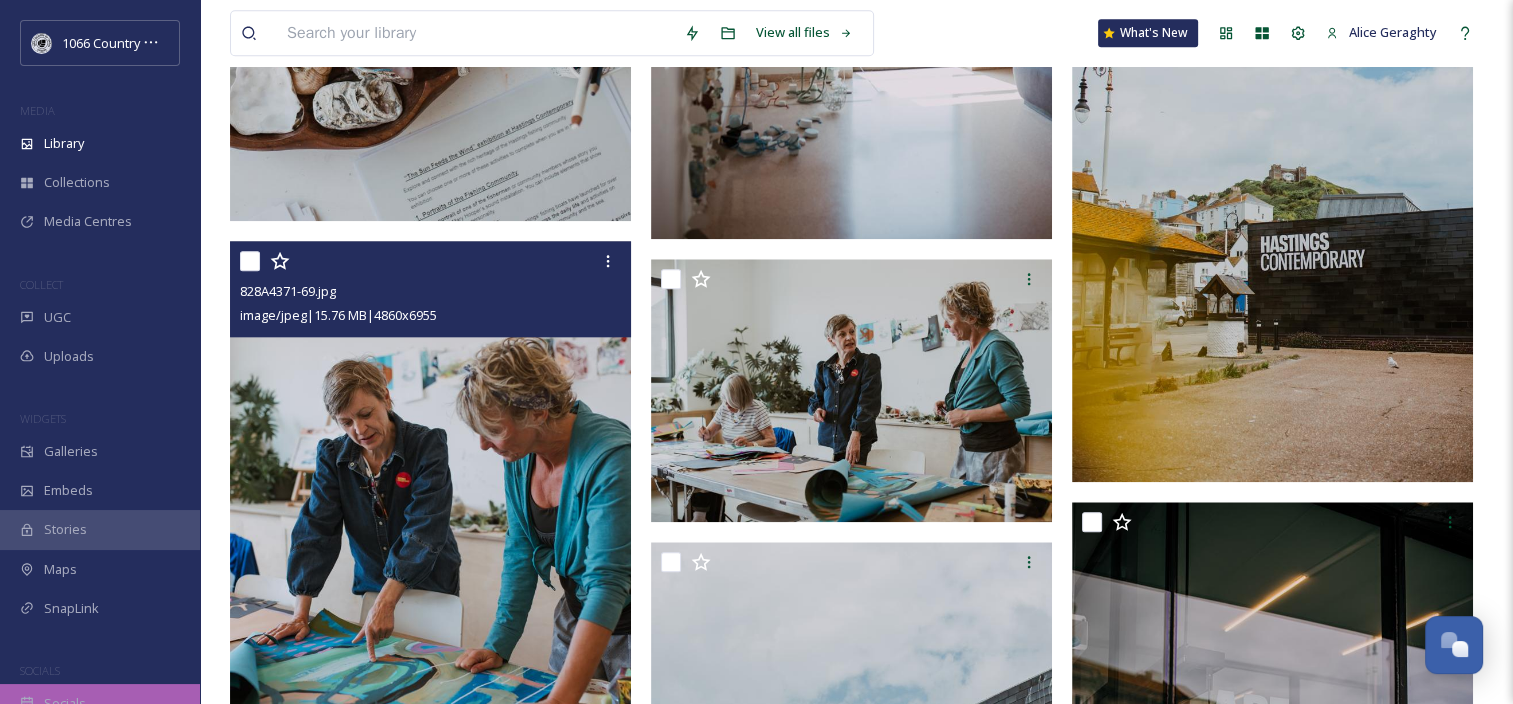 scroll, scrollTop: 2231, scrollLeft: 0, axis: vertical 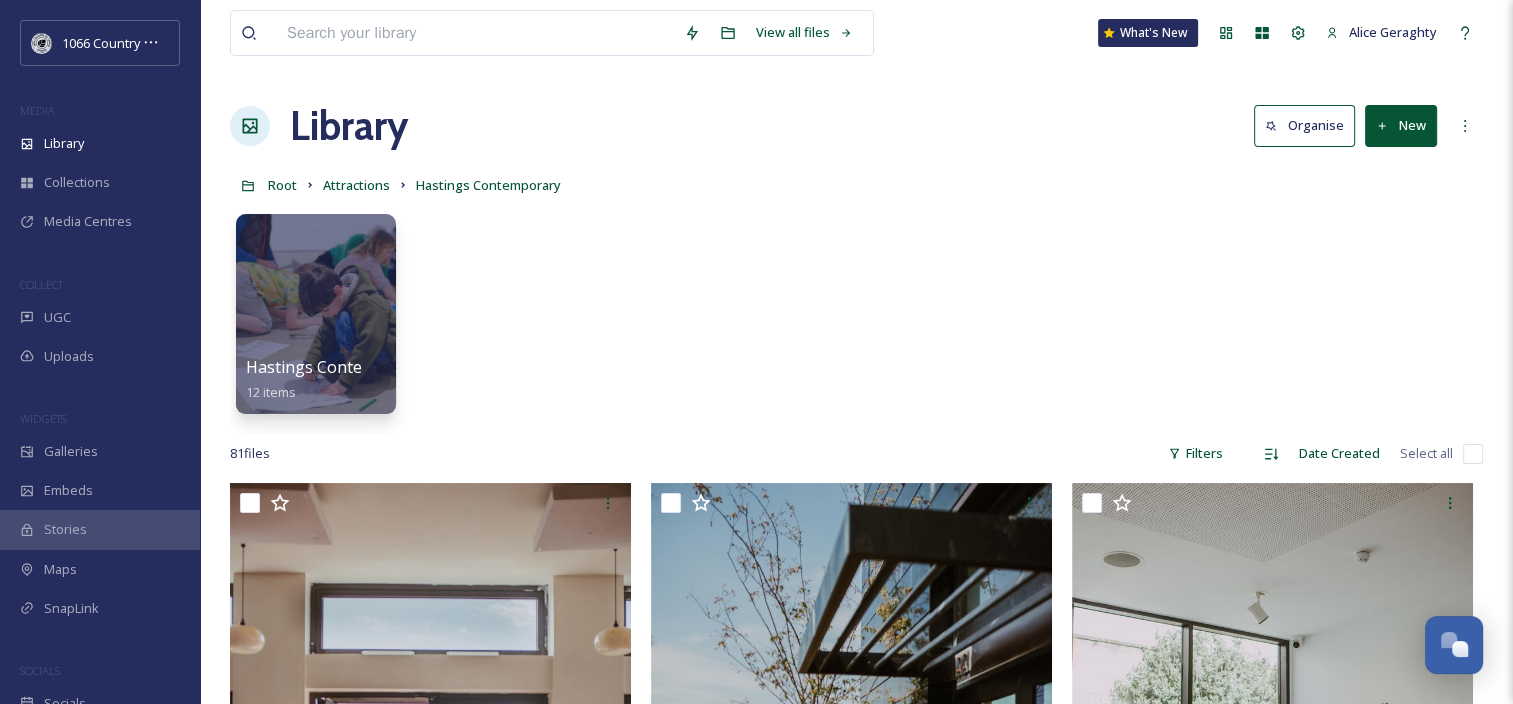 drag, startPoint x: 484, startPoint y: 512, endPoint x: 504, endPoint y: 89, distance: 423.47253 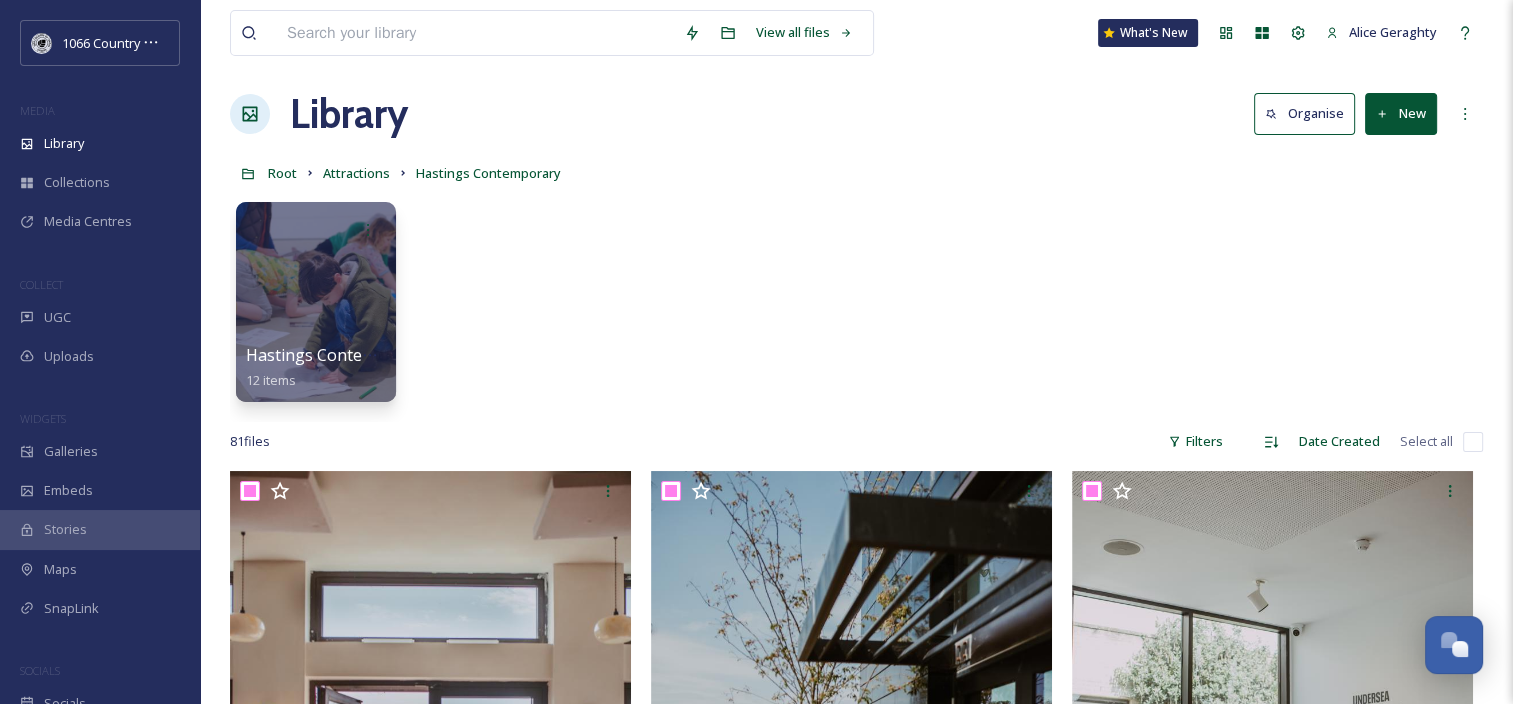 checkbox on "true" 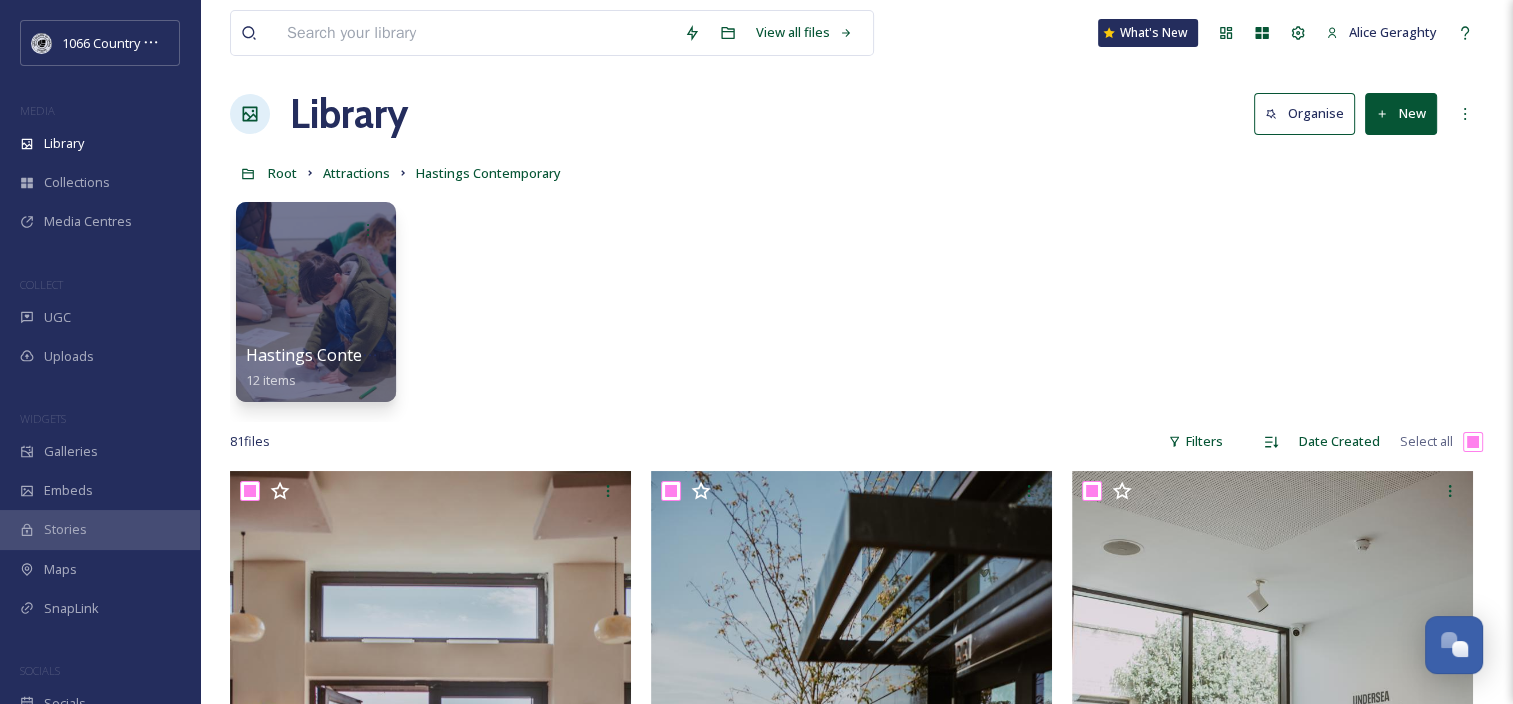 checkbox on "true" 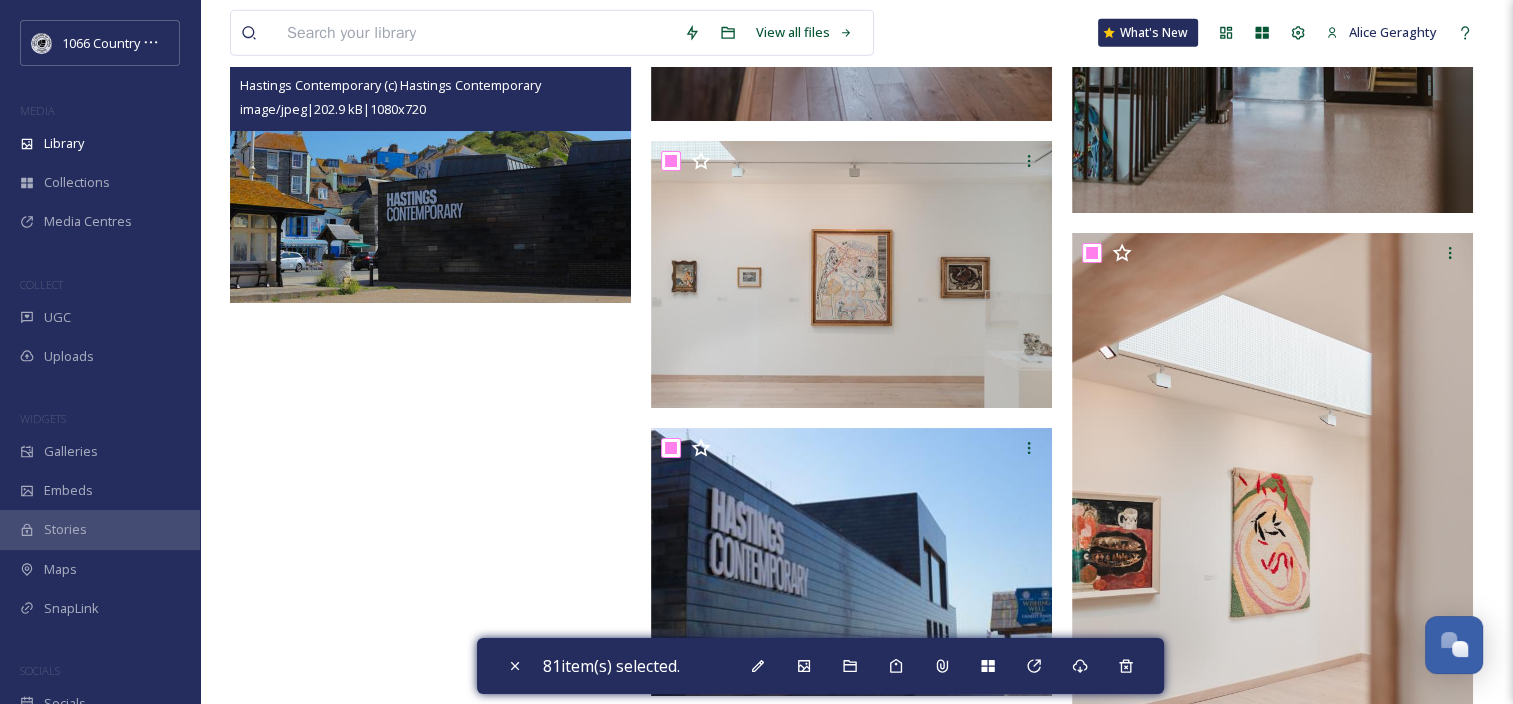 scroll, scrollTop: 13800, scrollLeft: 0, axis: vertical 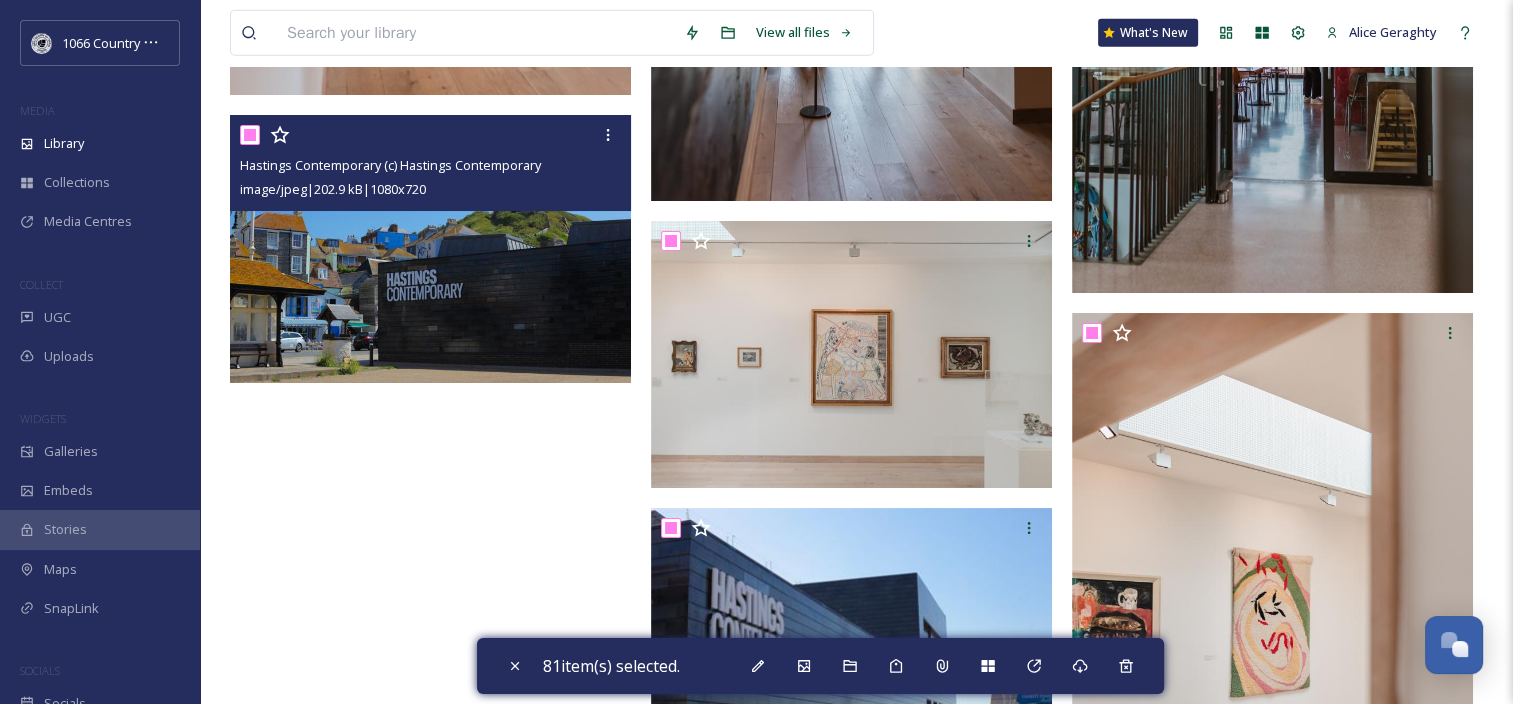 click at bounding box center (250, 135) 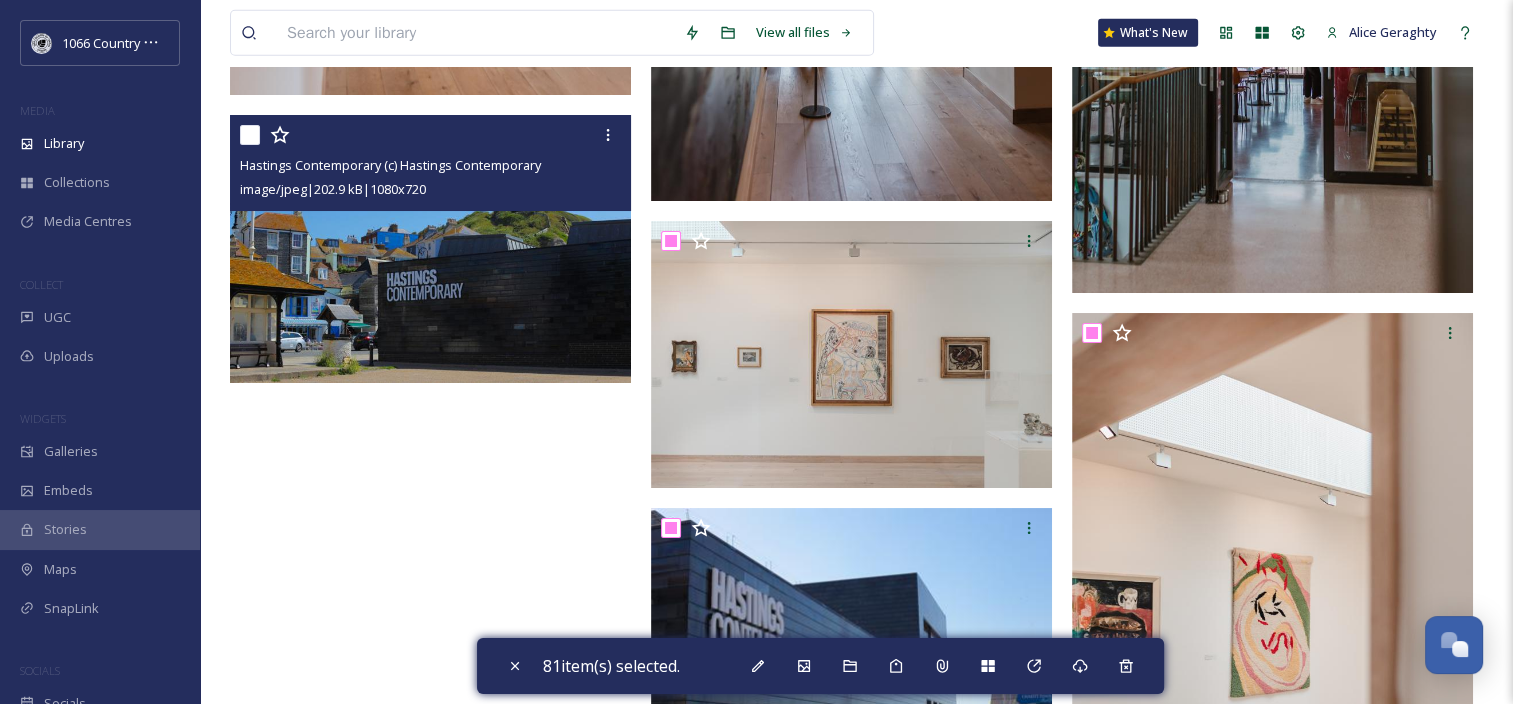checkbox on "false" 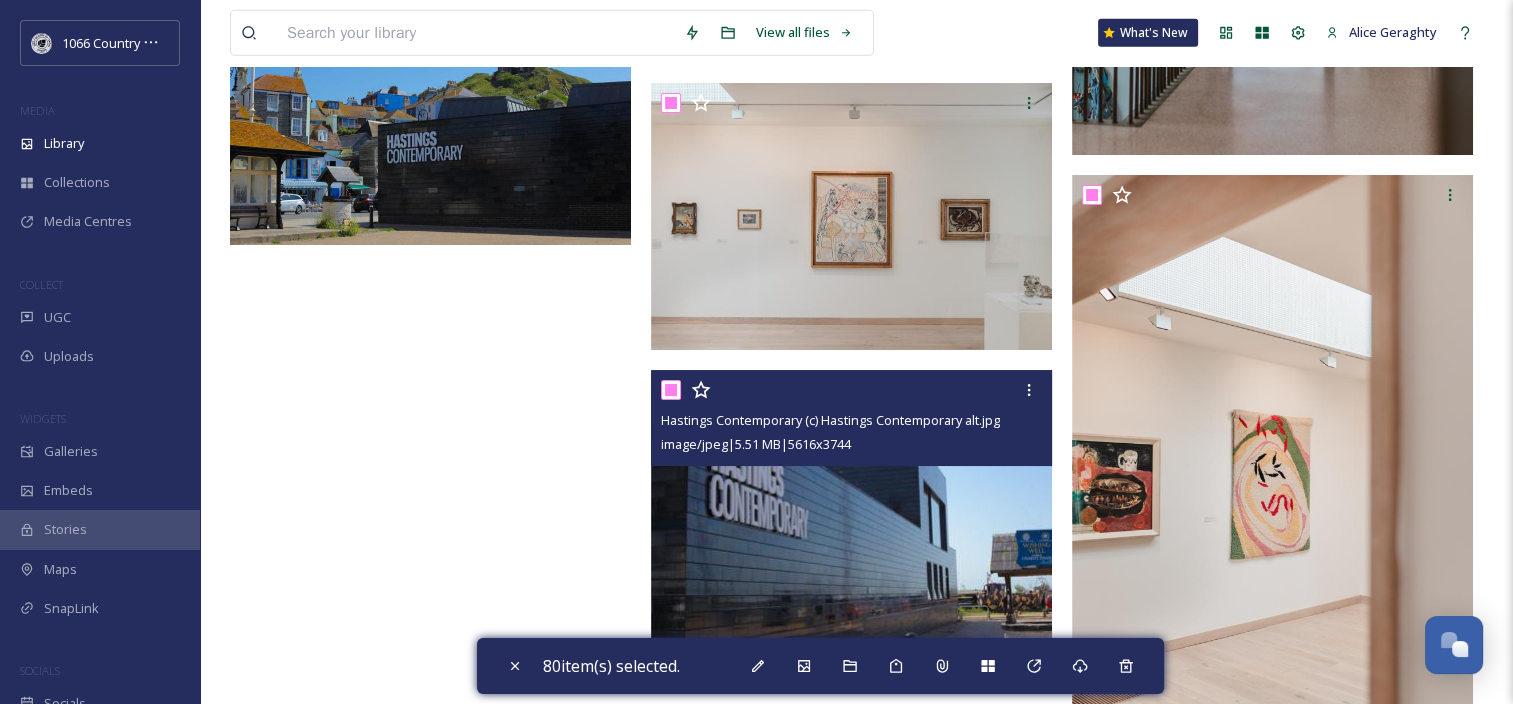 scroll, scrollTop: 14100, scrollLeft: 0, axis: vertical 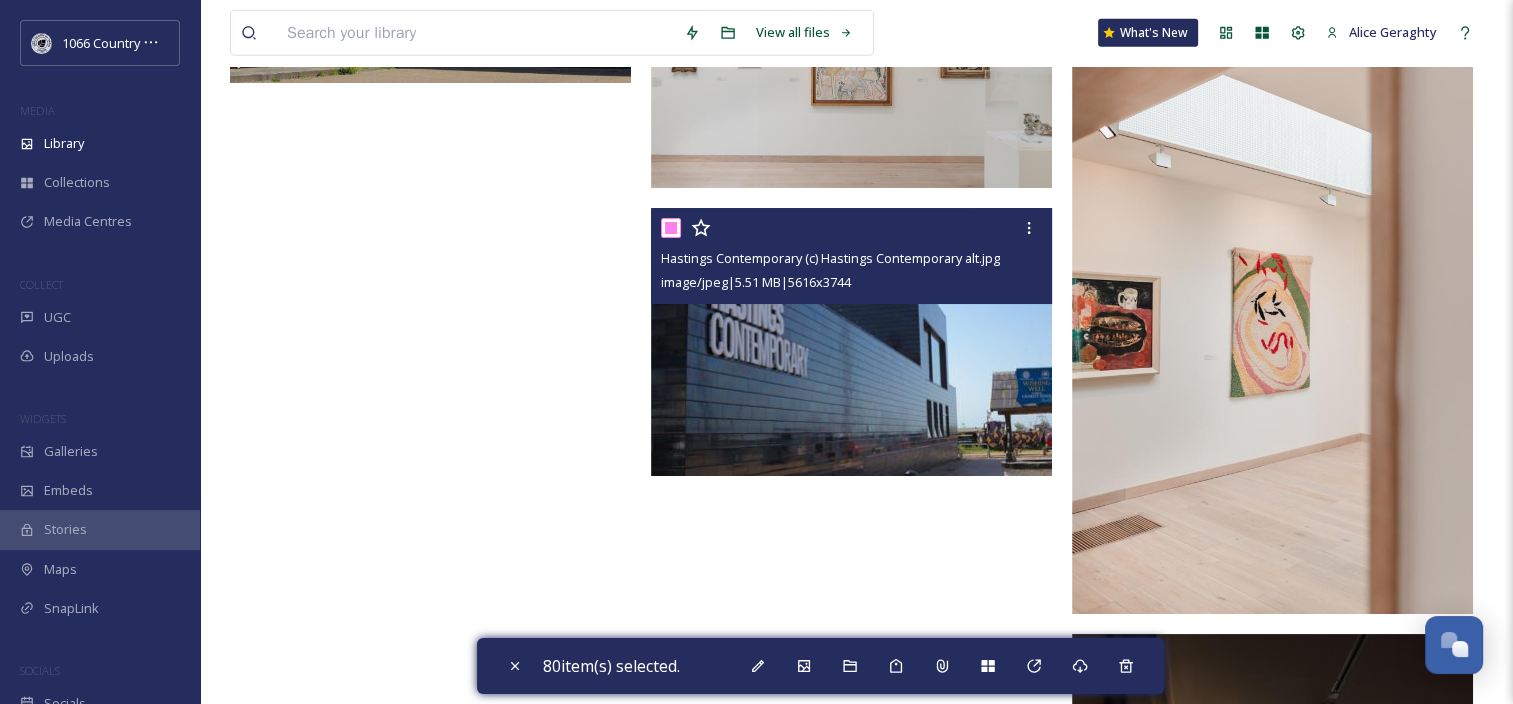 click at bounding box center (671, 228) 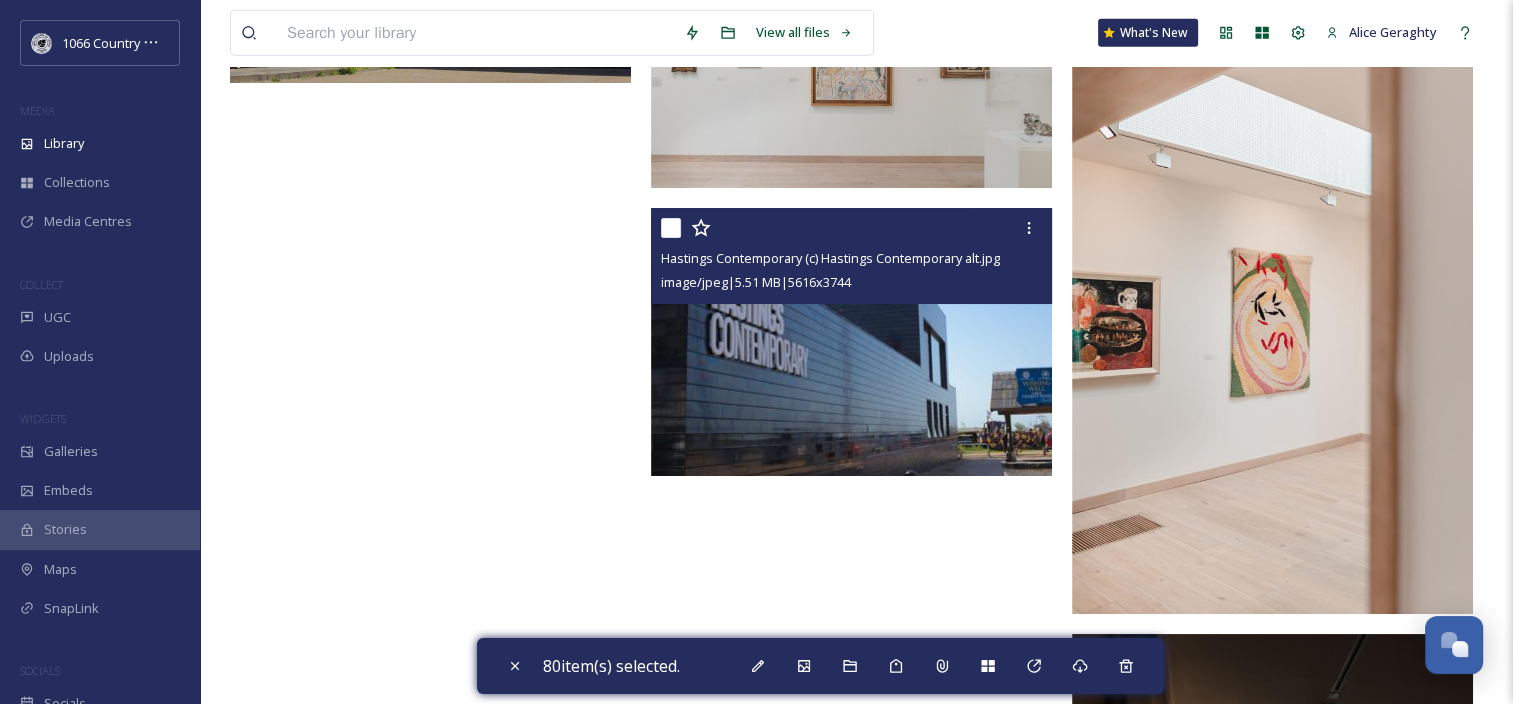 checkbox on "false" 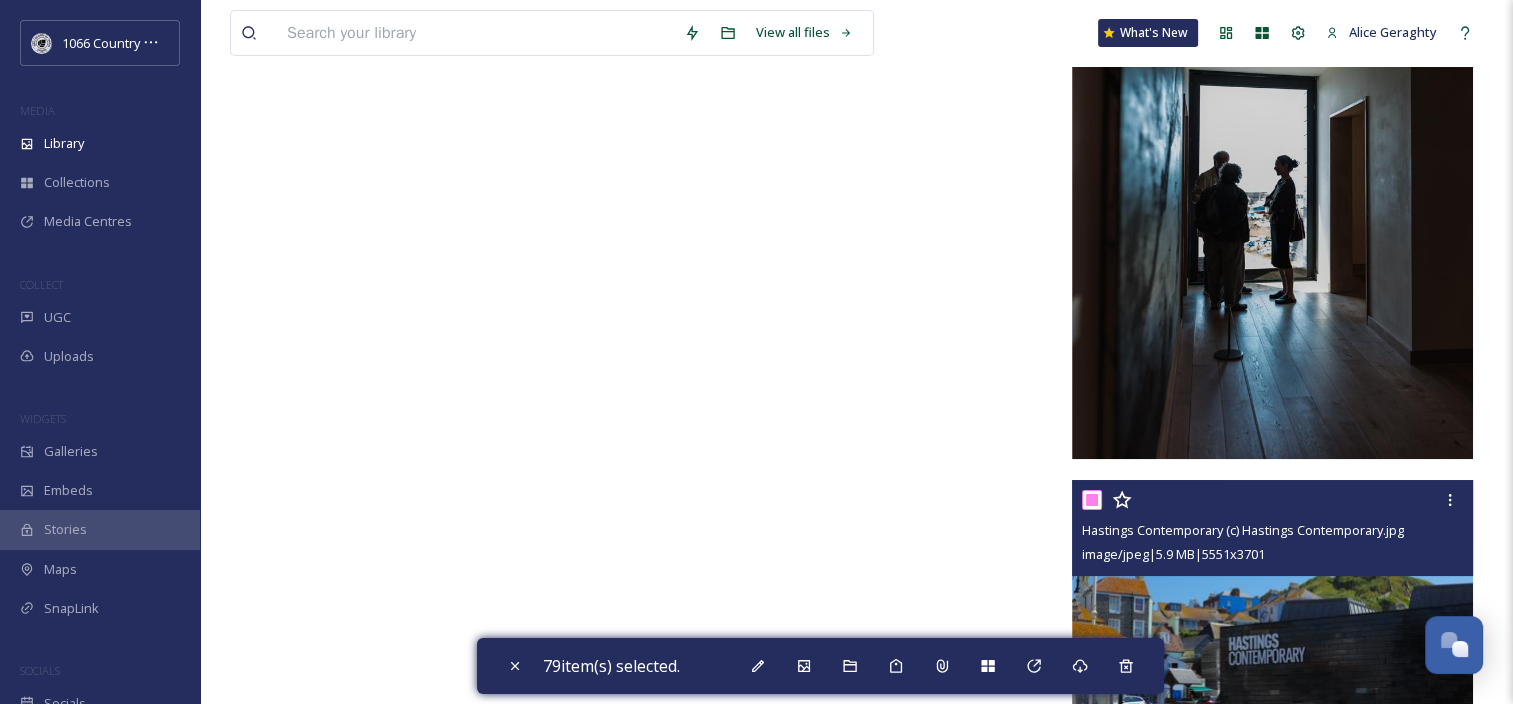 scroll, scrollTop: 14952, scrollLeft: 0, axis: vertical 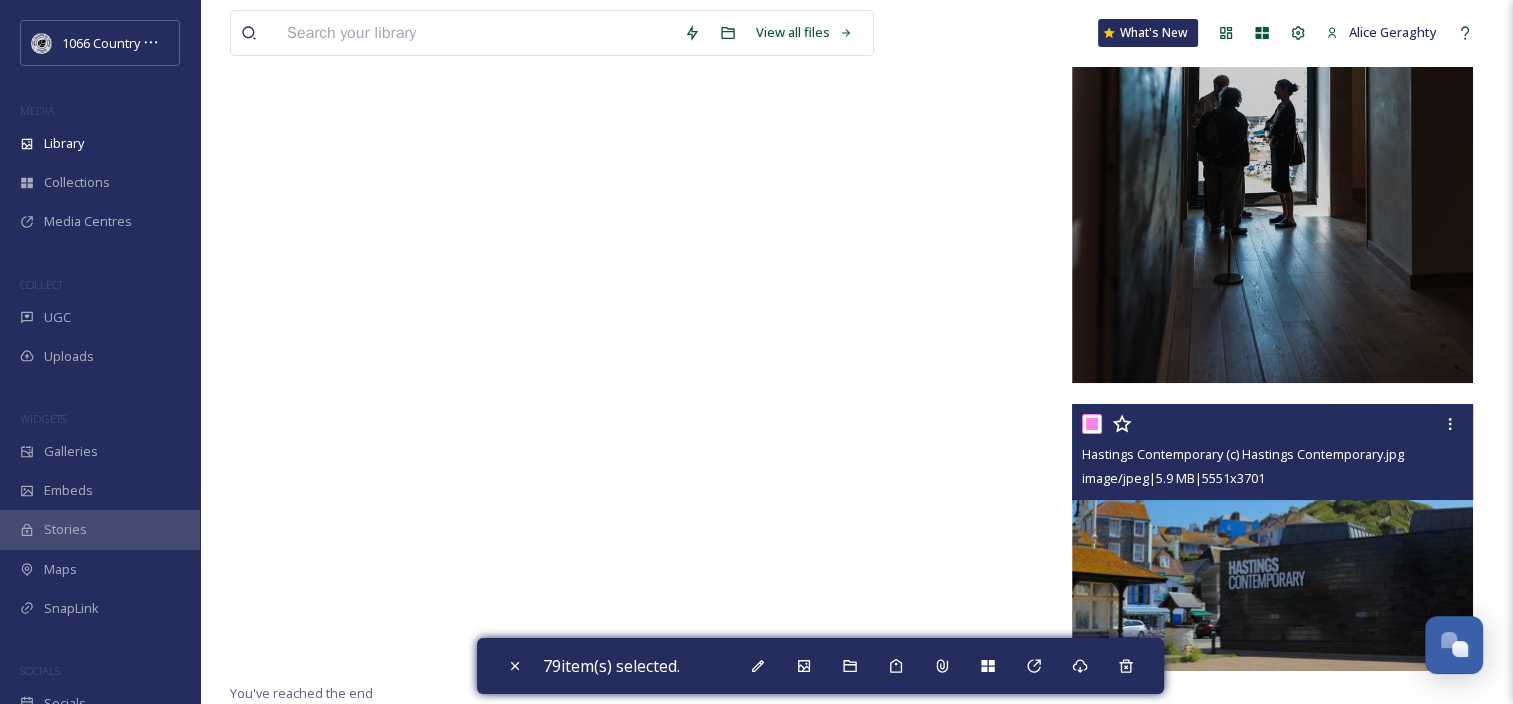 click at bounding box center [1092, 424] 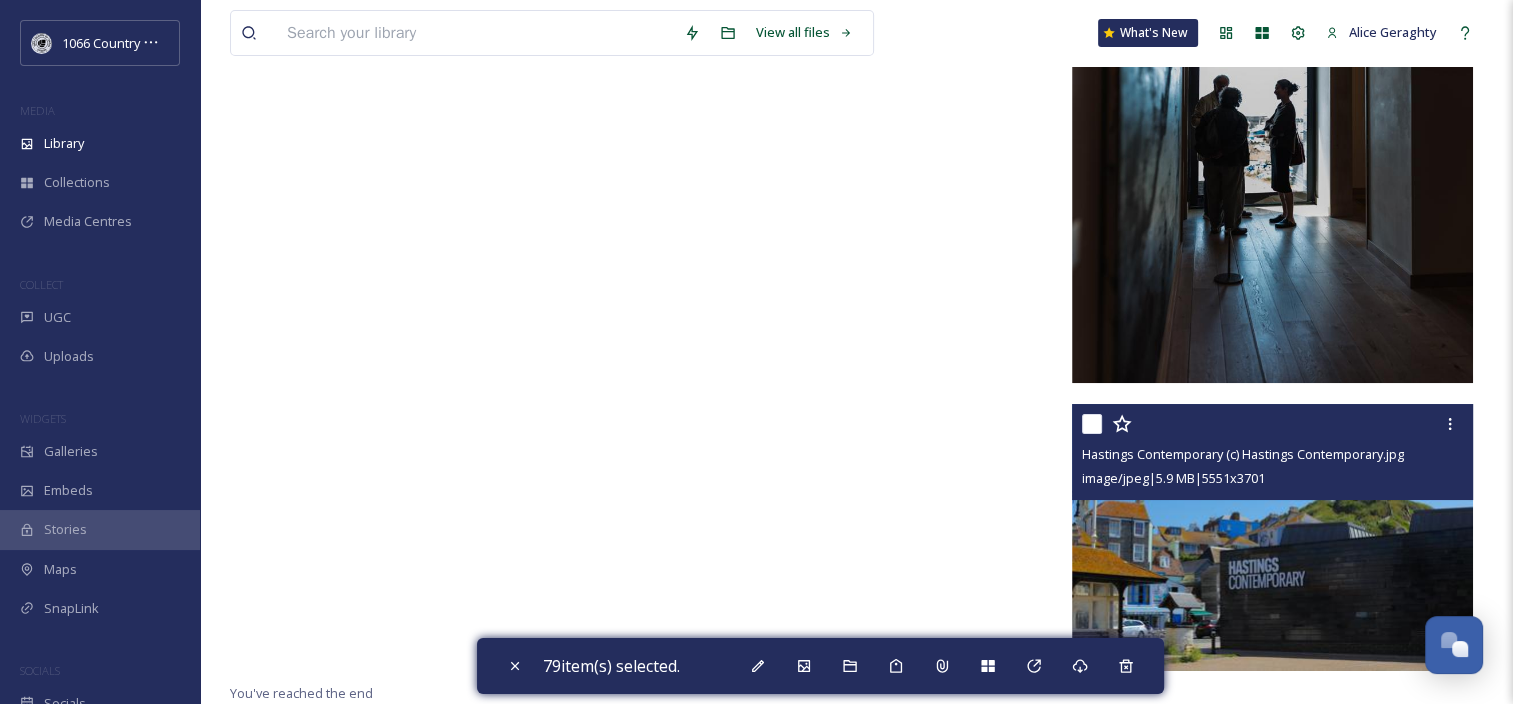 checkbox on "false" 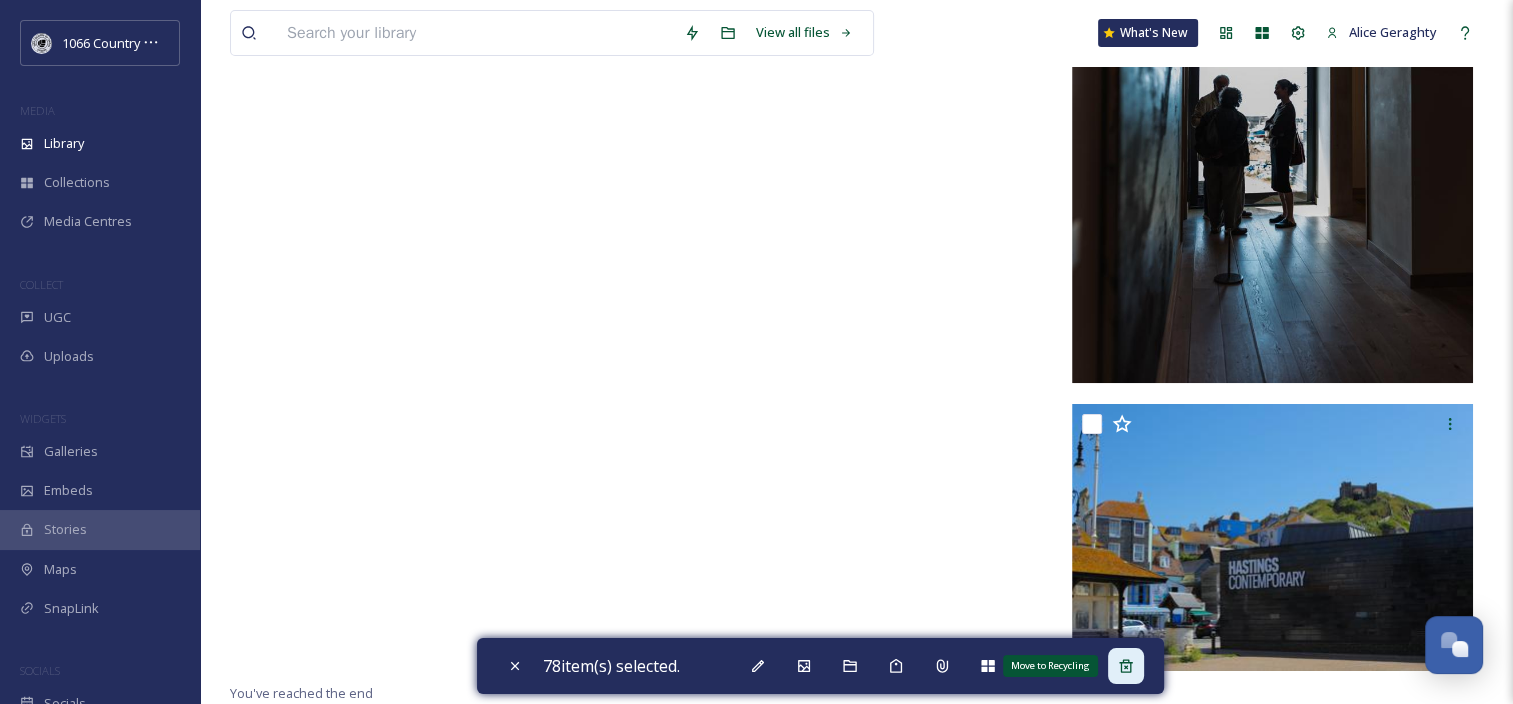 click 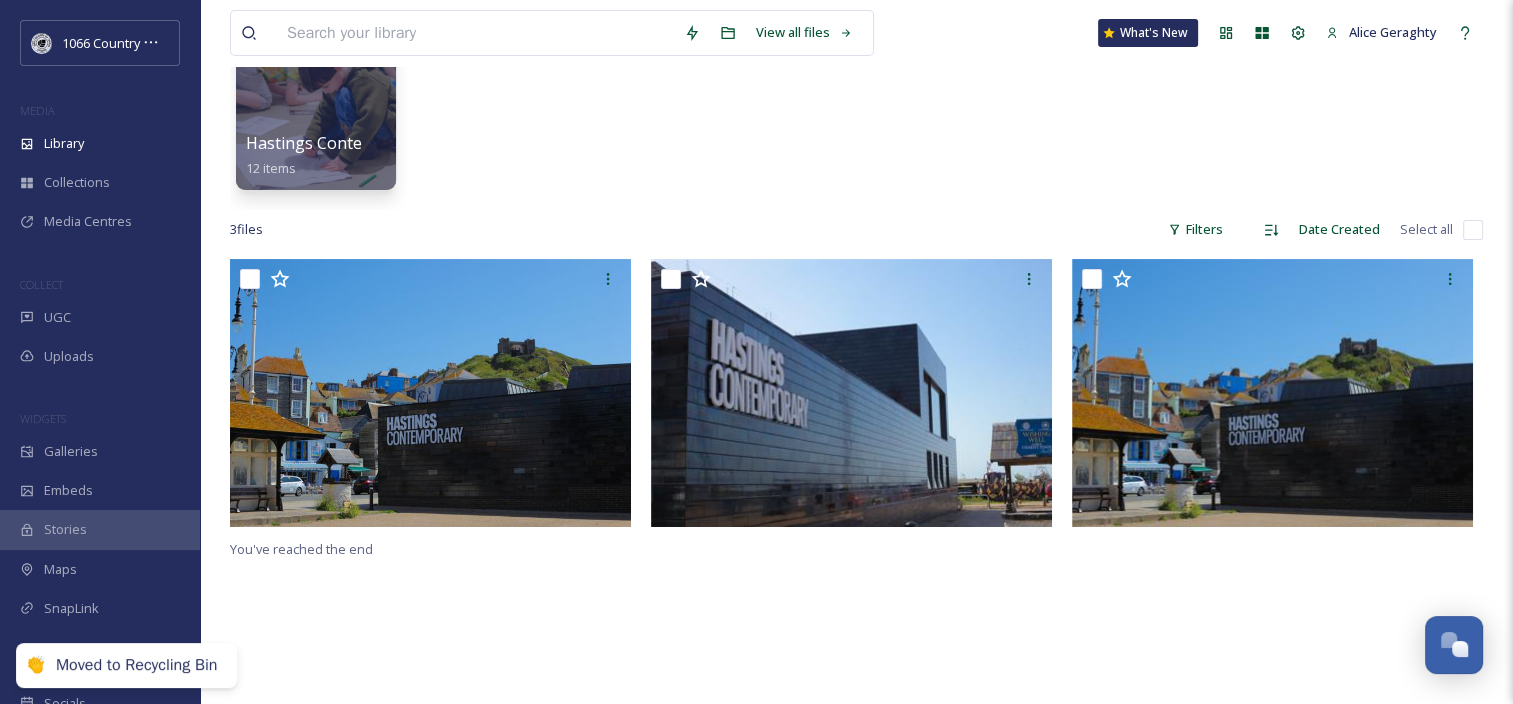 scroll, scrollTop: 0, scrollLeft: 0, axis: both 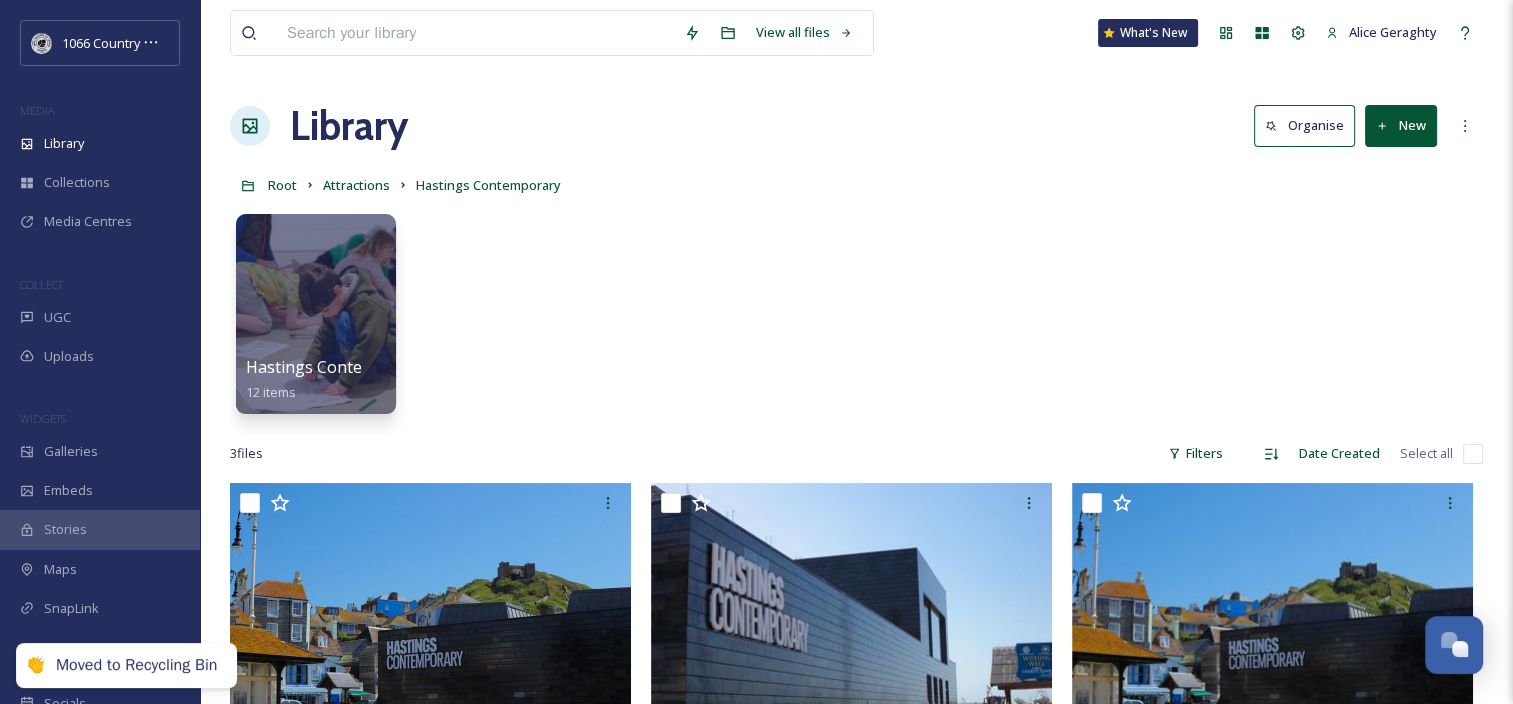 click on "Organise" at bounding box center [1309, 125] 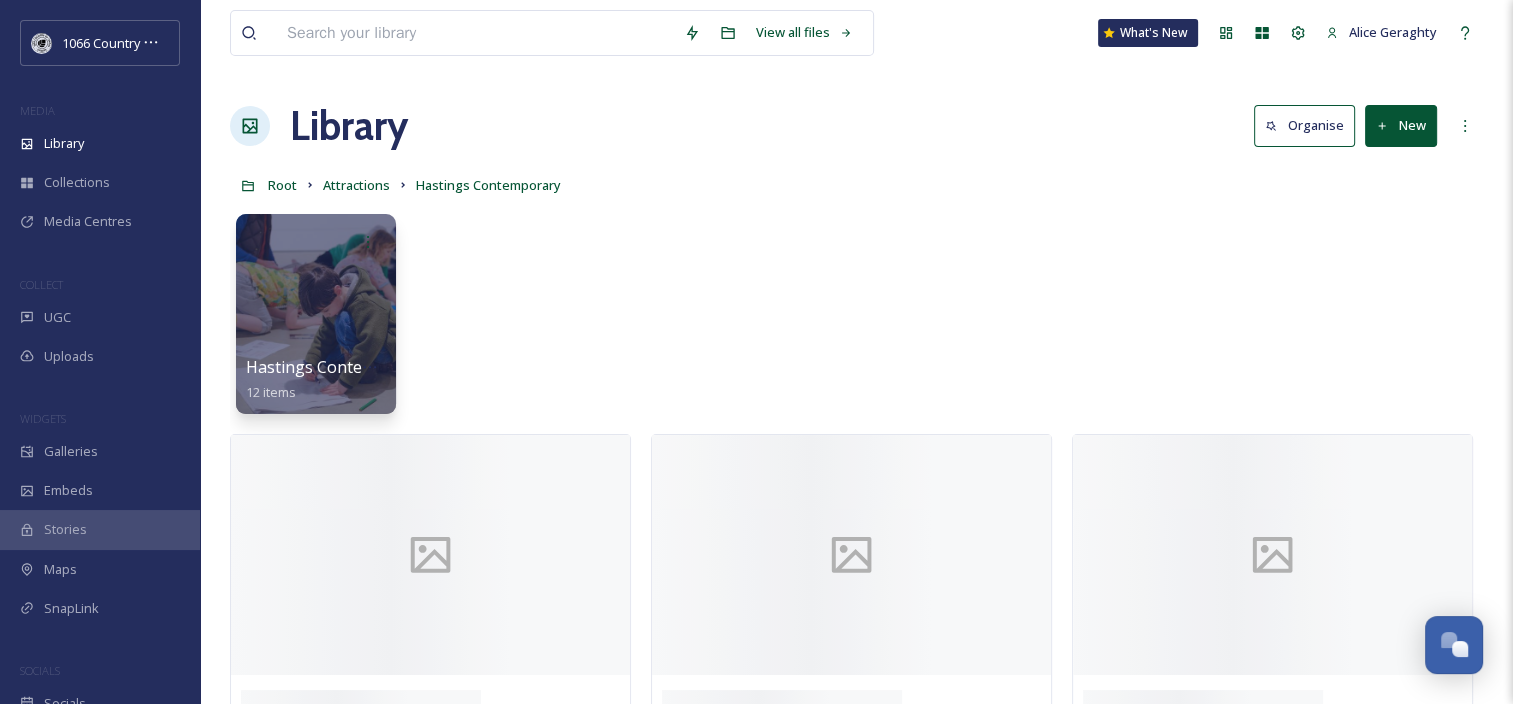 click on "New" at bounding box center (1401, 125) 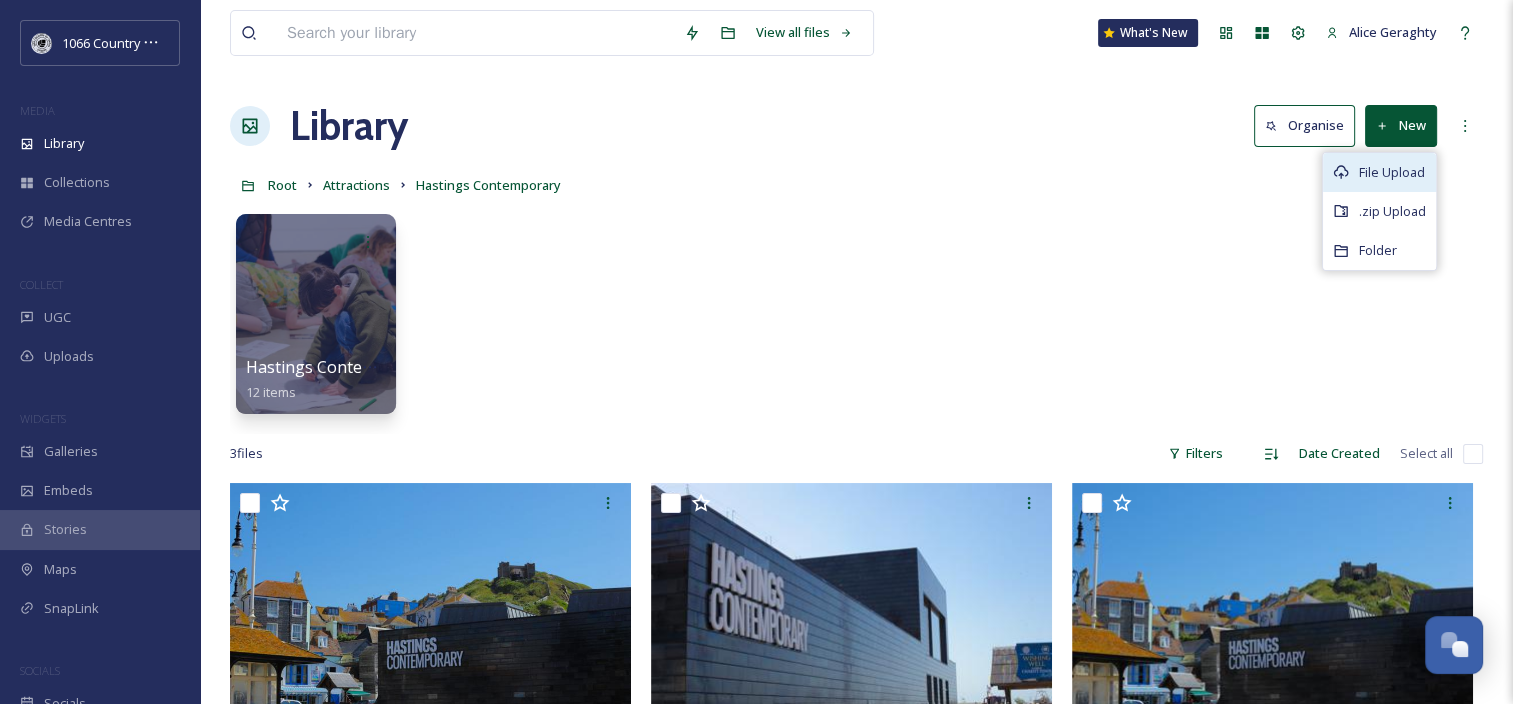 click on "File Upload" at bounding box center [1392, 172] 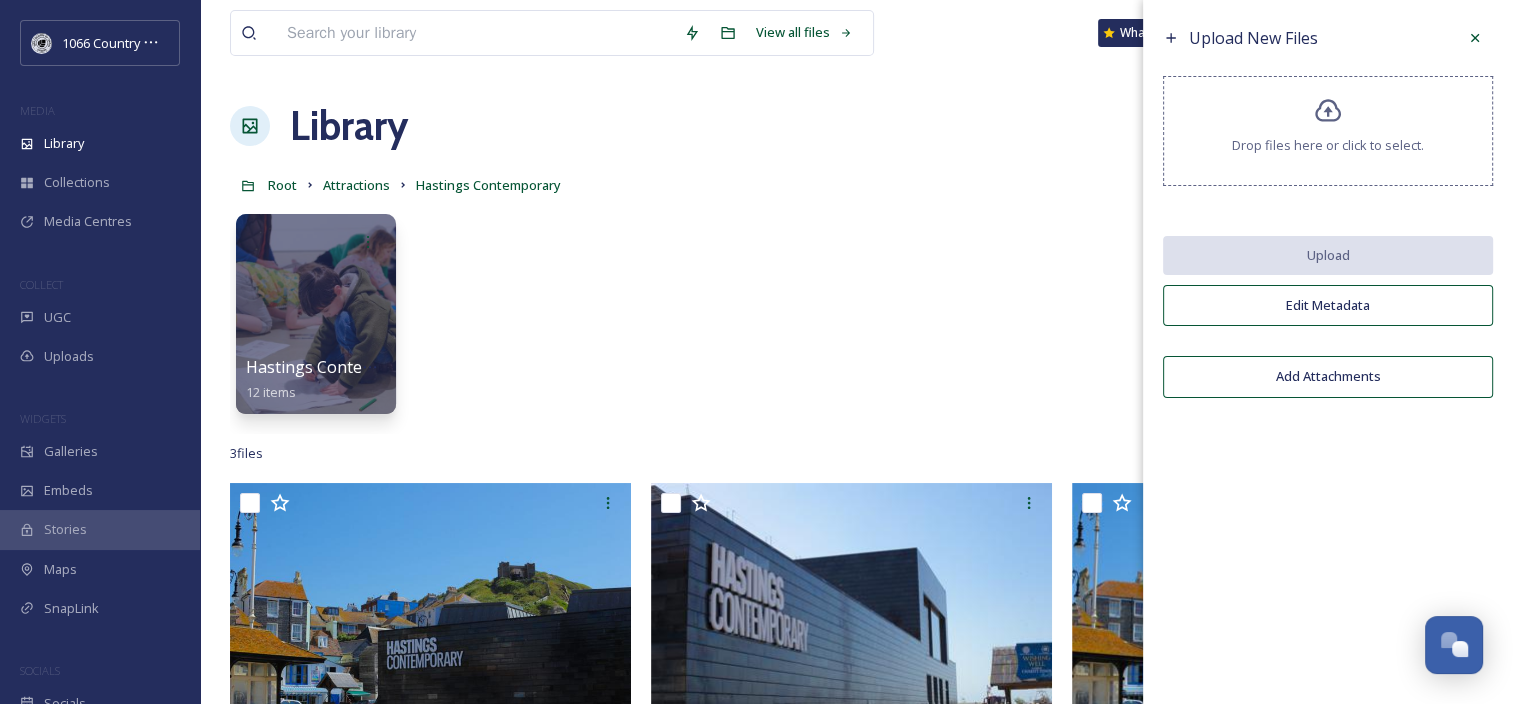 click on "Drop files here or click to select." at bounding box center [1328, 131] 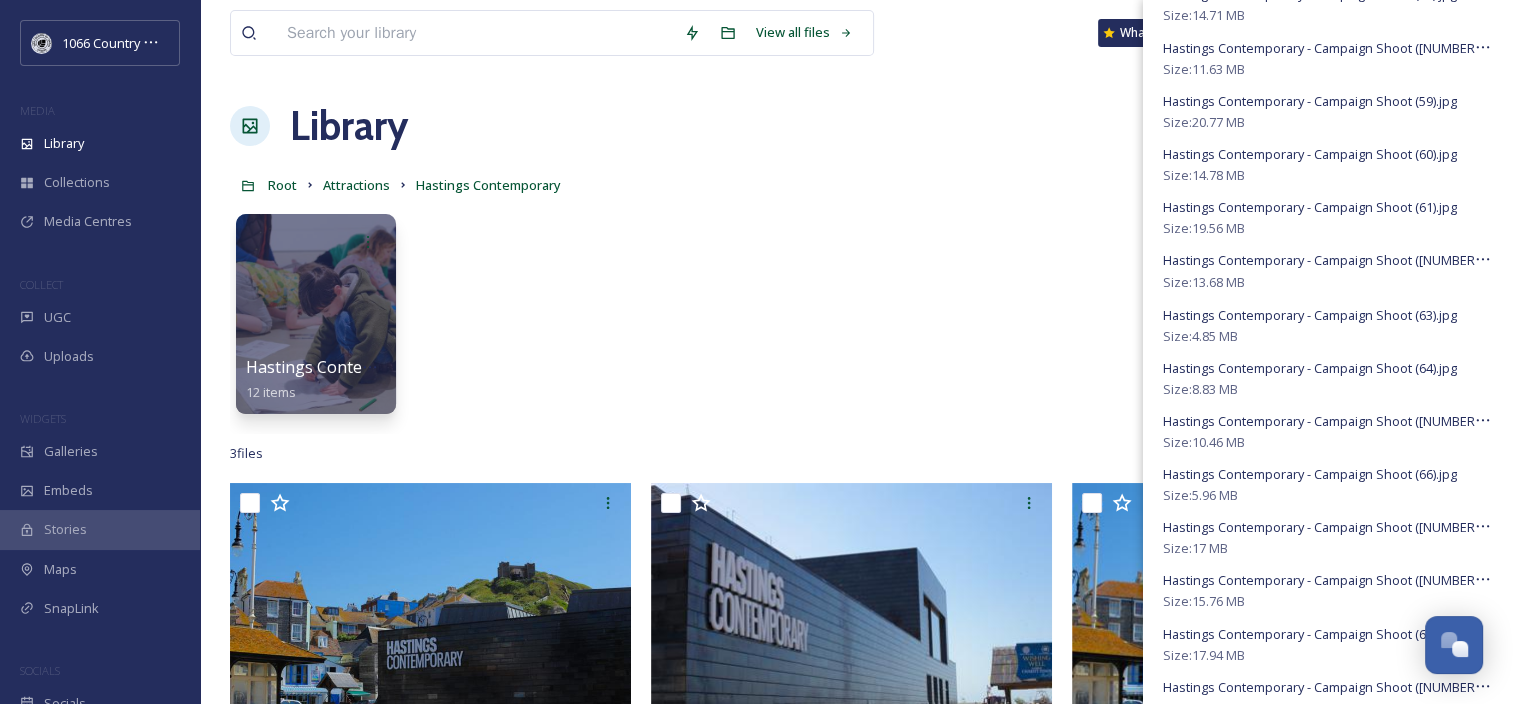 scroll, scrollTop: 4037, scrollLeft: 0, axis: vertical 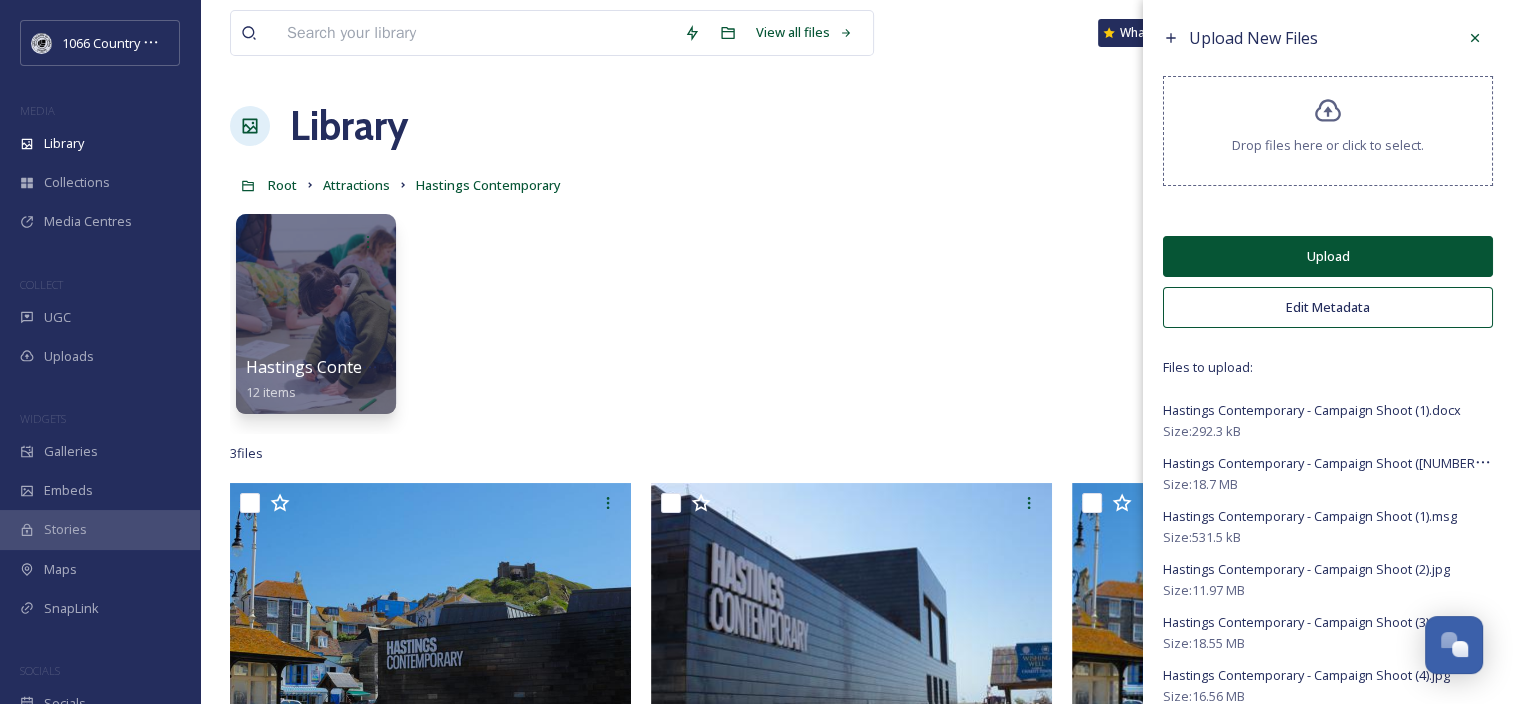 click on "Edit Metadata" at bounding box center [1328, 307] 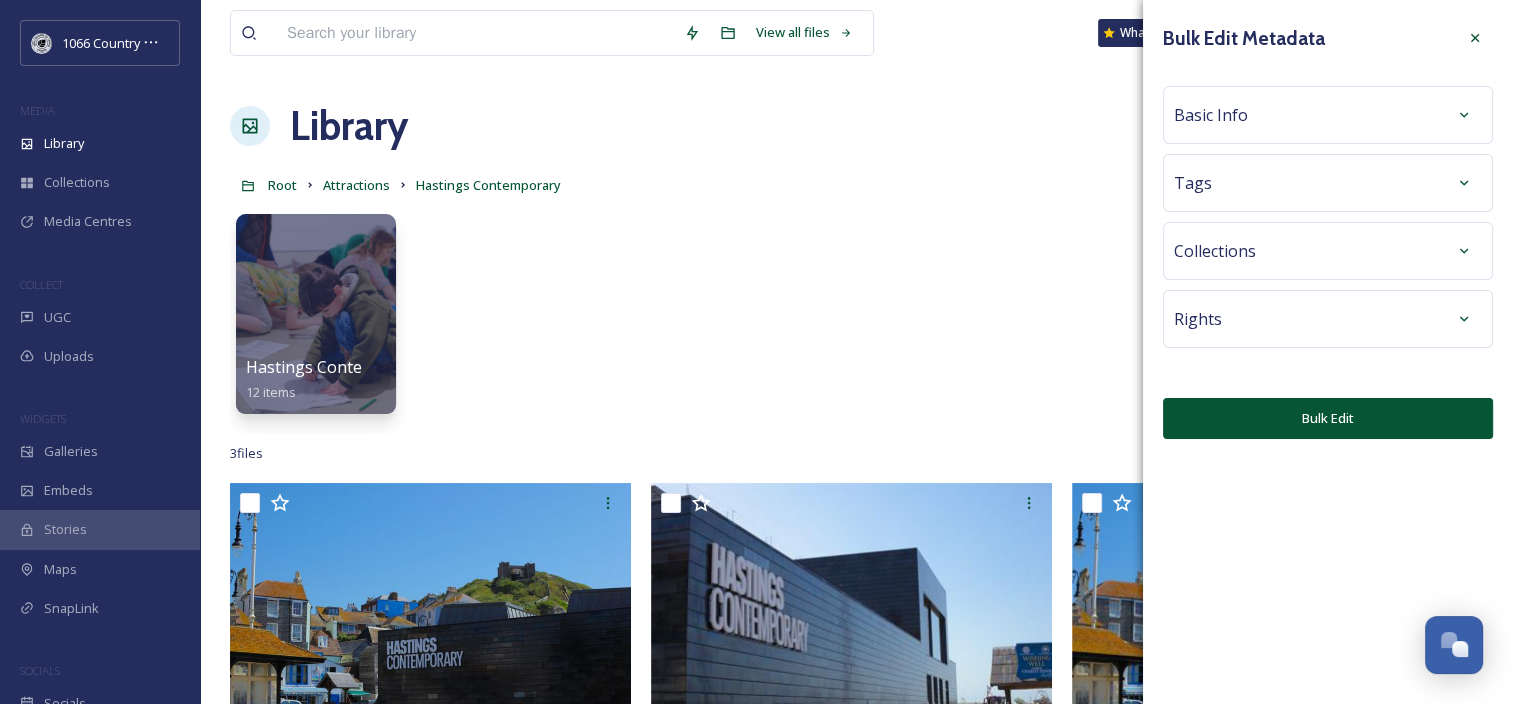 click on "Basic Info" at bounding box center [1211, 115] 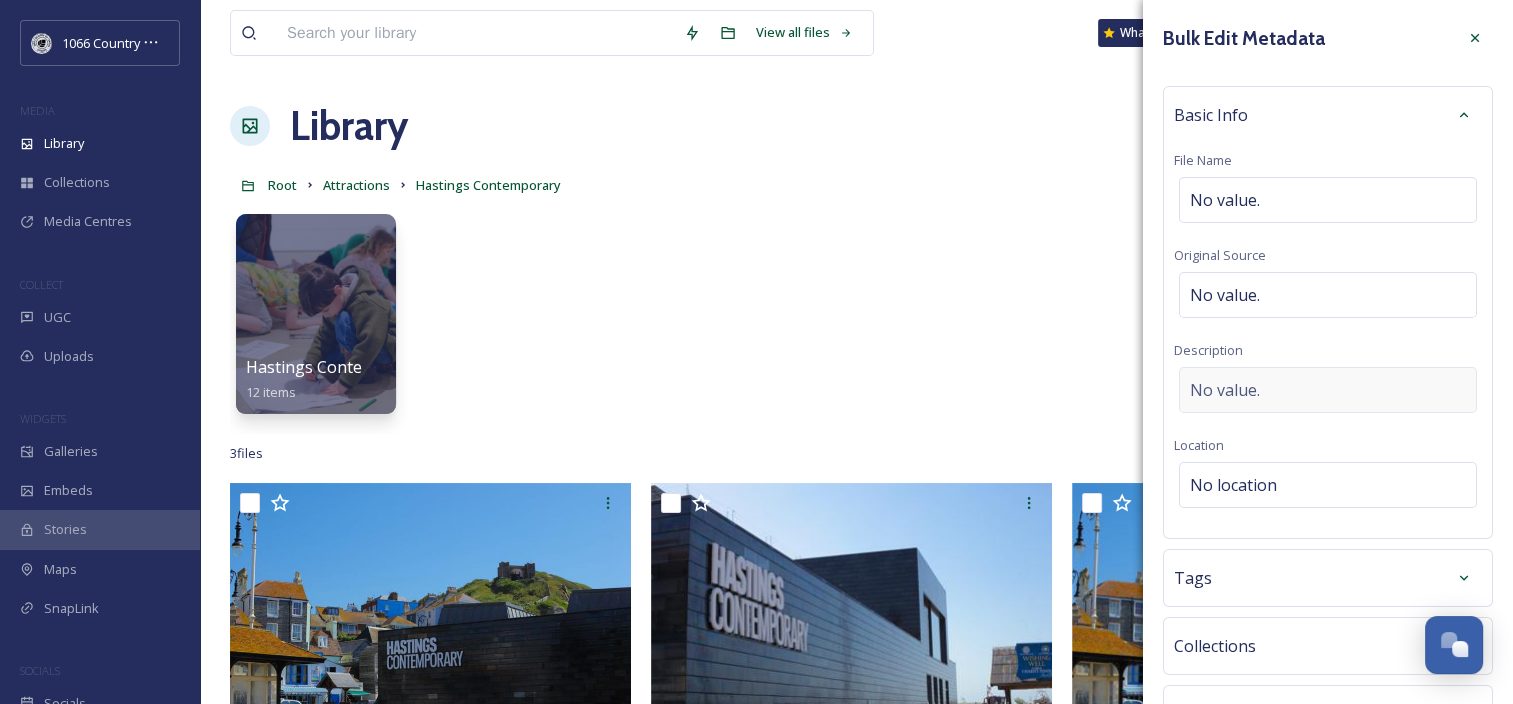 click on "No value." at bounding box center [1225, 390] 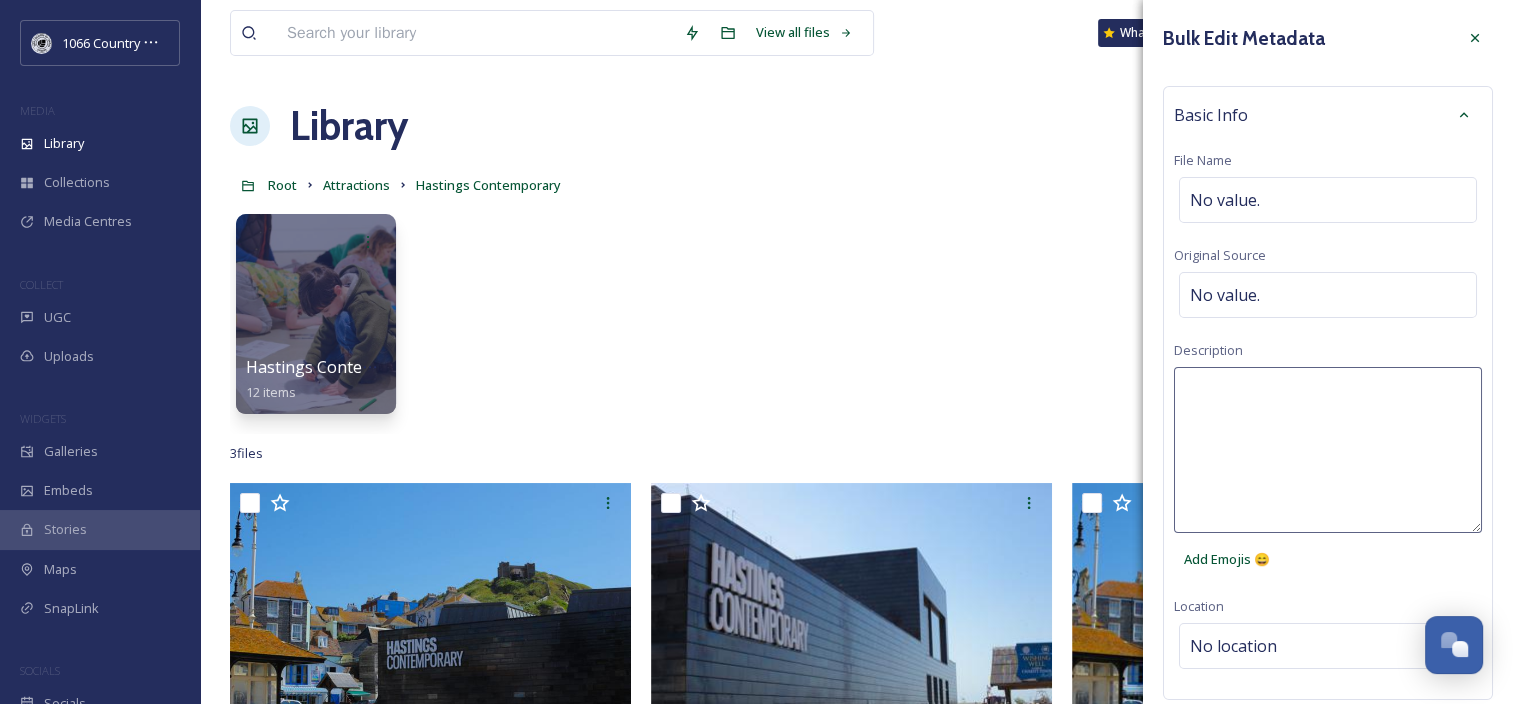 click at bounding box center (1328, 450) 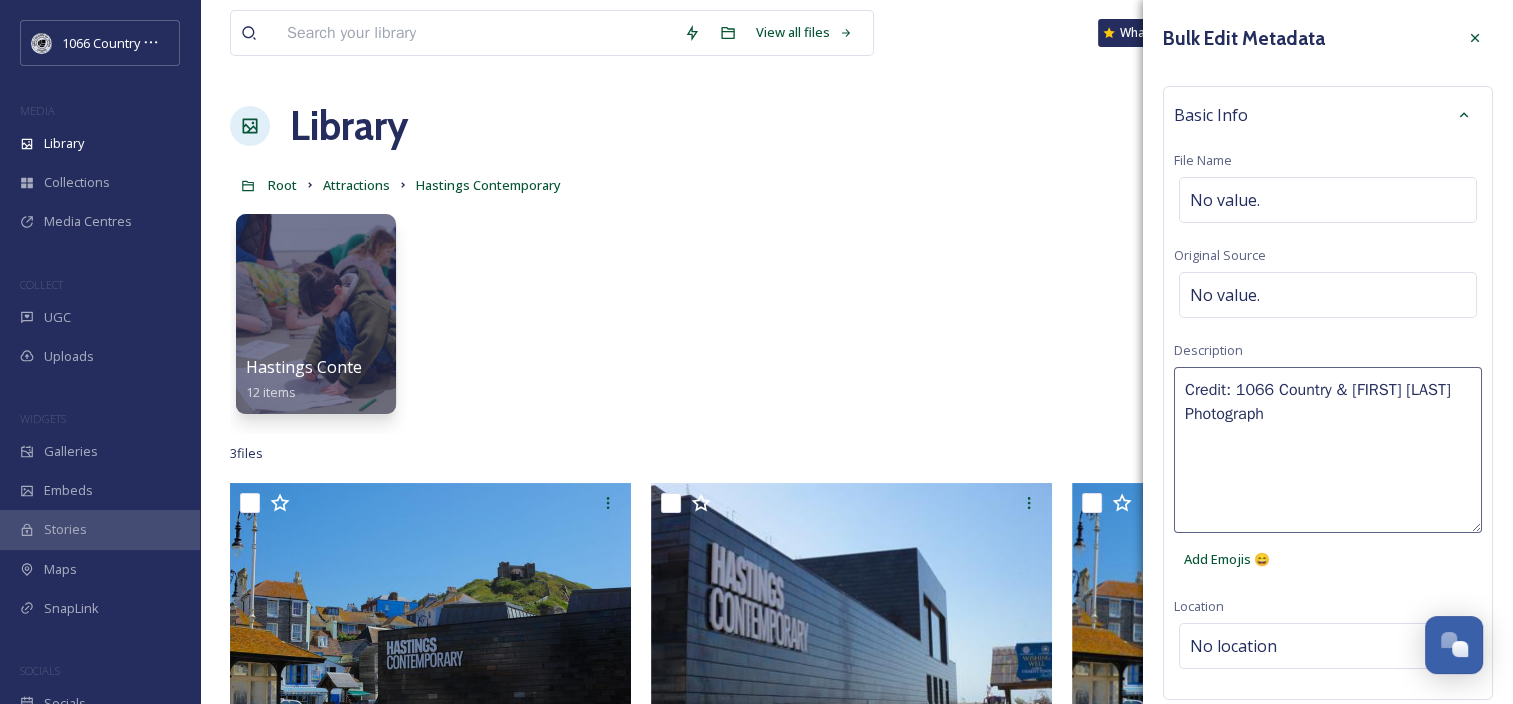 type on "Credit: 1066 Country & [FIRST] [LAST] Photography" 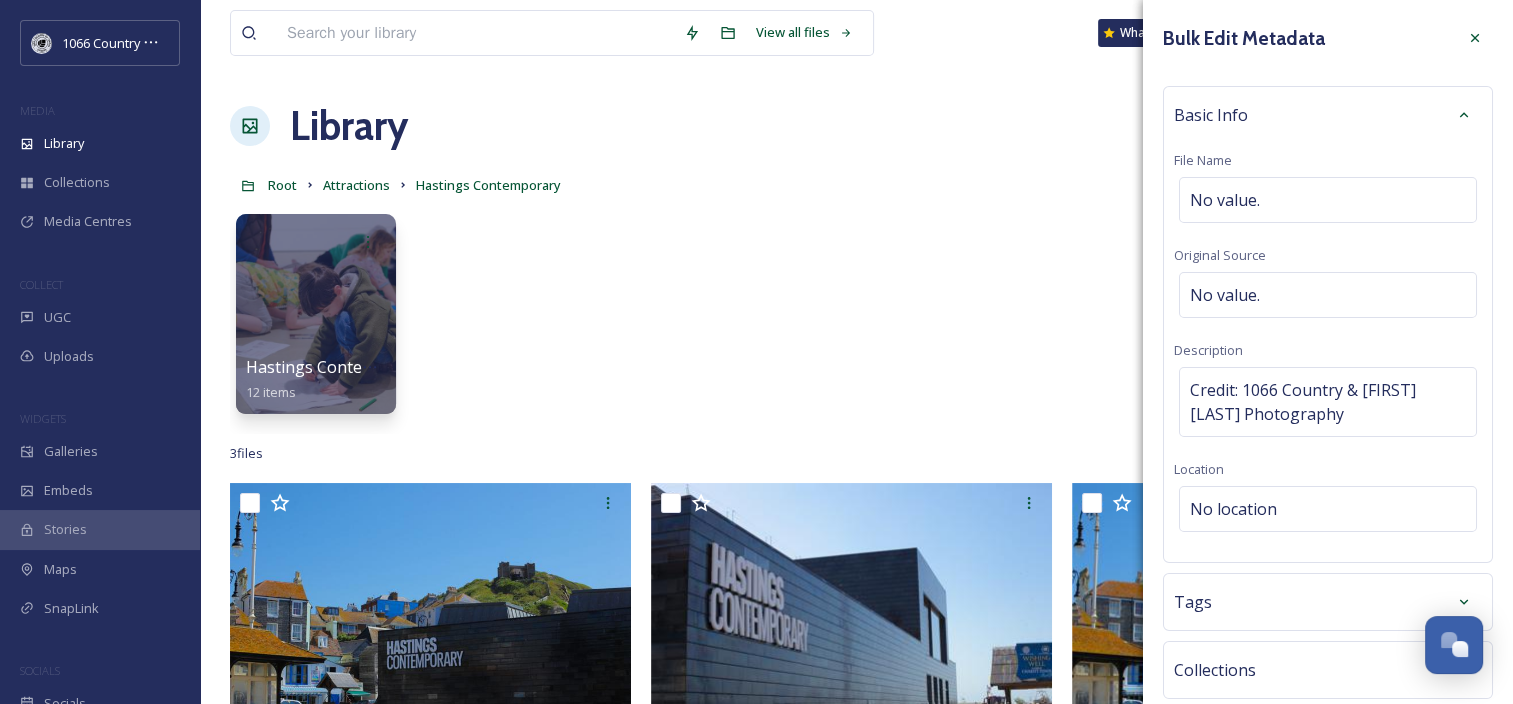 click on "Bulk Edit Metadata Basic Info File Name No value. Original Source No value. Description Credit: 1066 Country & [FIRST] [LAST] Photography Location No location Tags Collections Rights Bulk Edit" at bounding box center [1328, 439] 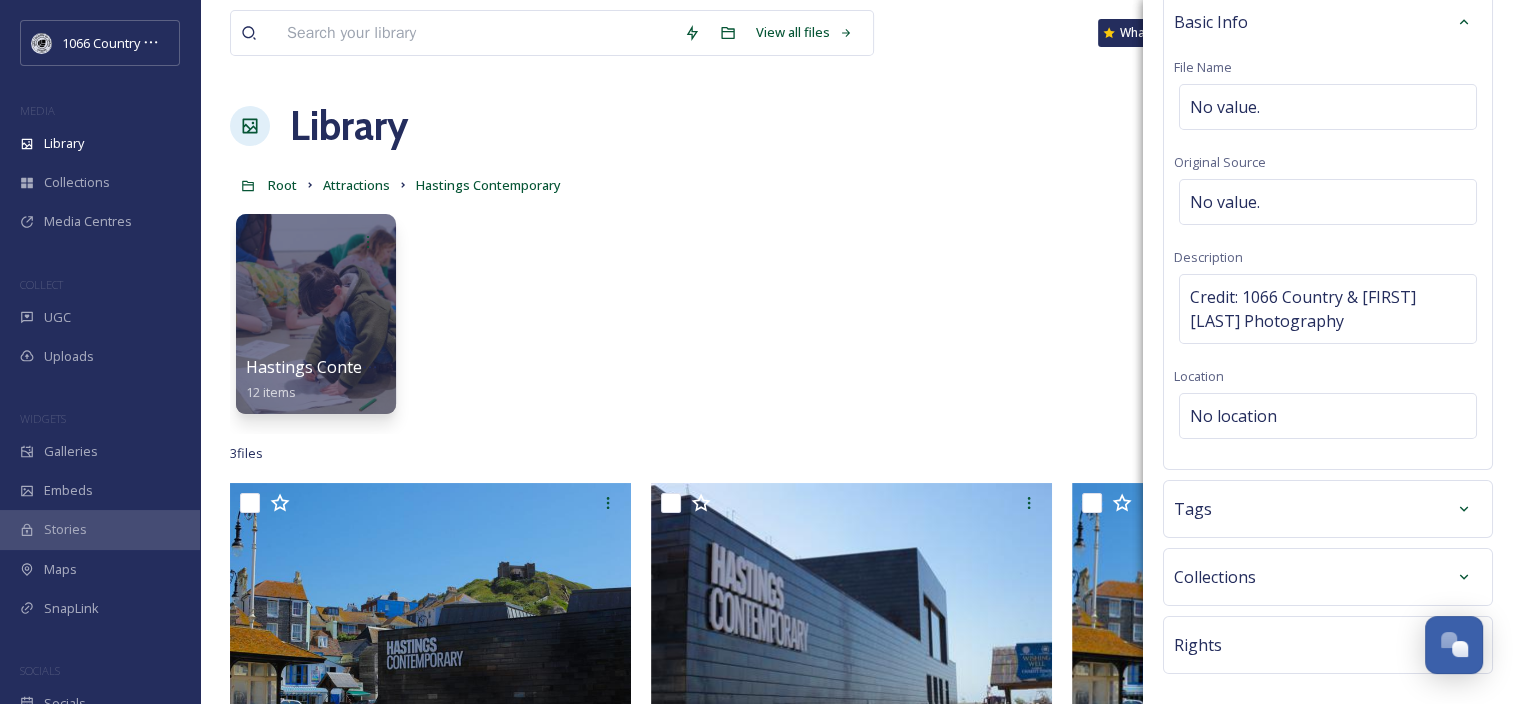 scroll, scrollTop: 170, scrollLeft: 0, axis: vertical 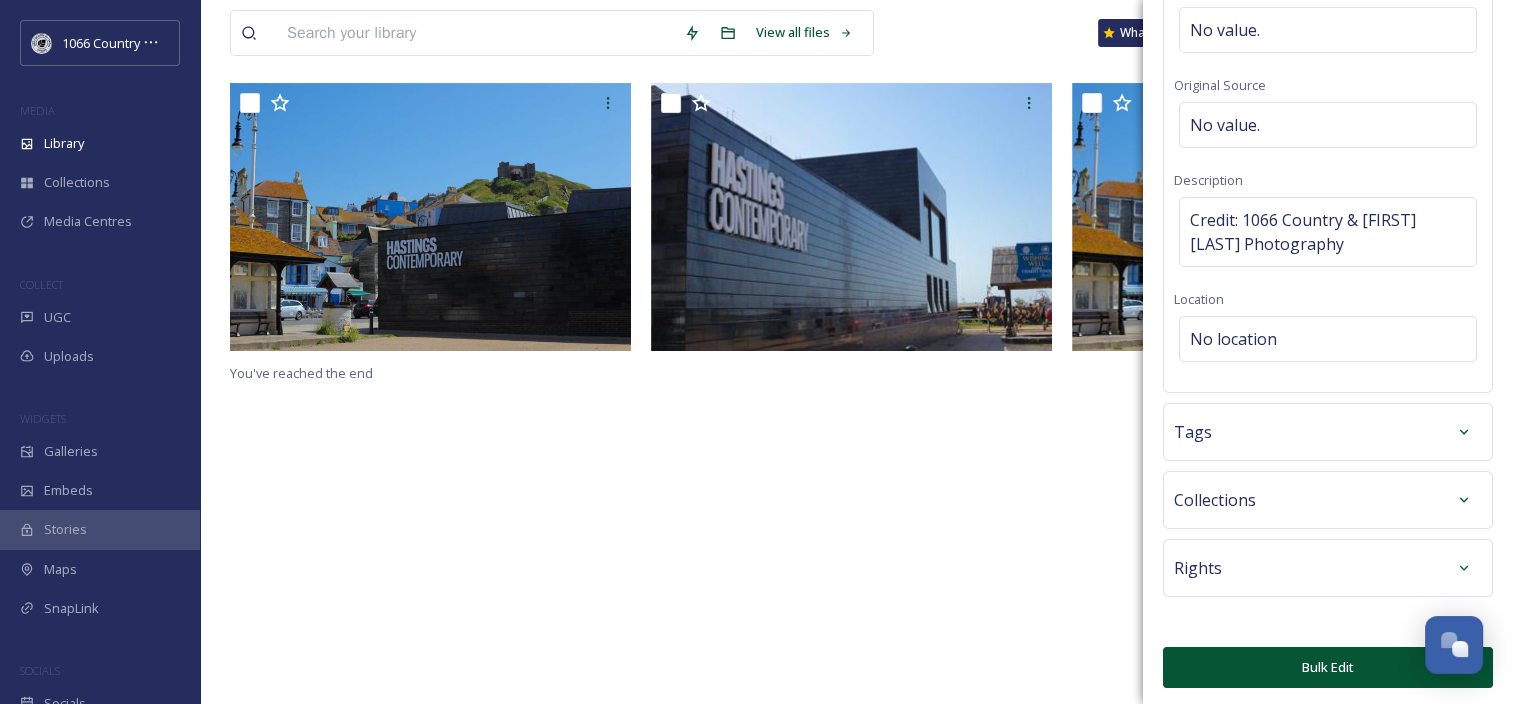 click on "Bulk Edit" at bounding box center [1328, 667] 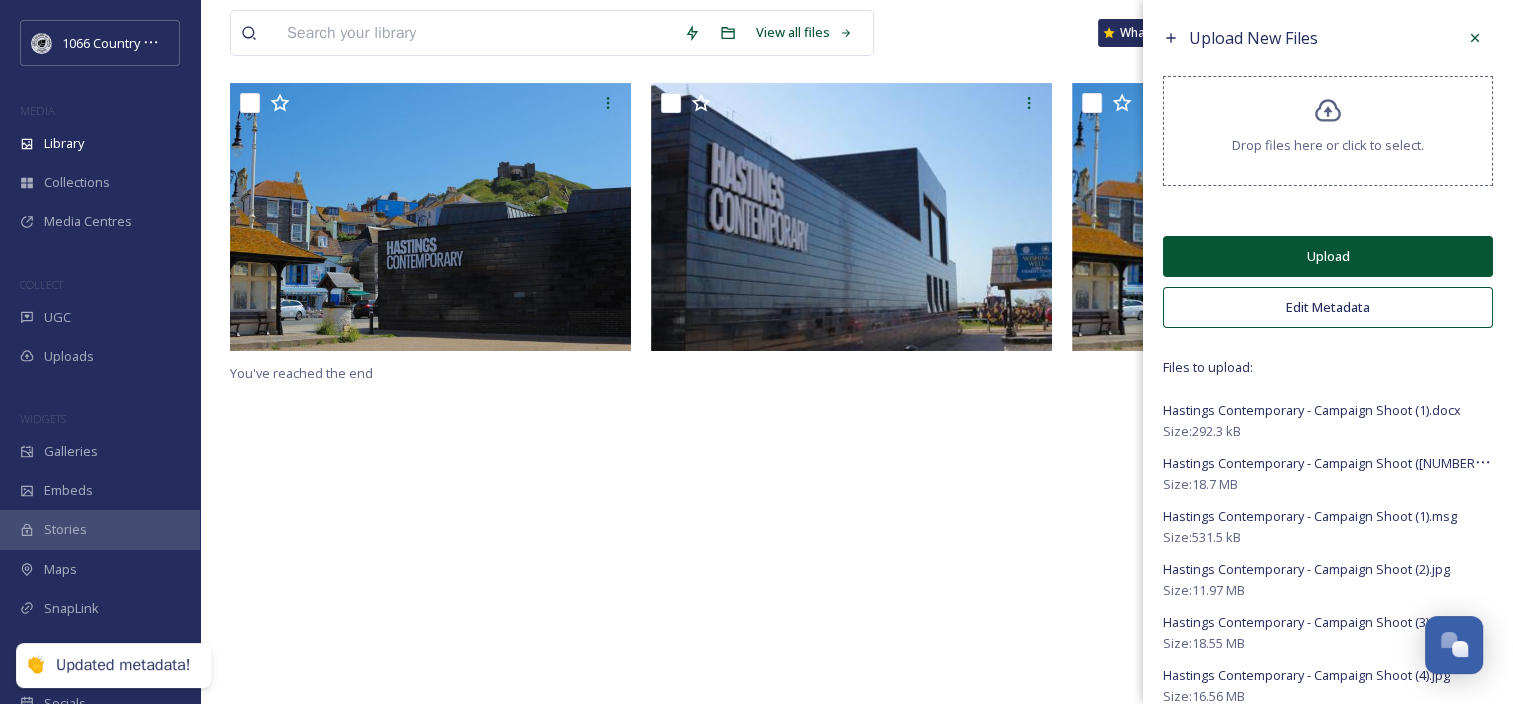 click on "Upload" at bounding box center [1328, 256] 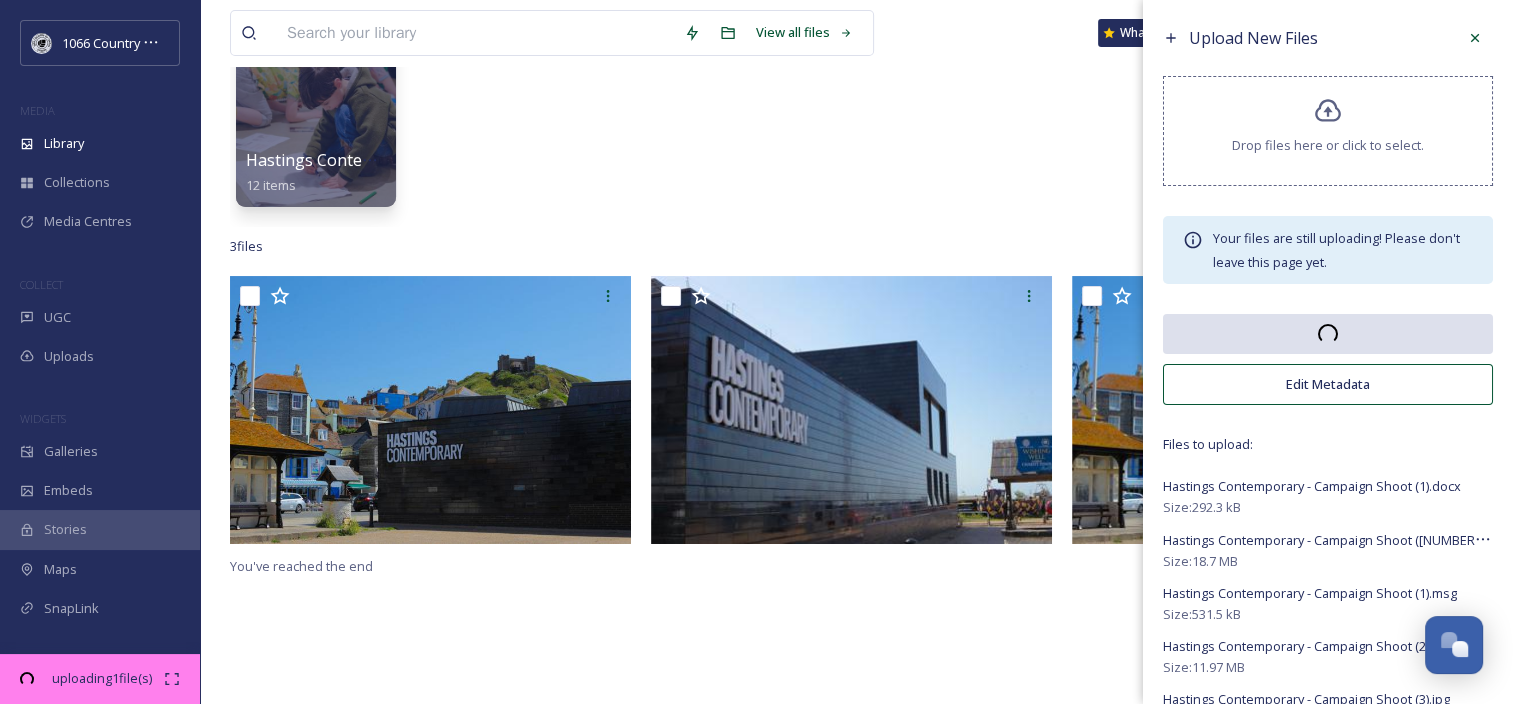 scroll, scrollTop: 200, scrollLeft: 0, axis: vertical 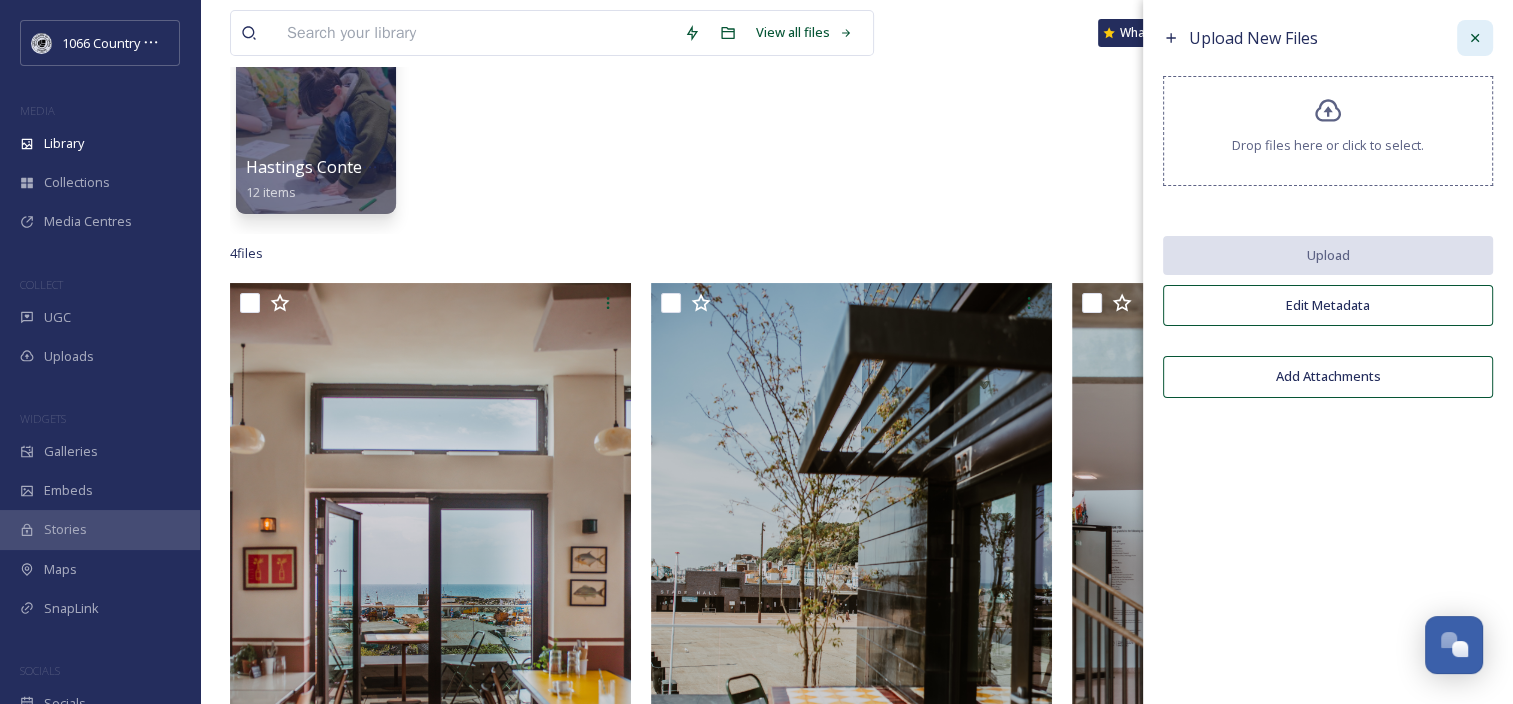 click 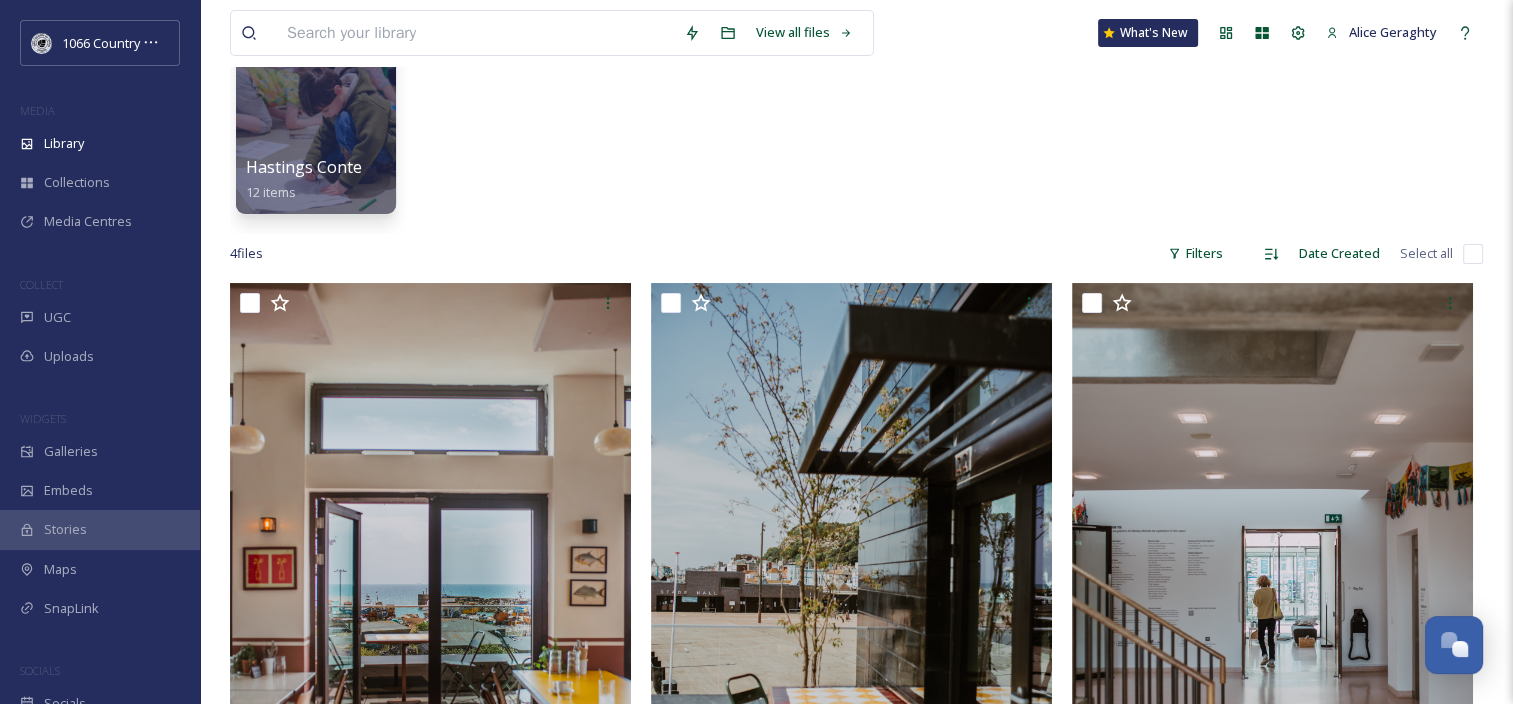 click on "Hastings Contemp Pics 12   items" at bounding box center [856, 119] 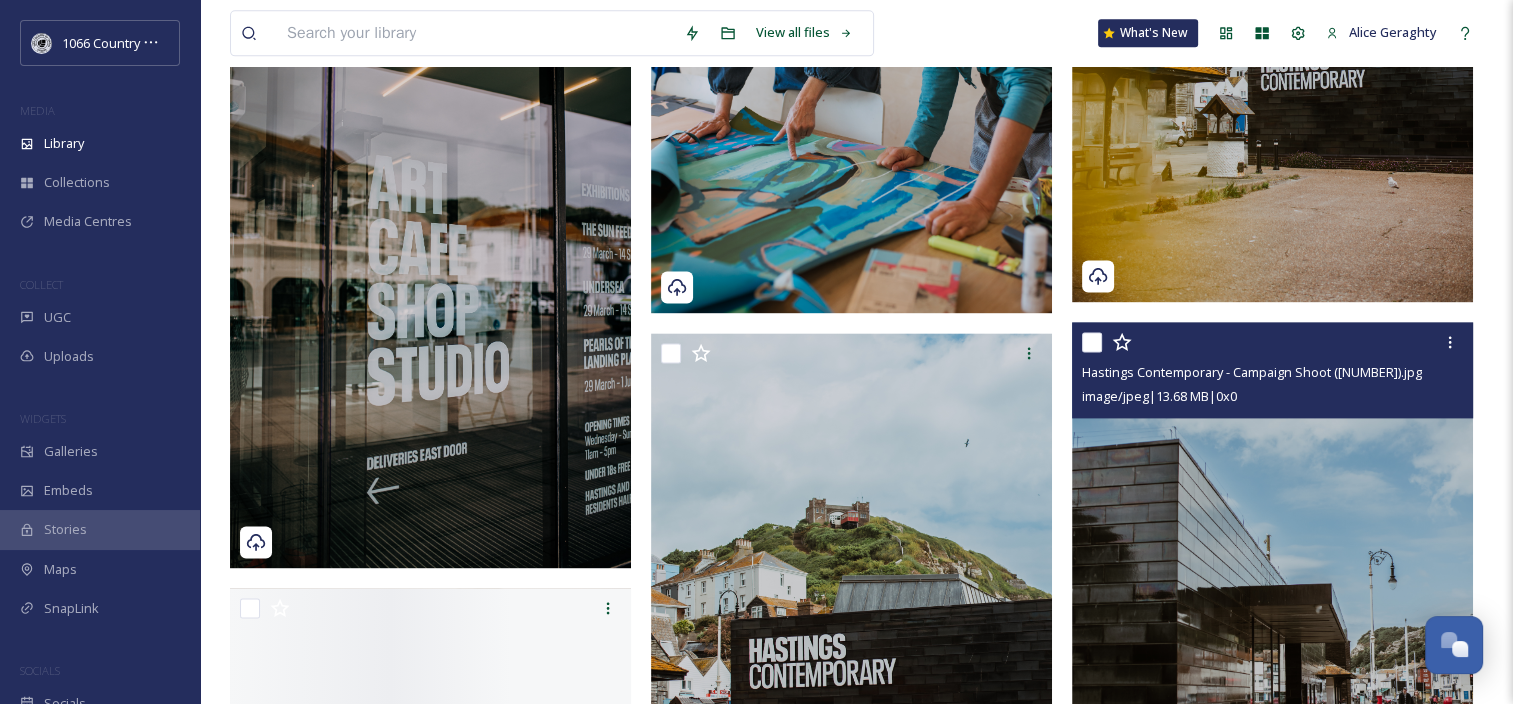 scroll, scrollTop: 2800, scrollLeft: 0, axis: vertical 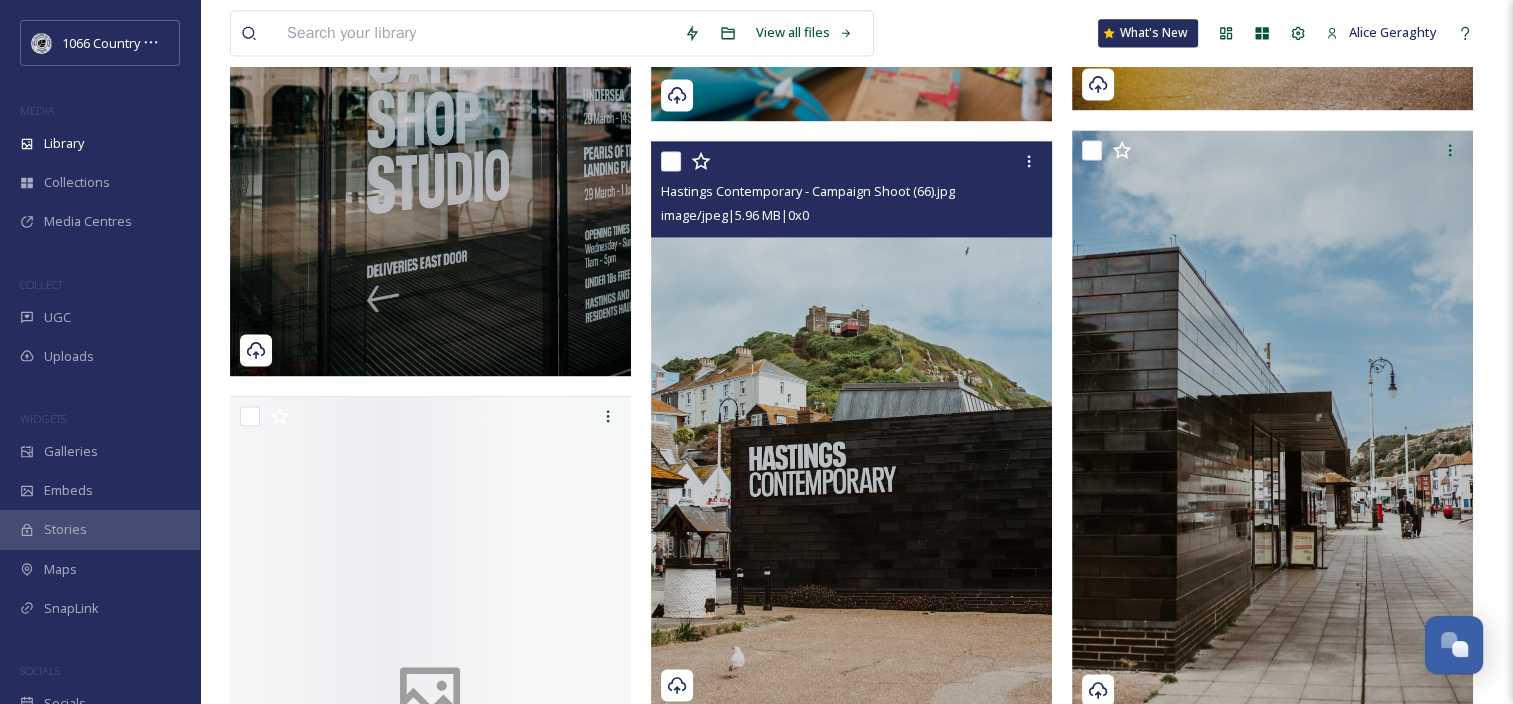 click at bounding box center [671, 161] 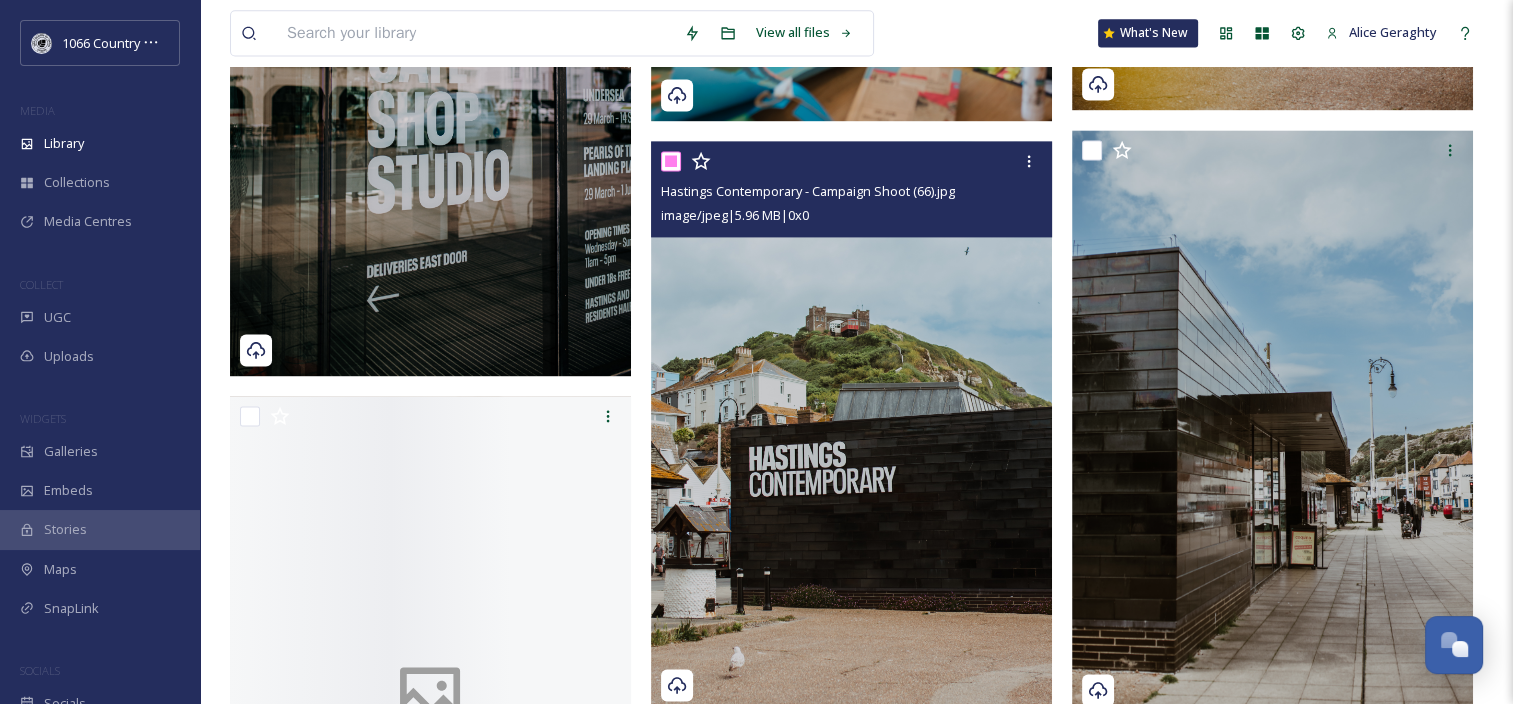 checkbox on "true" 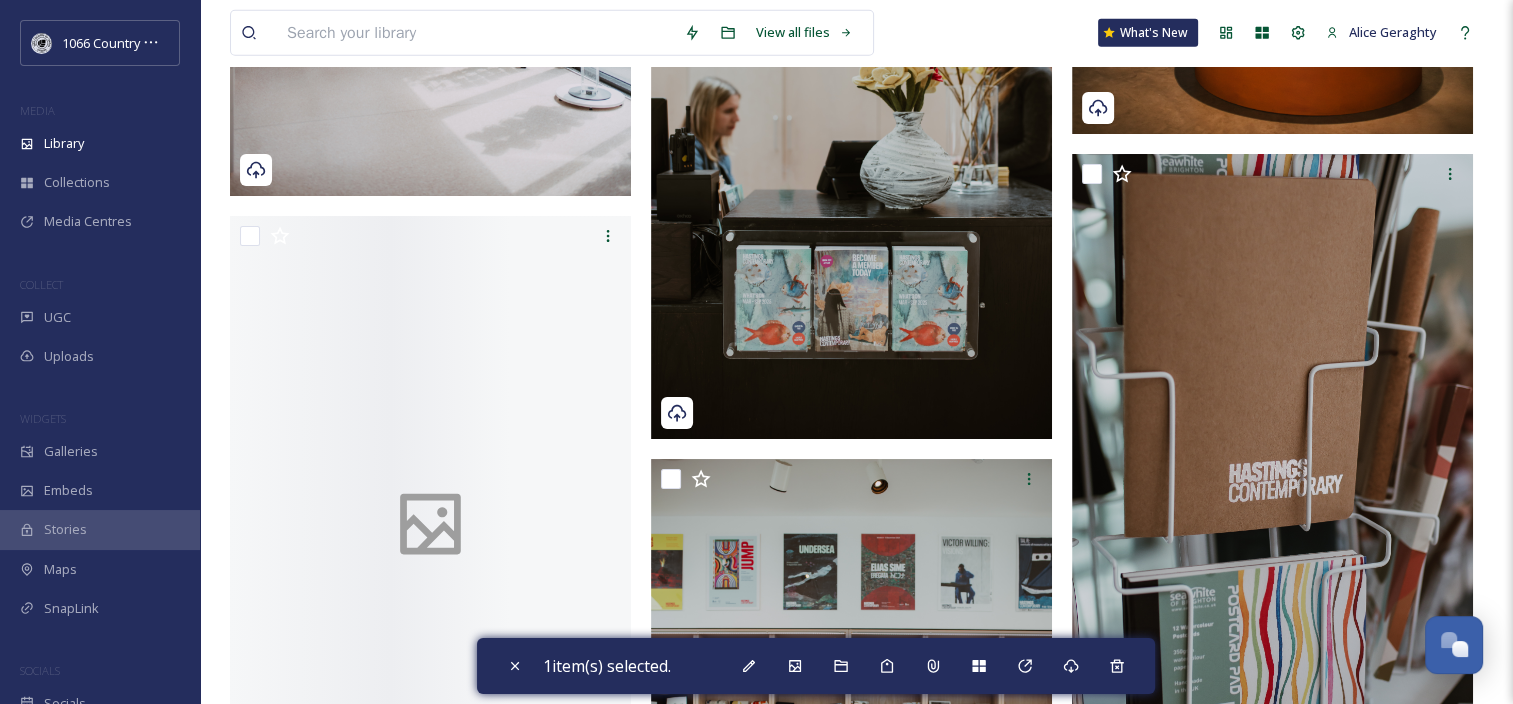 scroll, scrollTop: 5400, scrollLeft: 0, axis: vertical 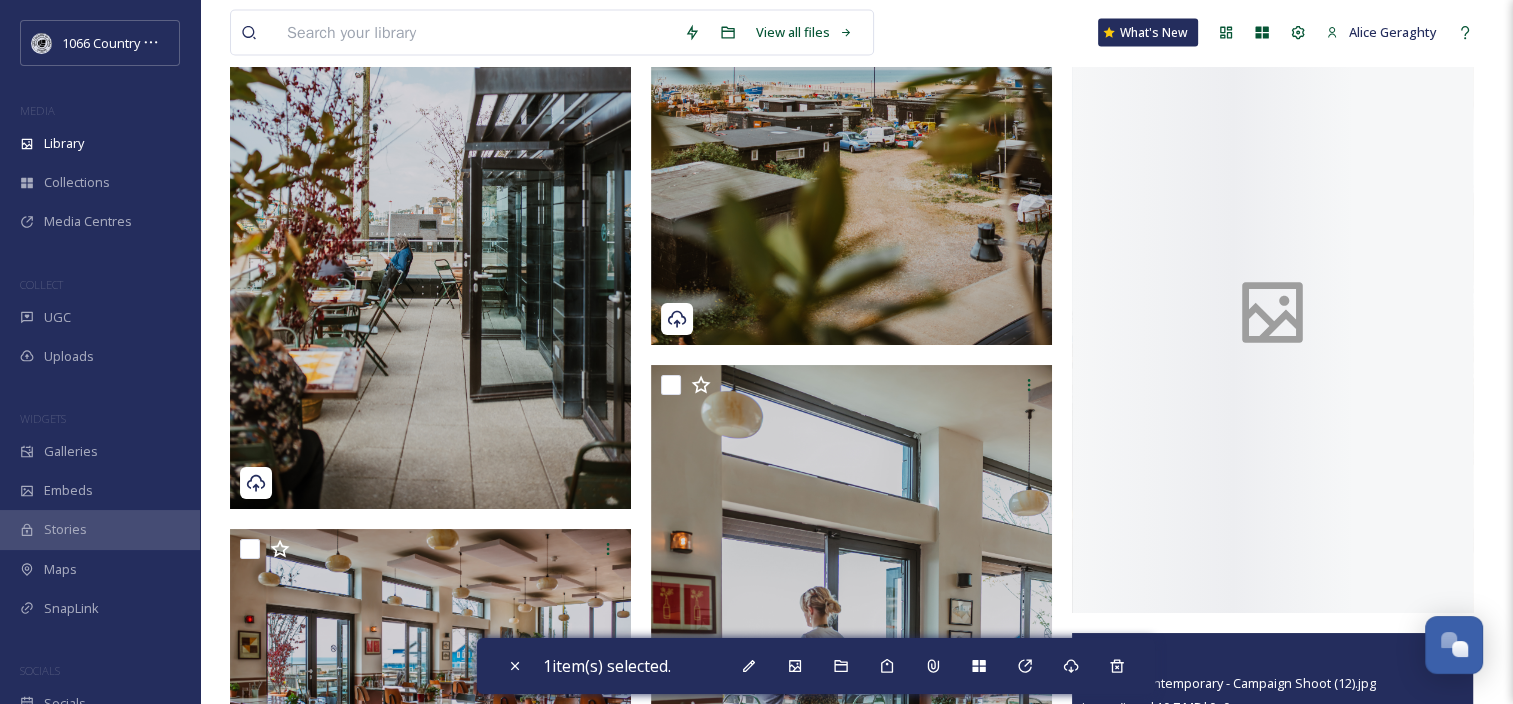 click at bounding box center [1092, 653] 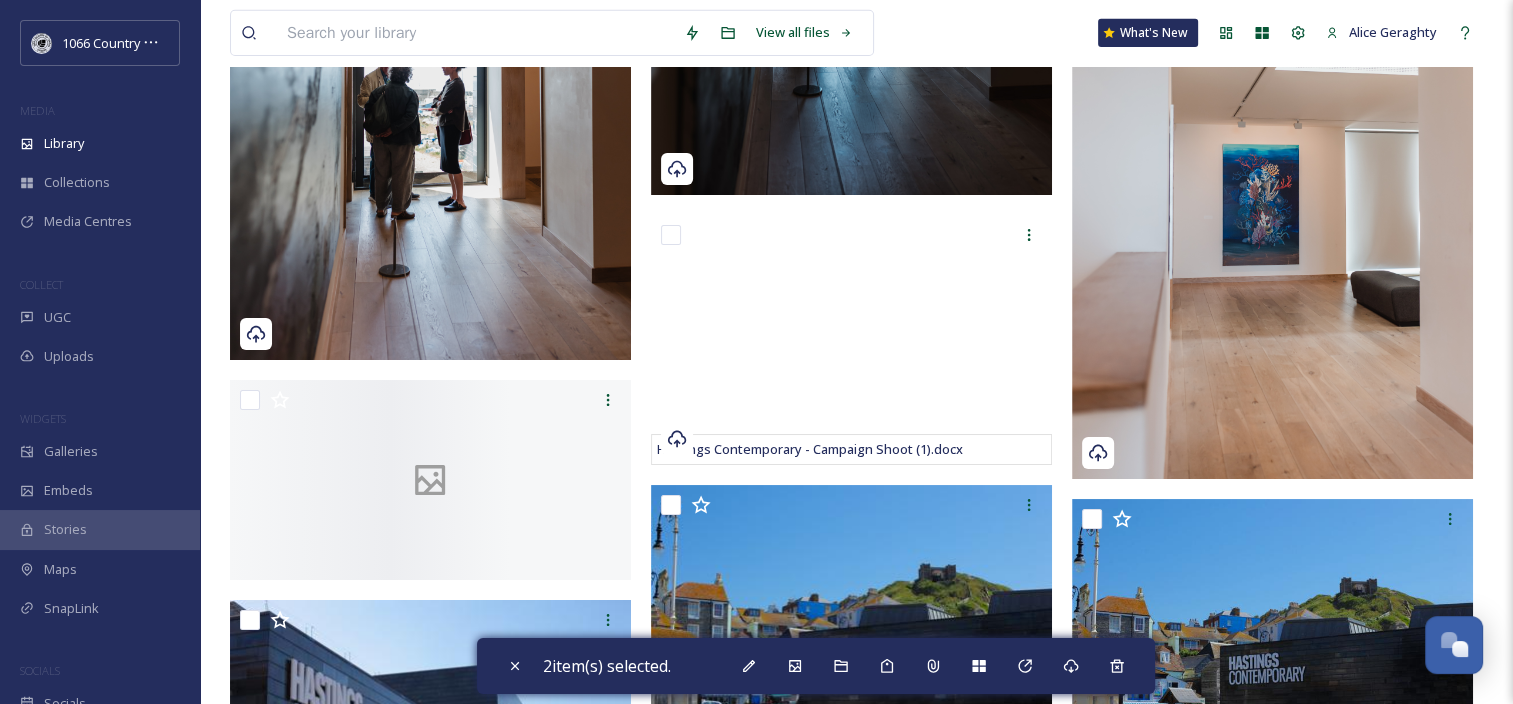 scroll, scrollTop: 14358, scrollLeft: 0, axis: vertical 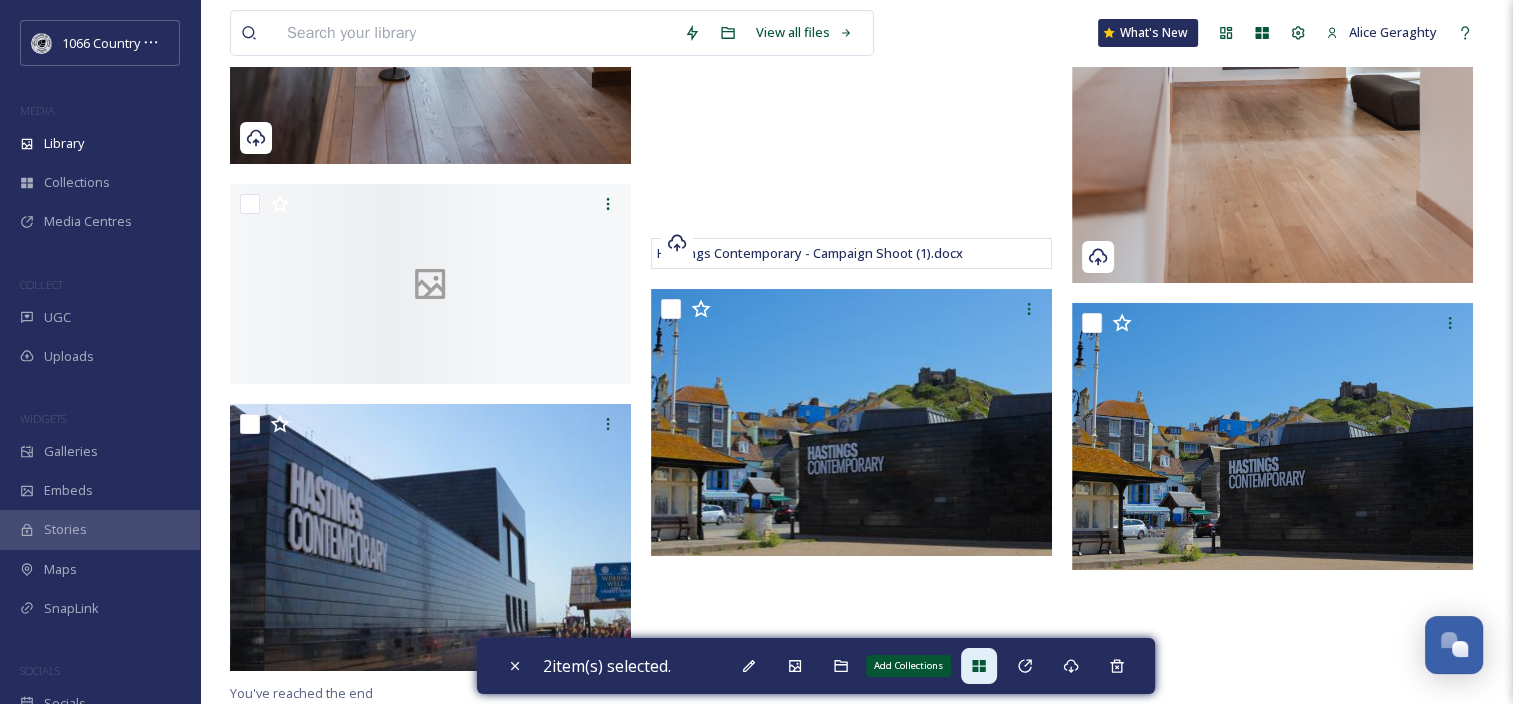 click 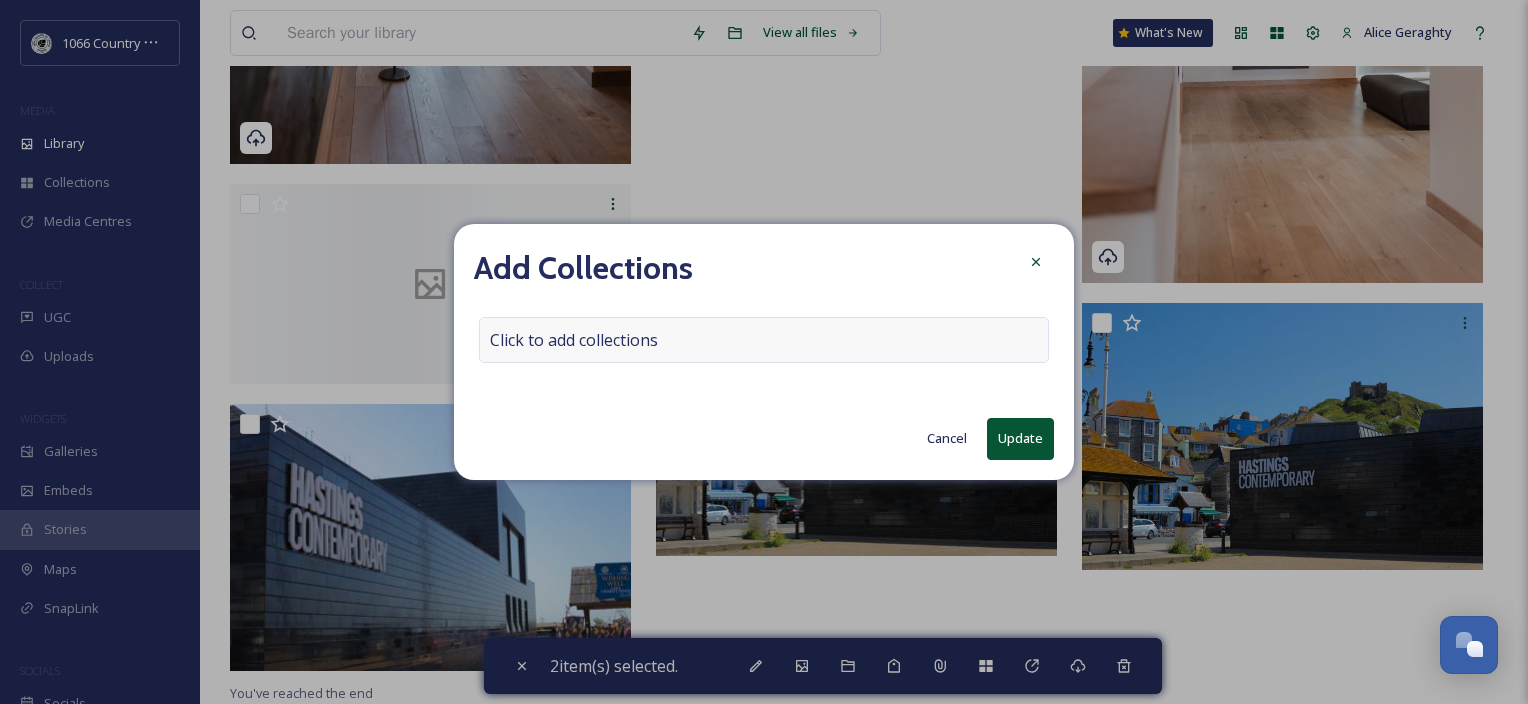 click on "Click to add collections" at bounding box center [764, 340] 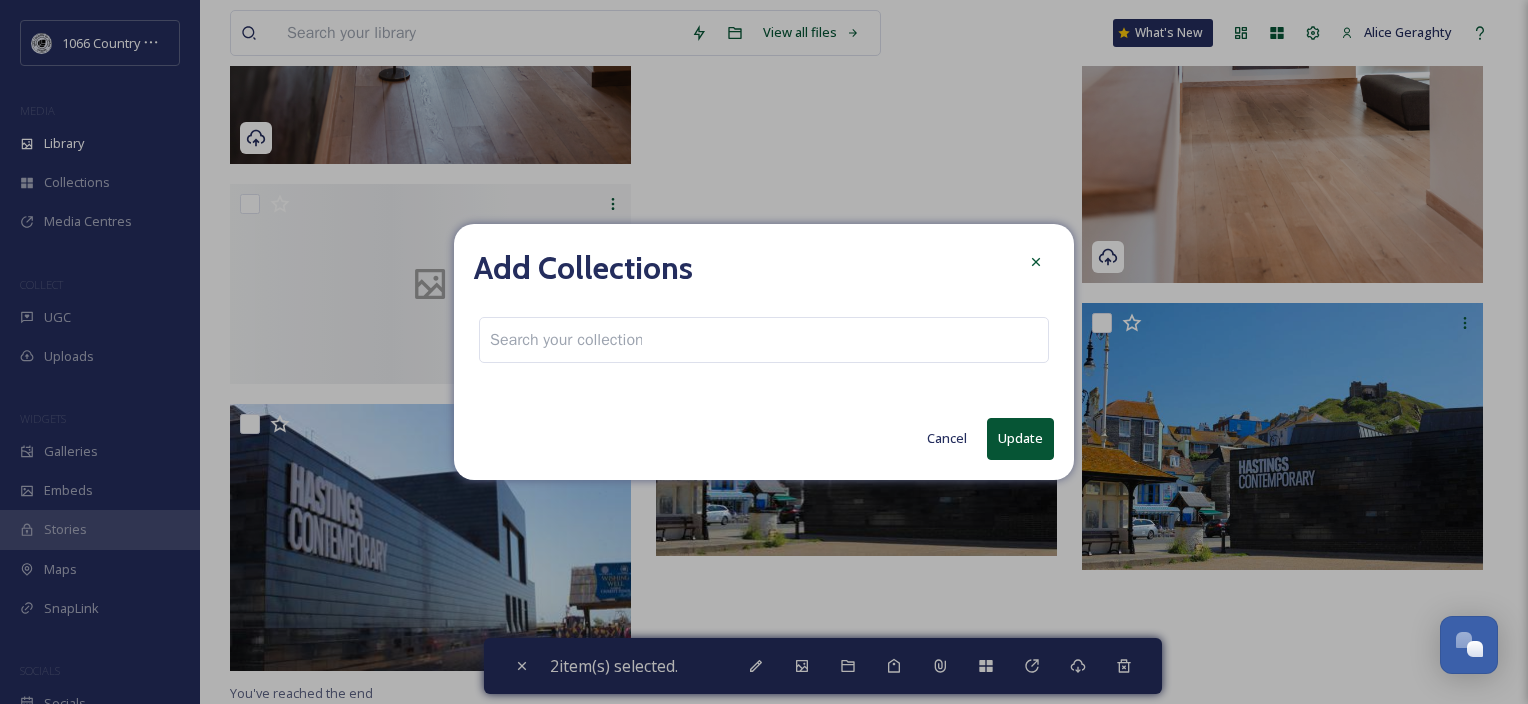 click at bounding box center (566, 340) 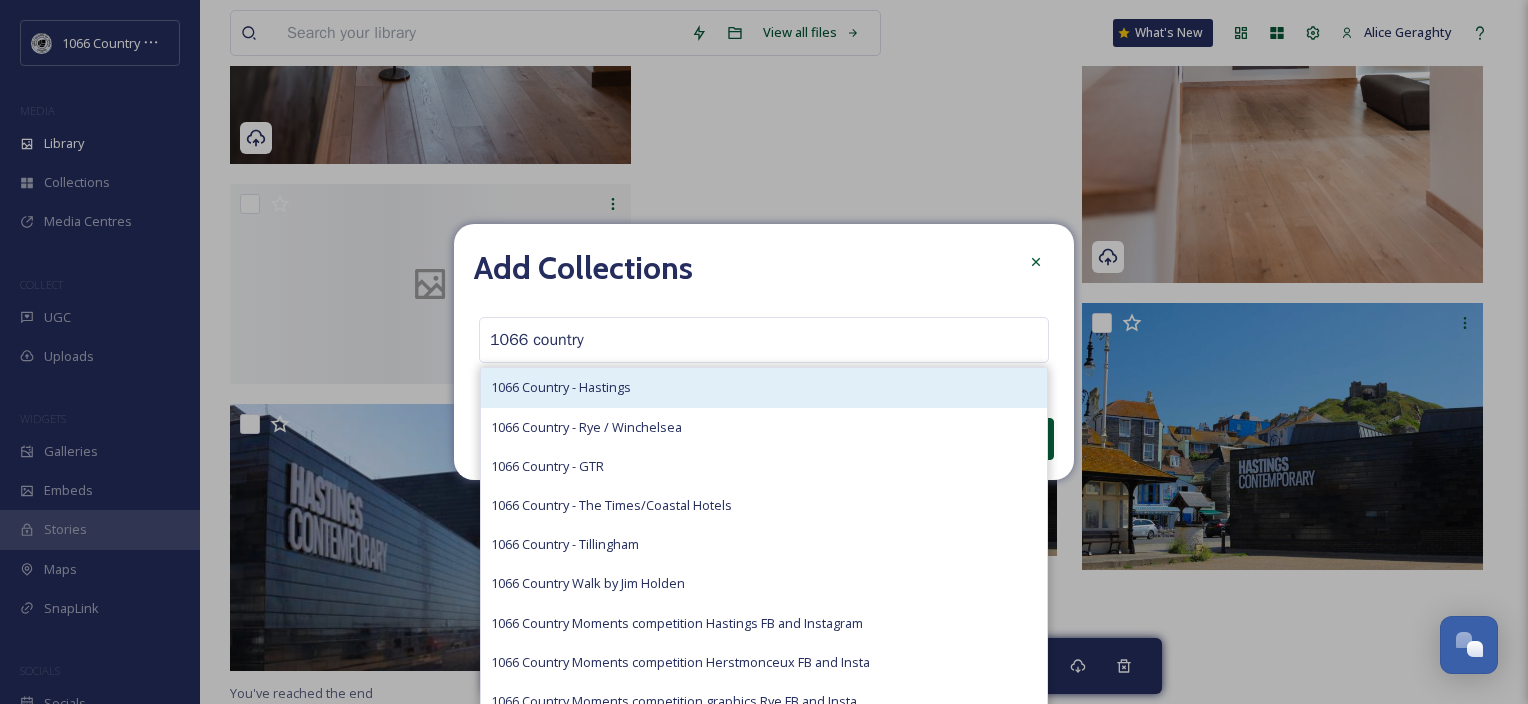 type on "1066 country" 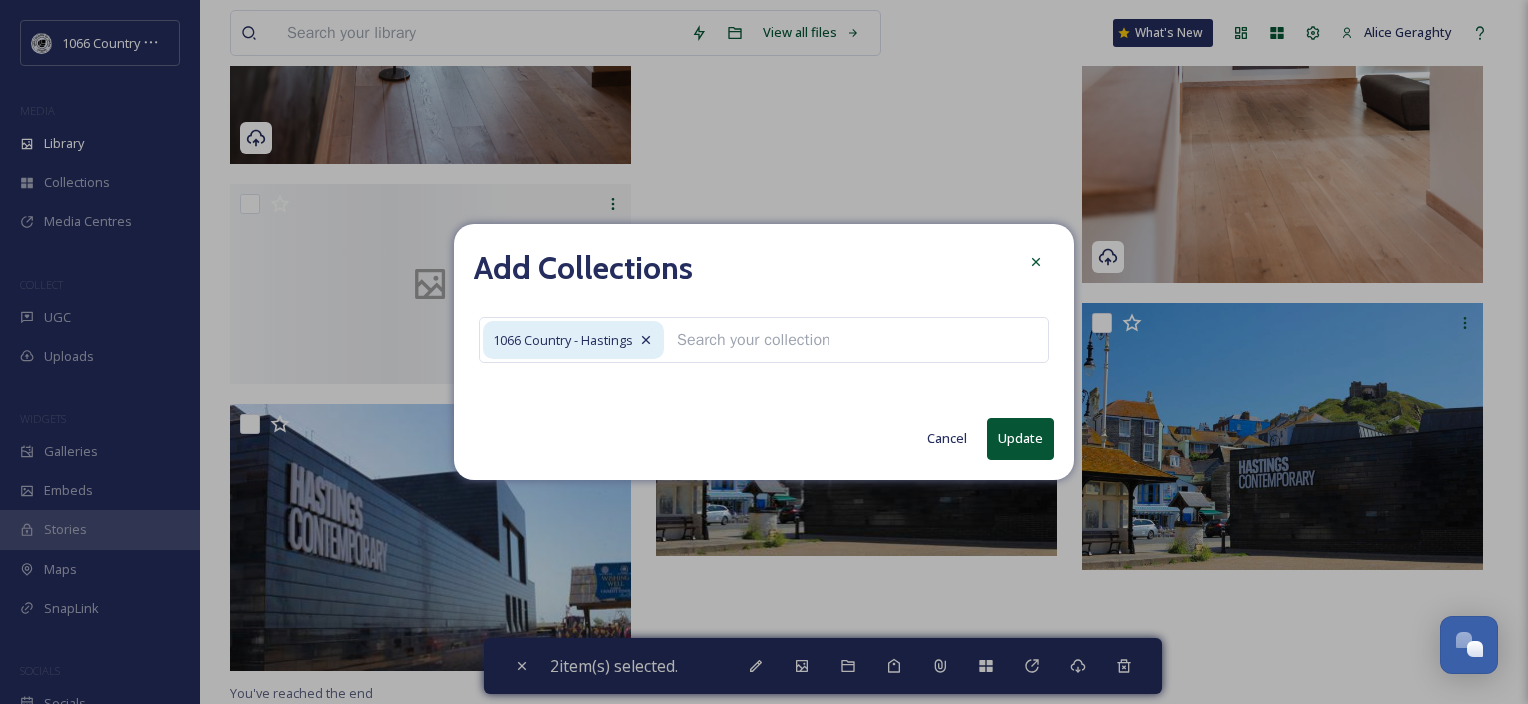 click on "Update" at bounding box center [1020, 438] 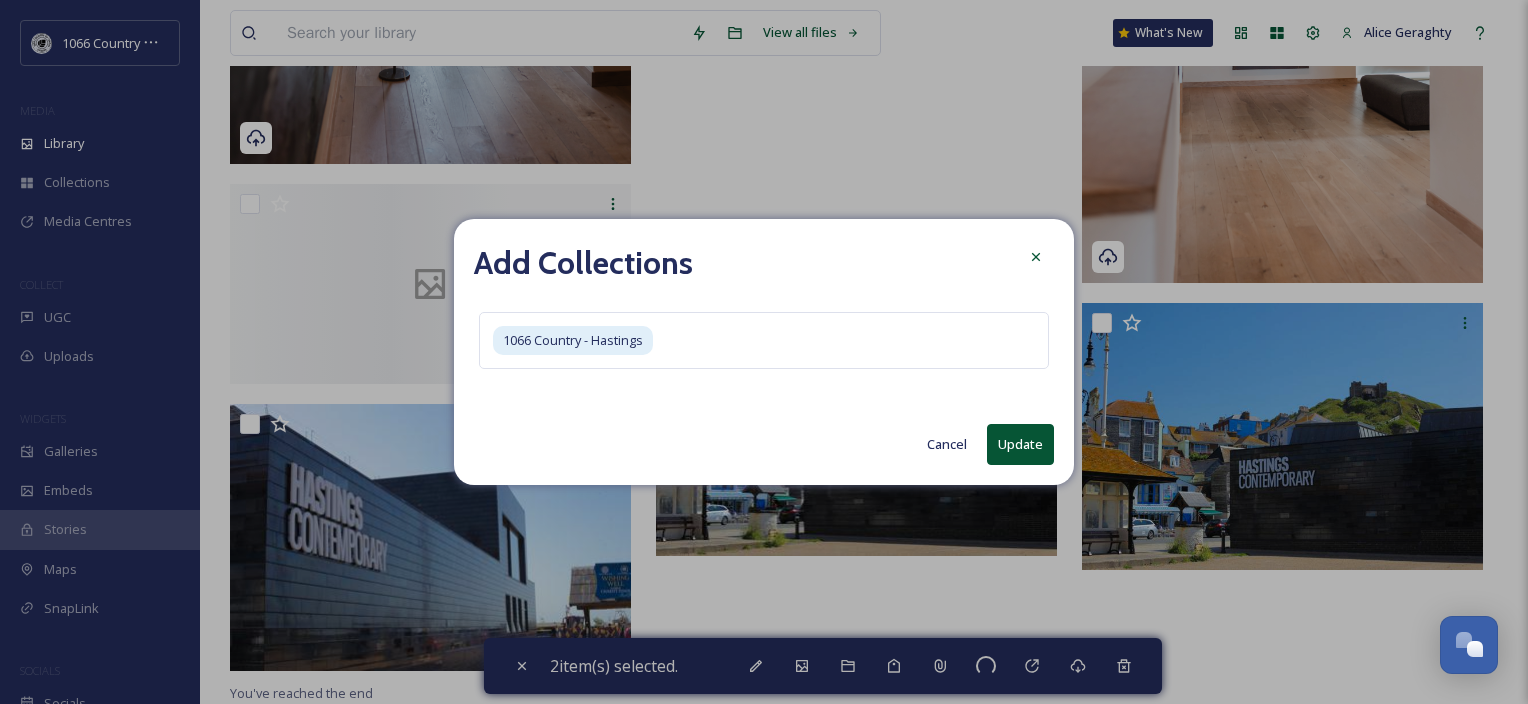 checkbox on "false" 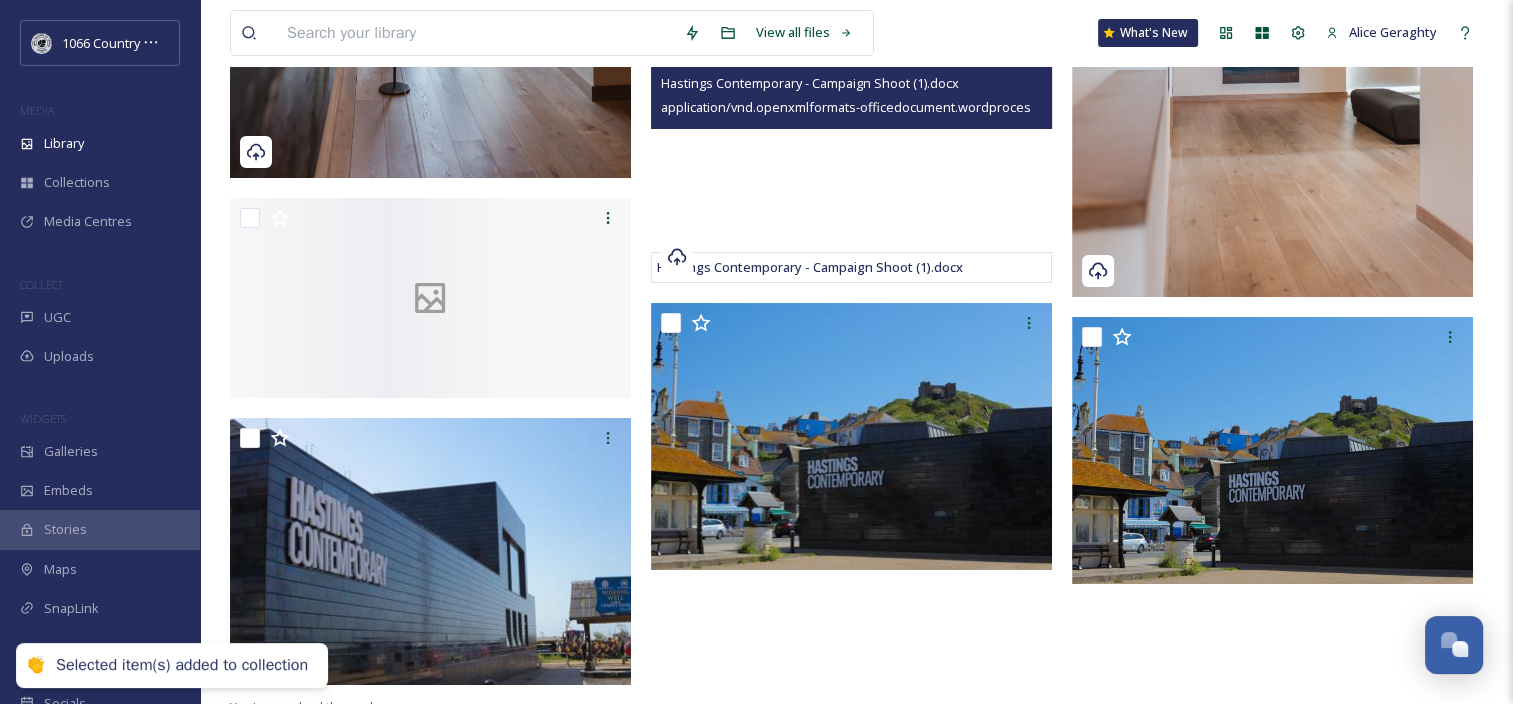 scroll, scrollTop: 14258, scrollLeft: 0, axis: vertical 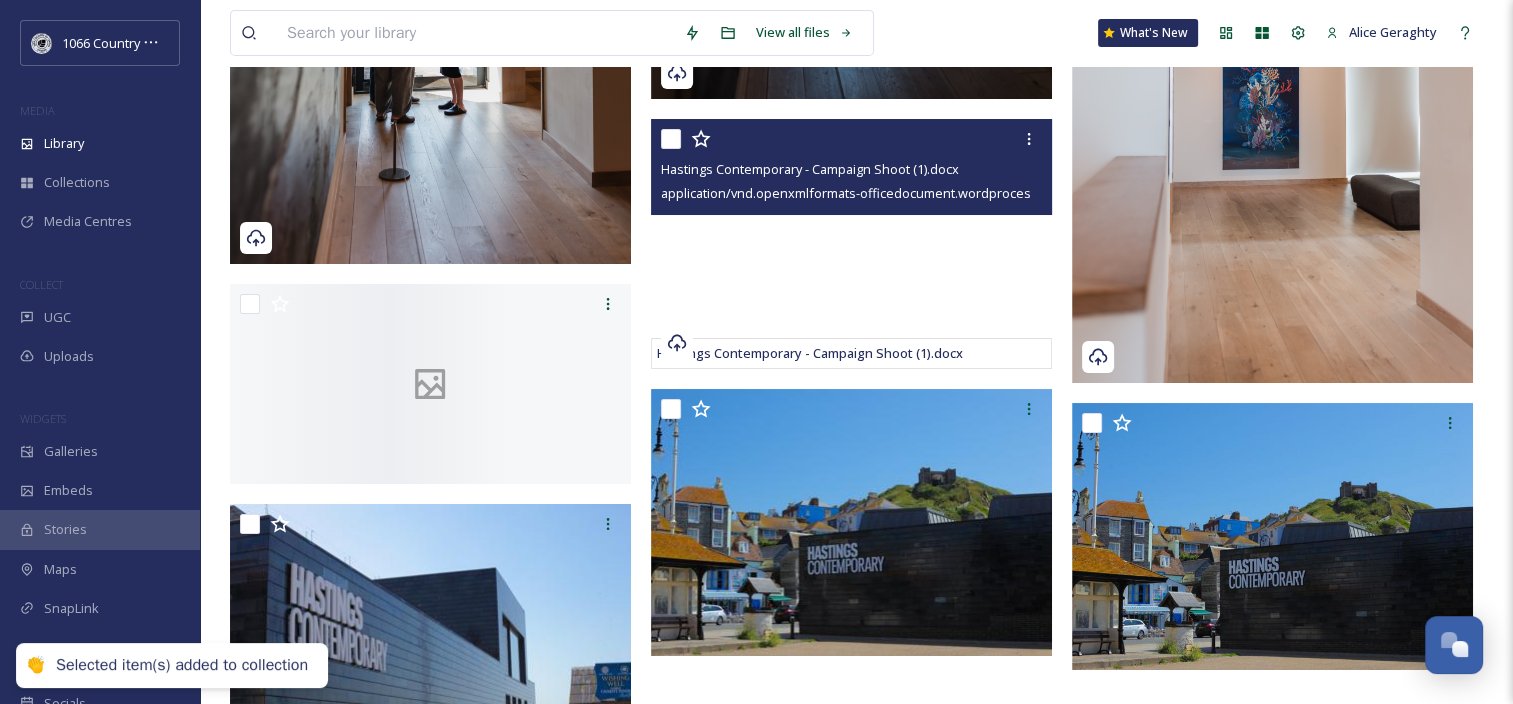 click at bounding box center (671, 139) 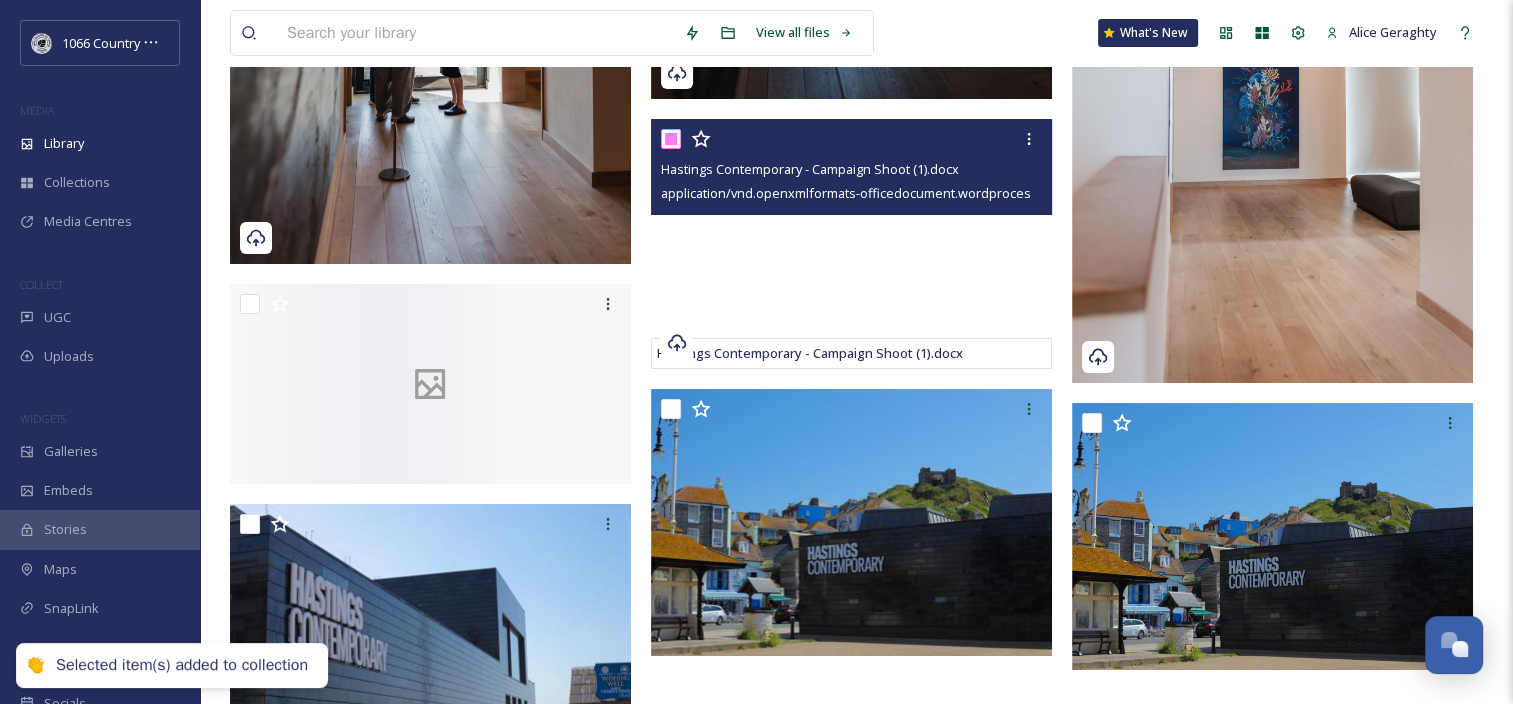 checkbox on "true" 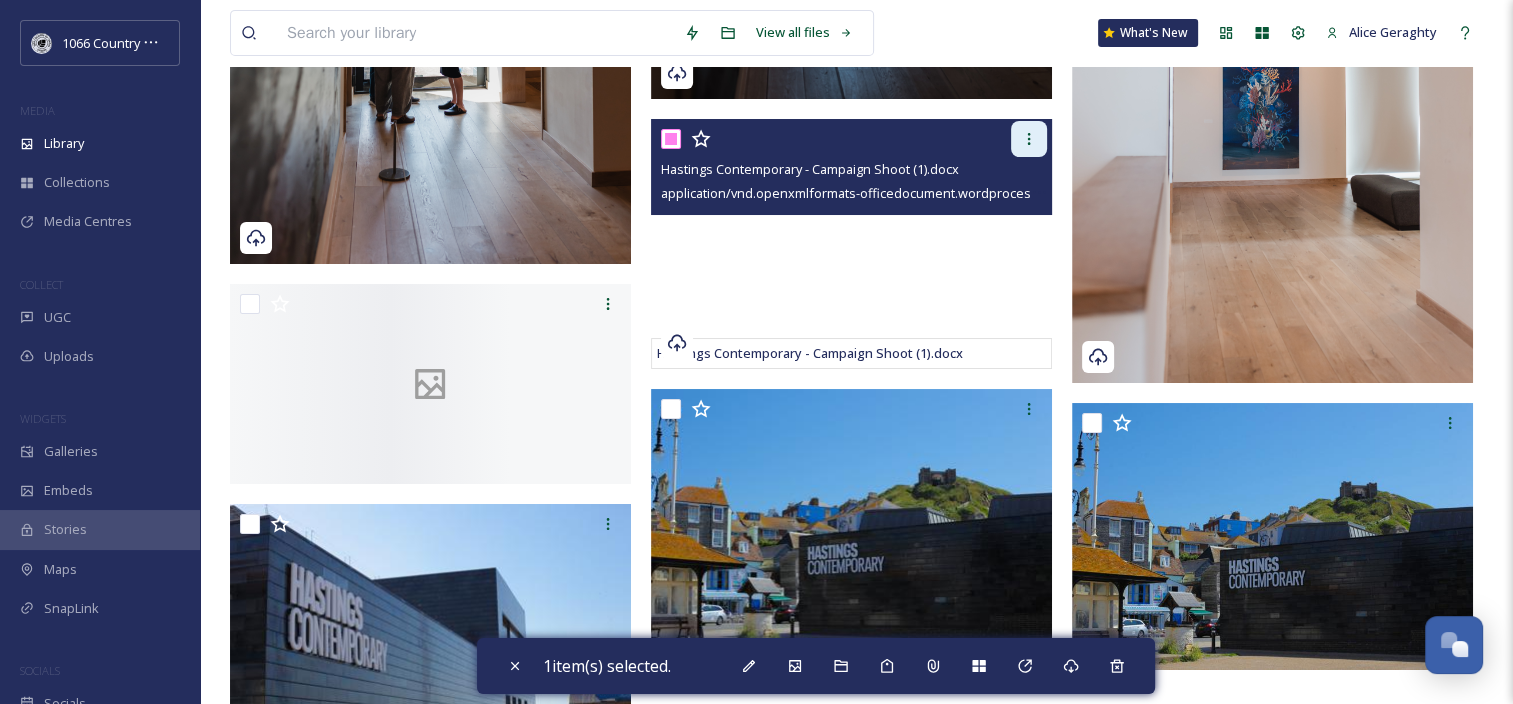 click 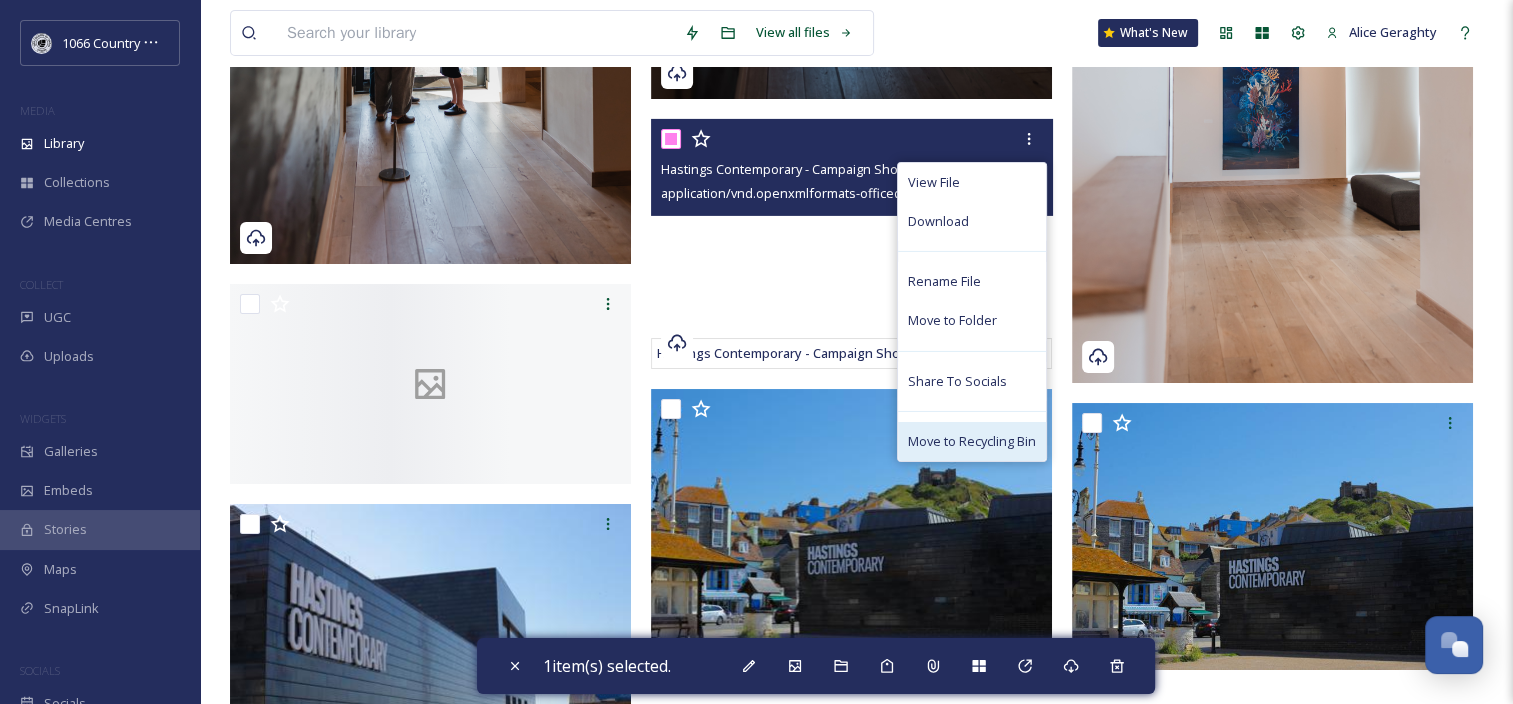 click on "Move to Recycling Bin" at bounding box center [972, 441] 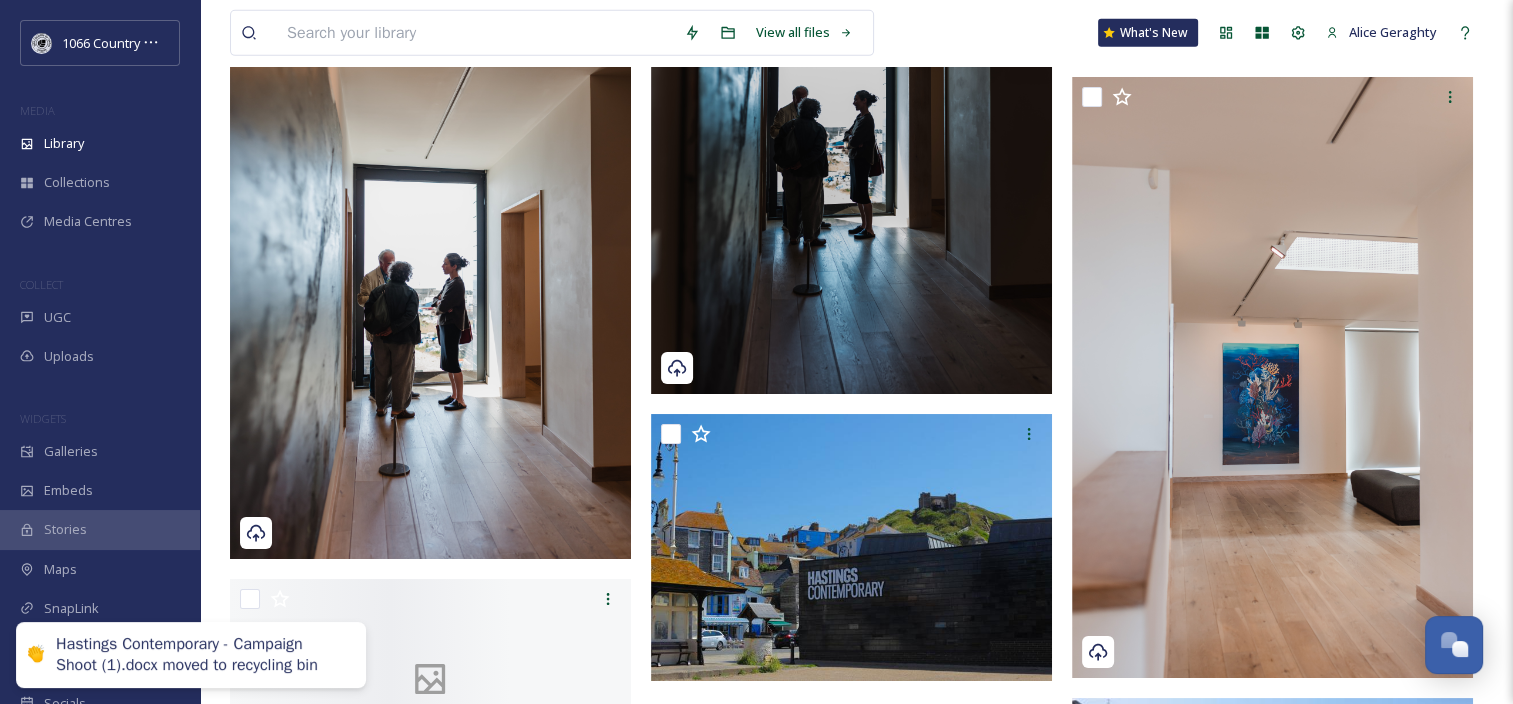 scroll, scrollTop: 14158, scrollLeft: 0, axis: vertical 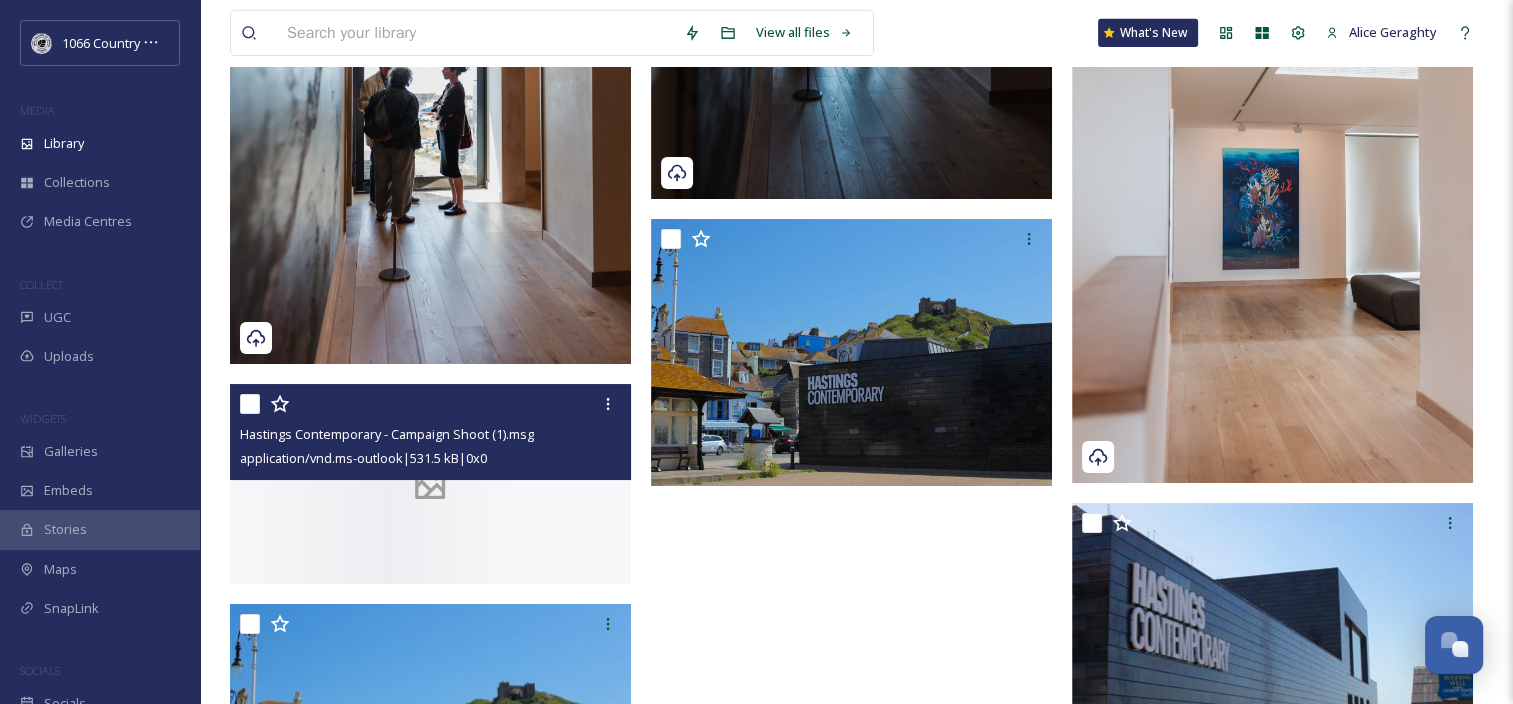 click at bounding box center [430, 484] 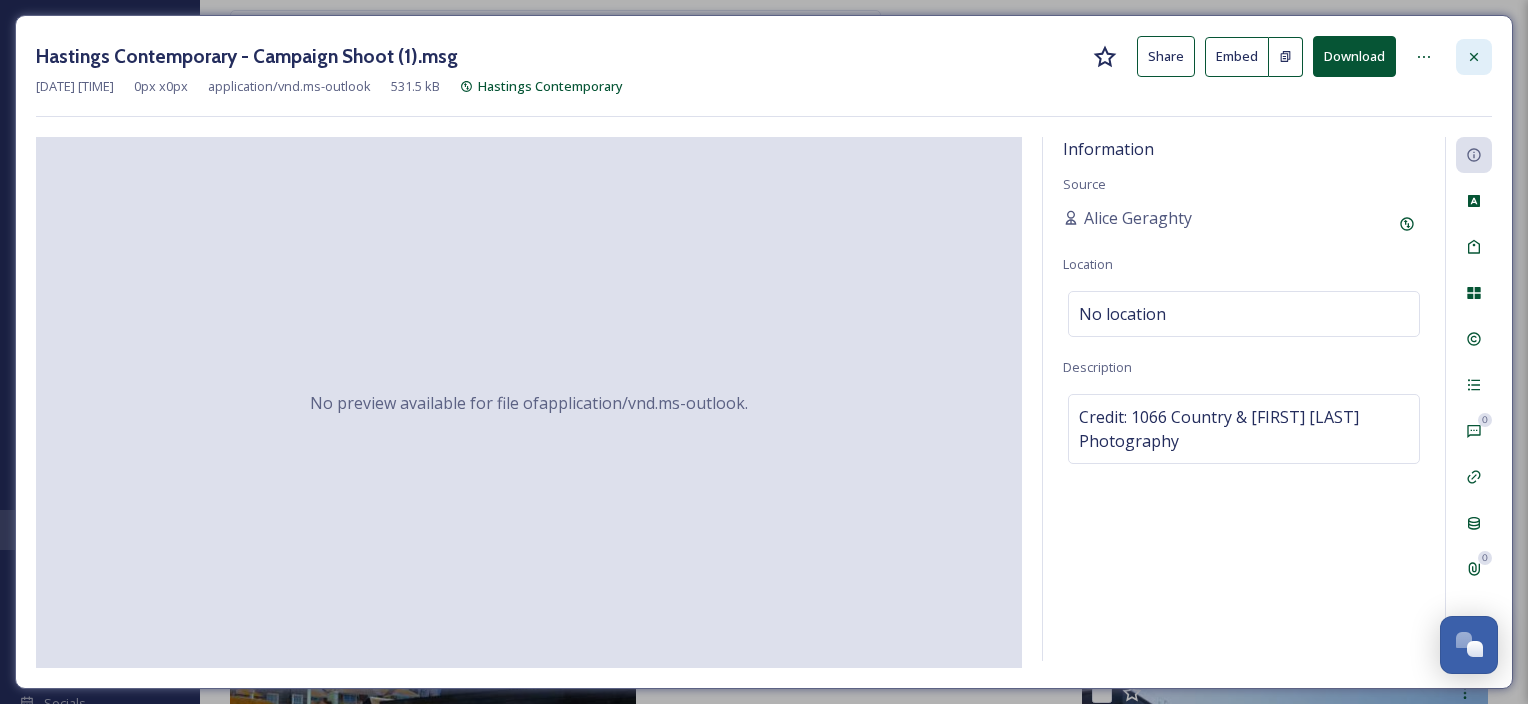 click 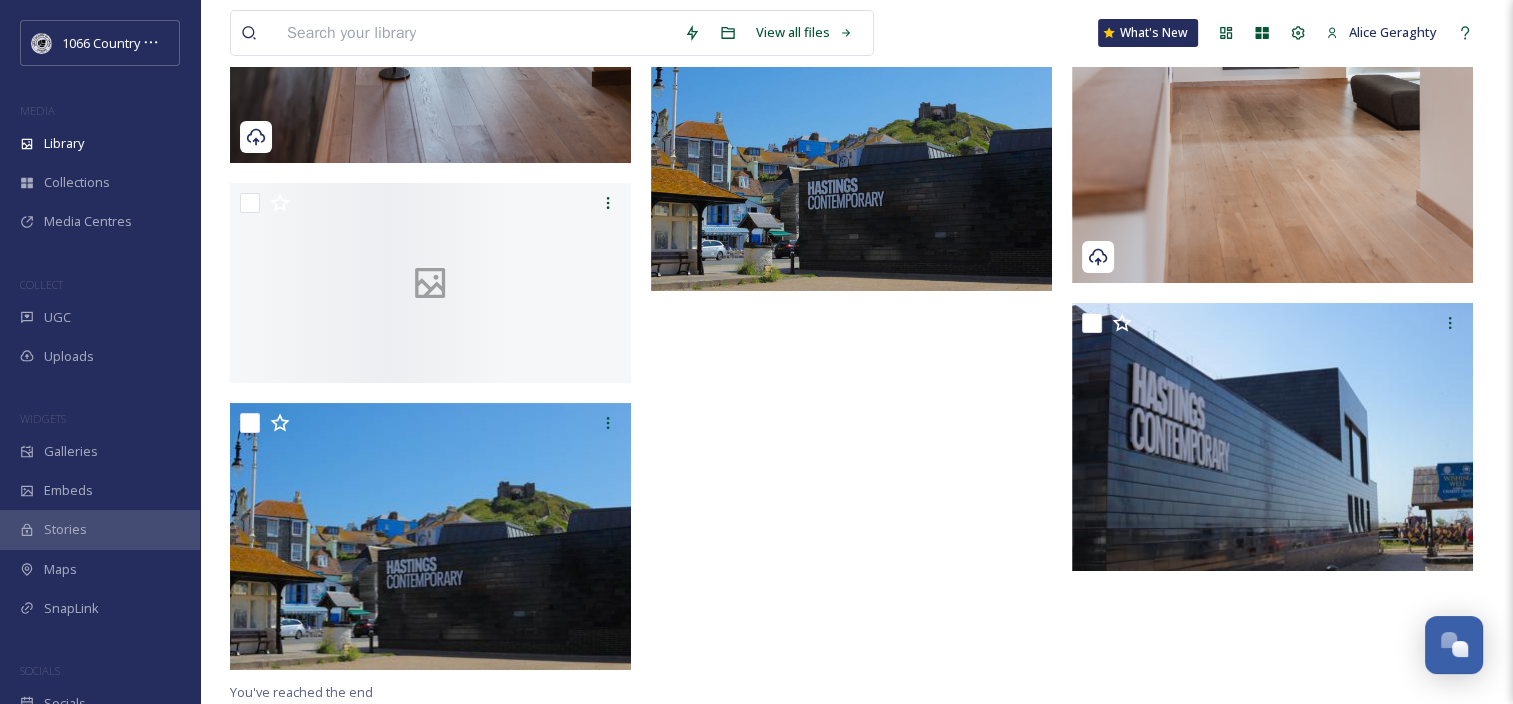 click at bounding box center (856, -6679) 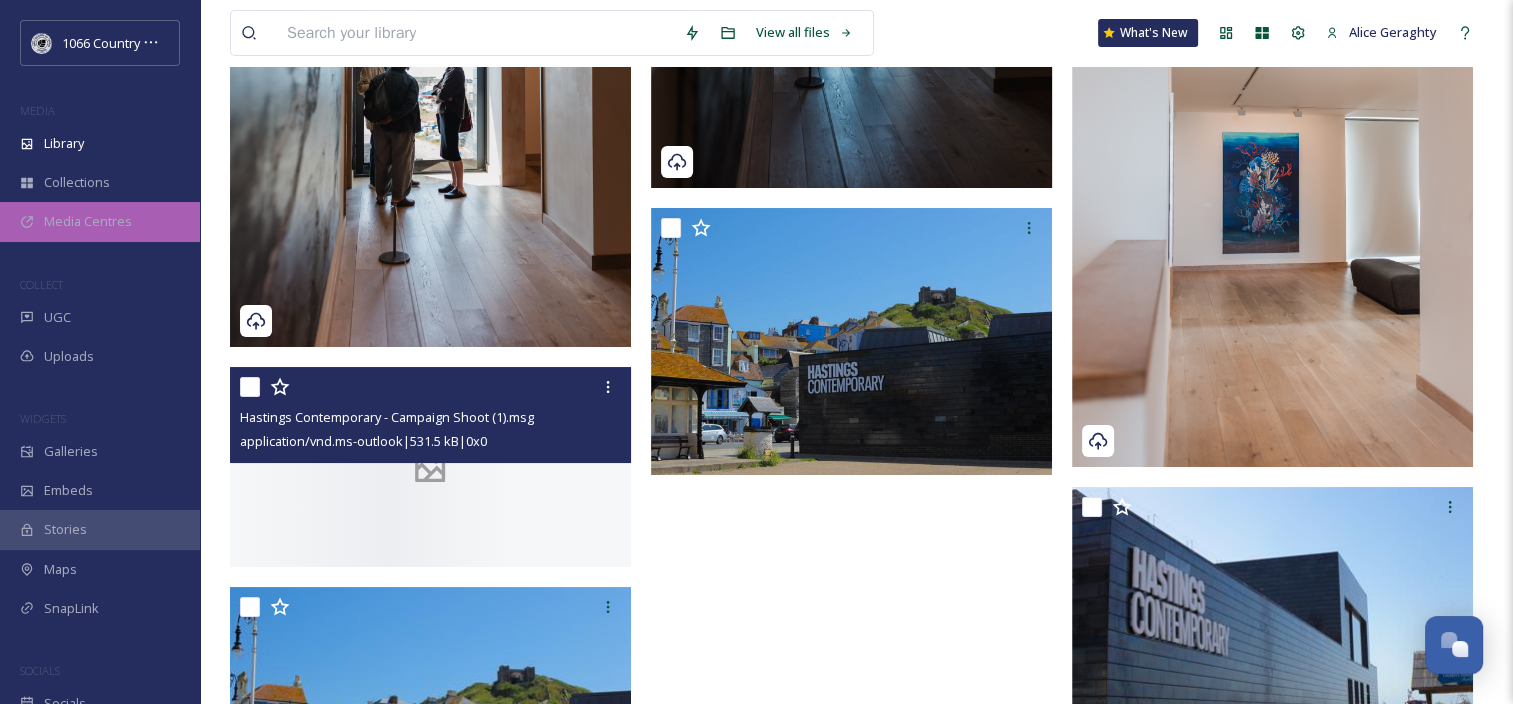 scroll, scrollTop: 14220, scrollLeft: 0, axis: vertical 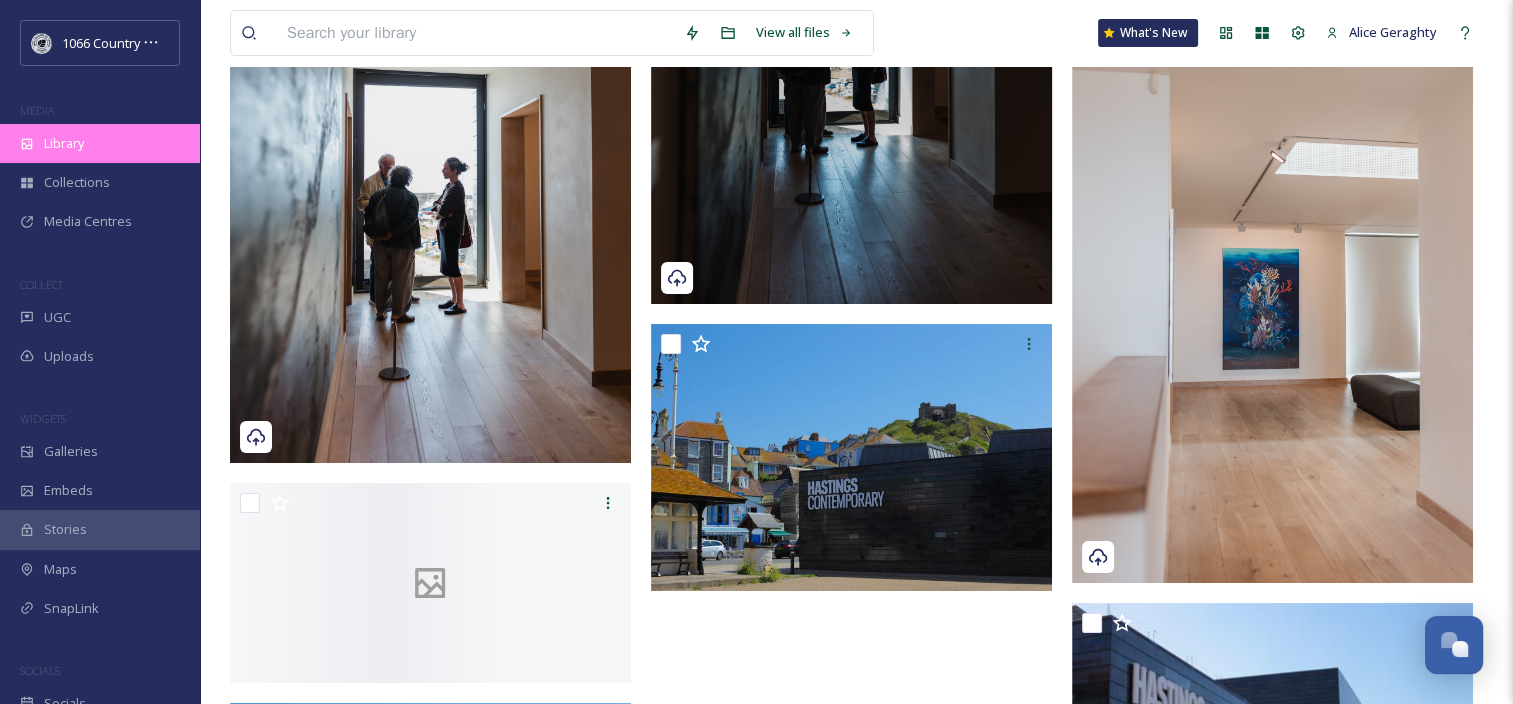 click on "Library" at bounding box center [100, 143] 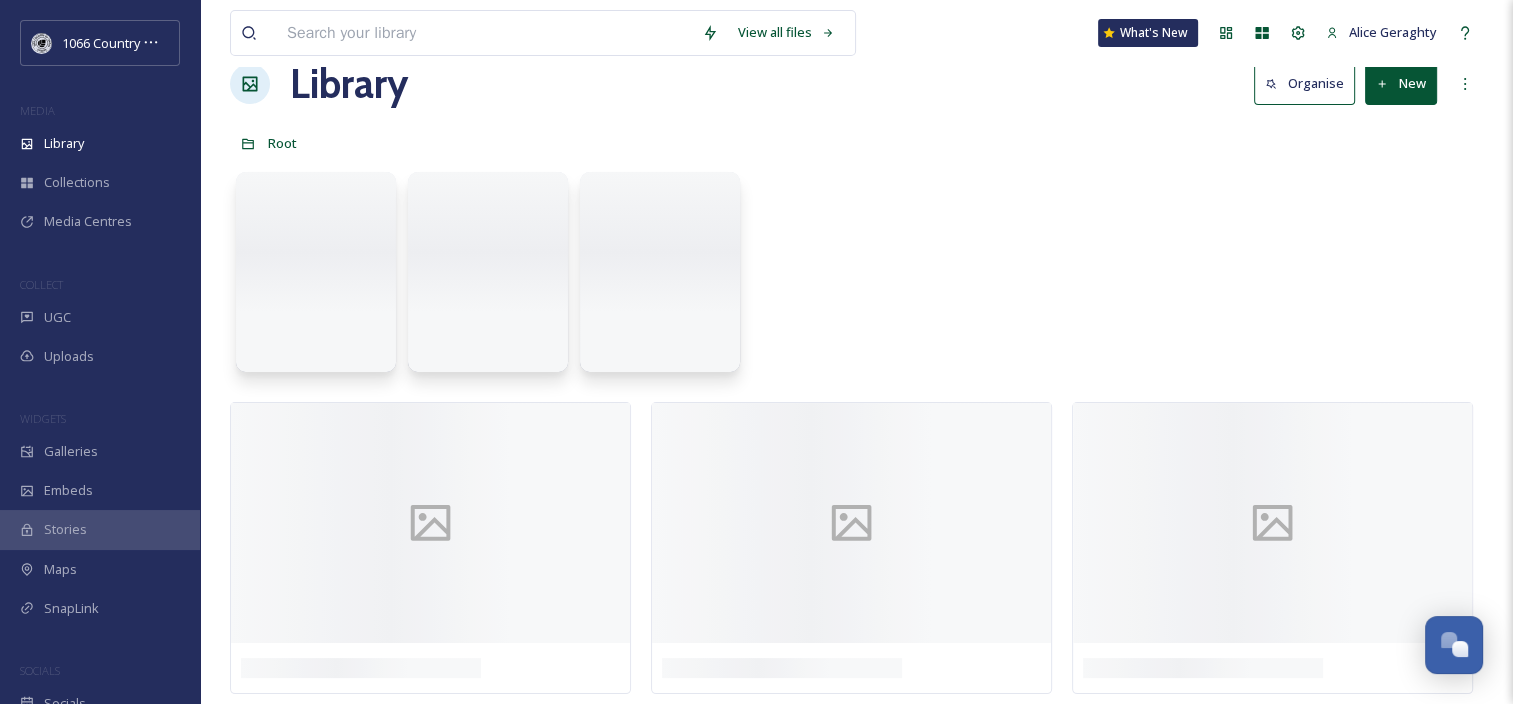 scroll, scrollTop: 0, scrollLeft: 0, axis: both 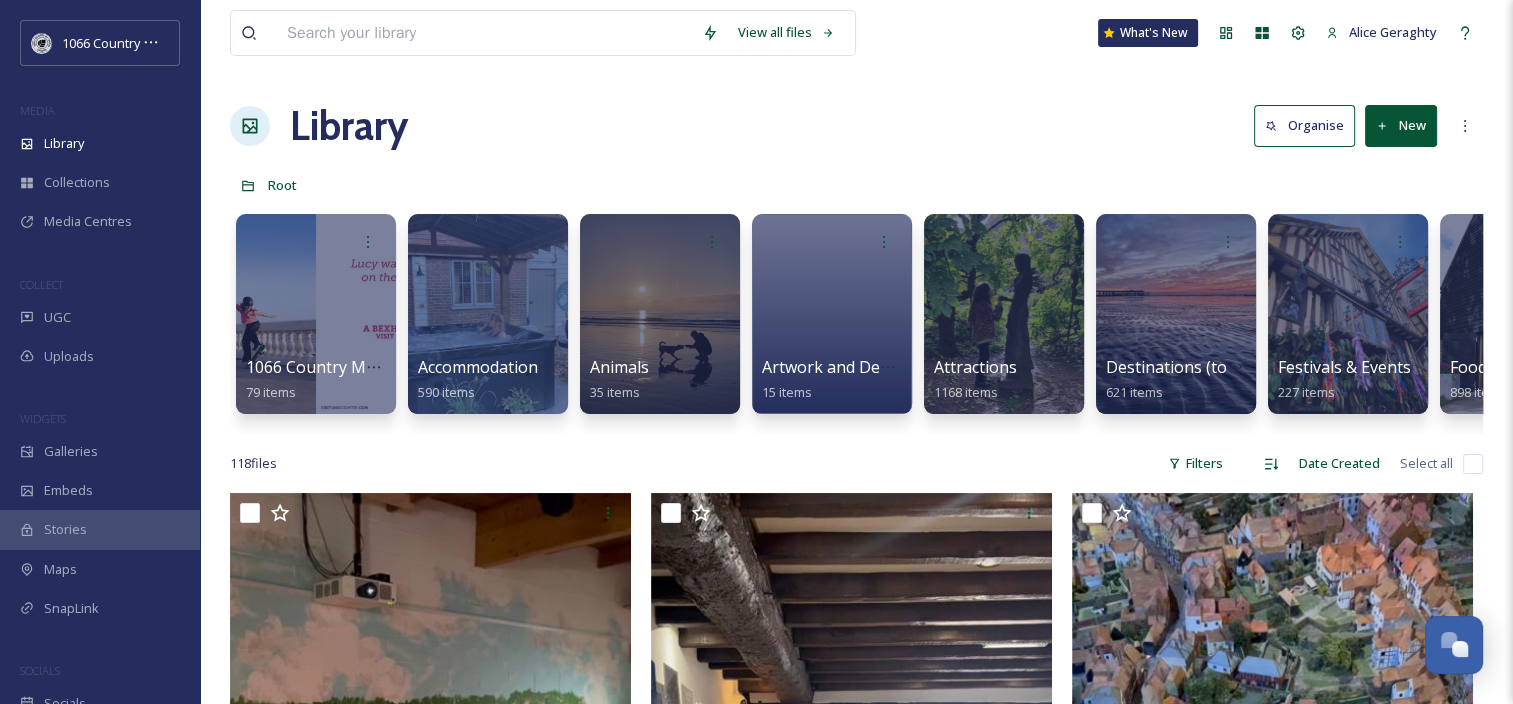 click on "Library Organise New" at bounding box center (856, 126) 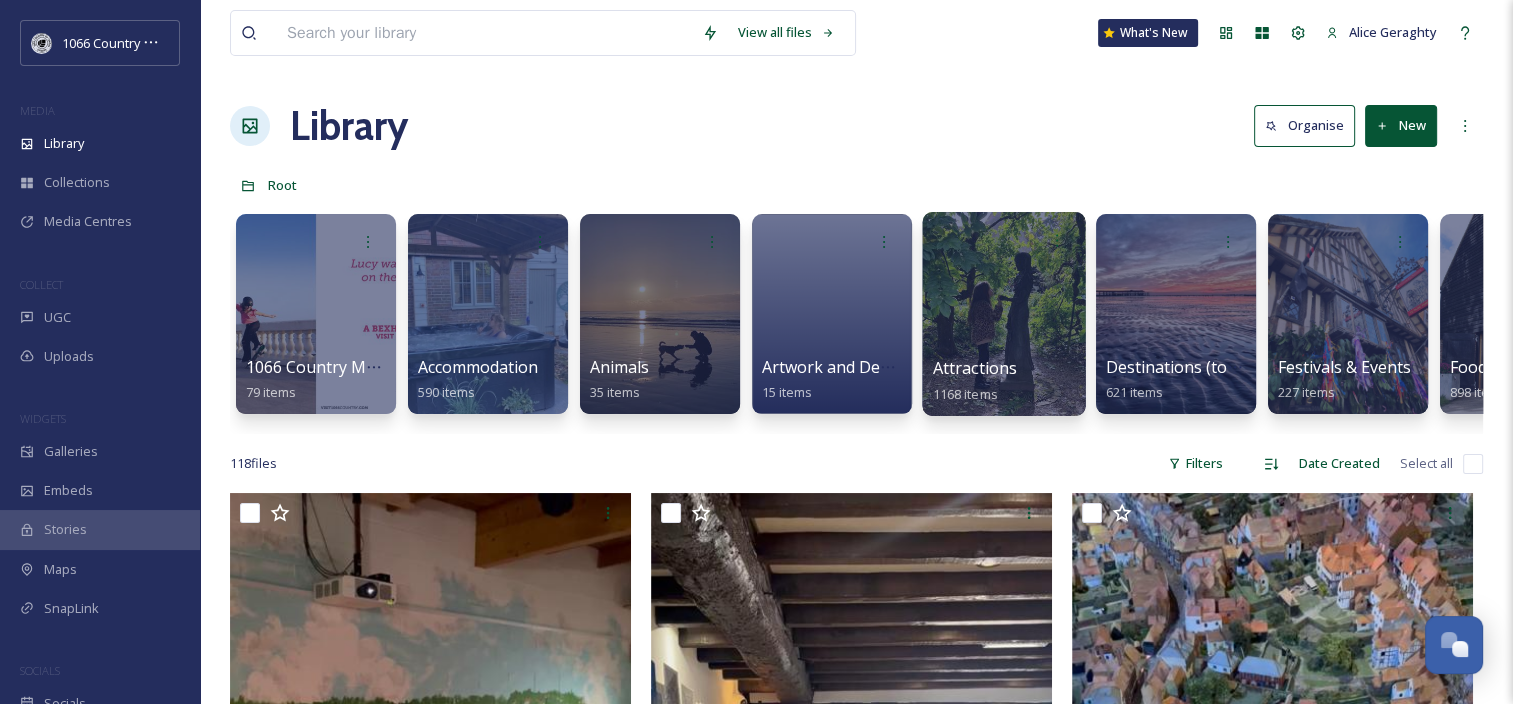 click at bounding box center (1003, 314) 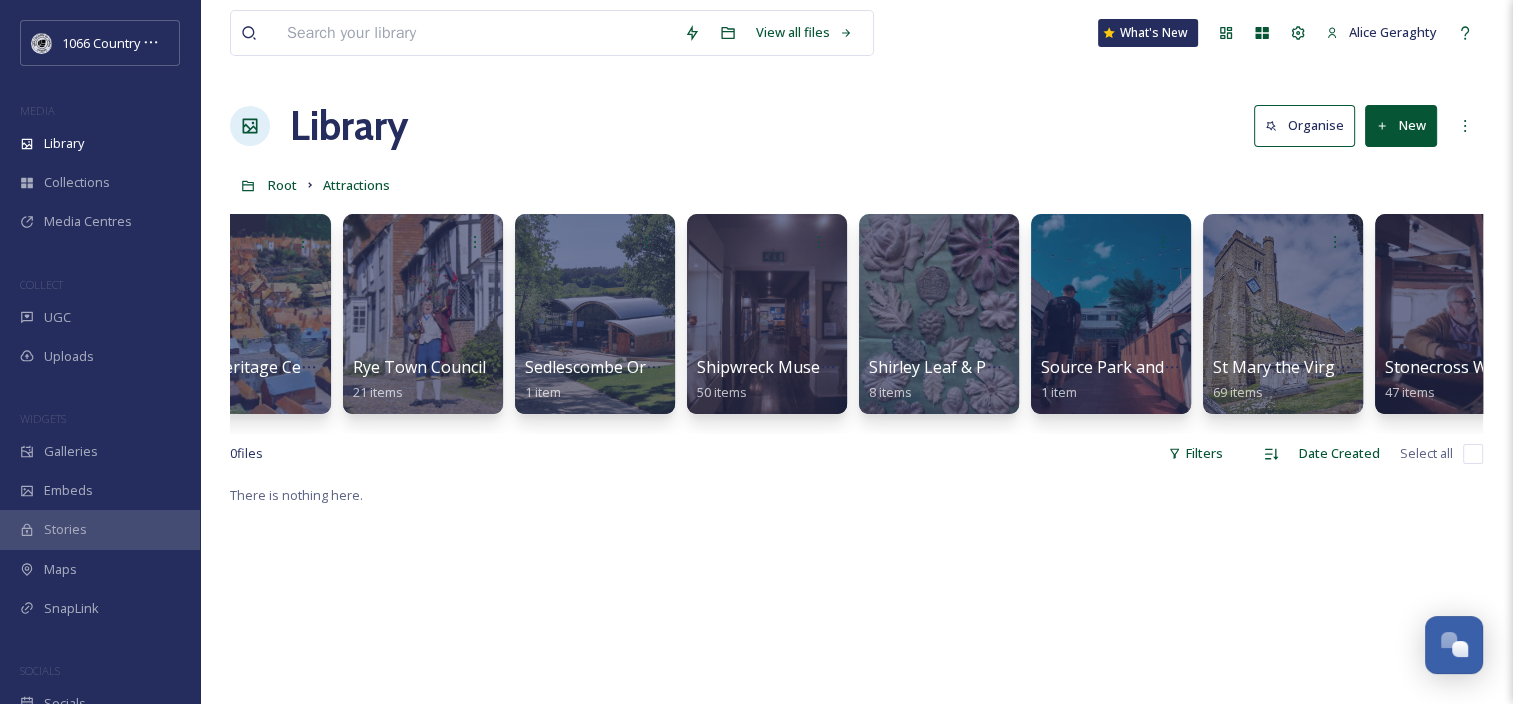 scroll, scrollTop: 0, scrollLeft: 7136, axis: horizontal 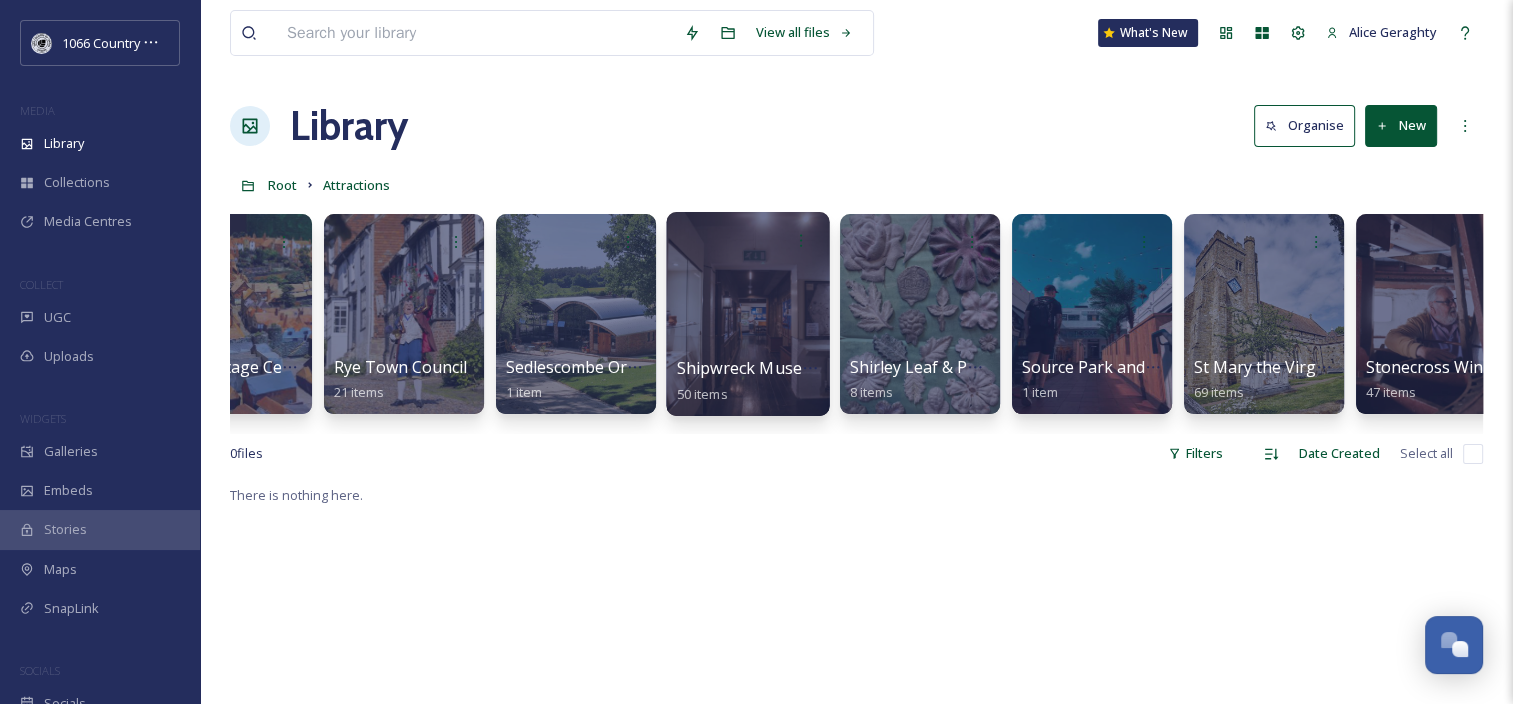 click at bounding box center (747, 314) 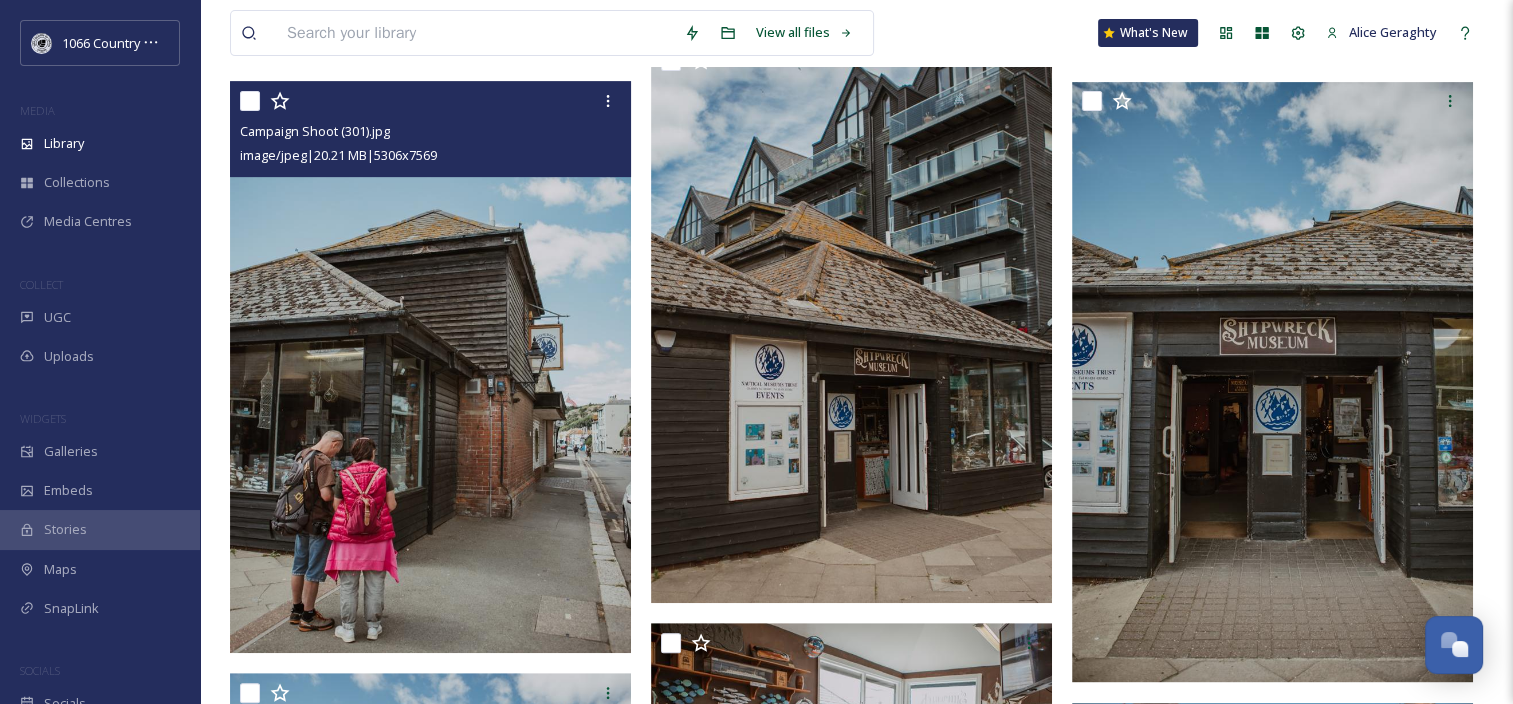 scroll, scrollTop: 800, scrollLeft: 0, axis: vertical 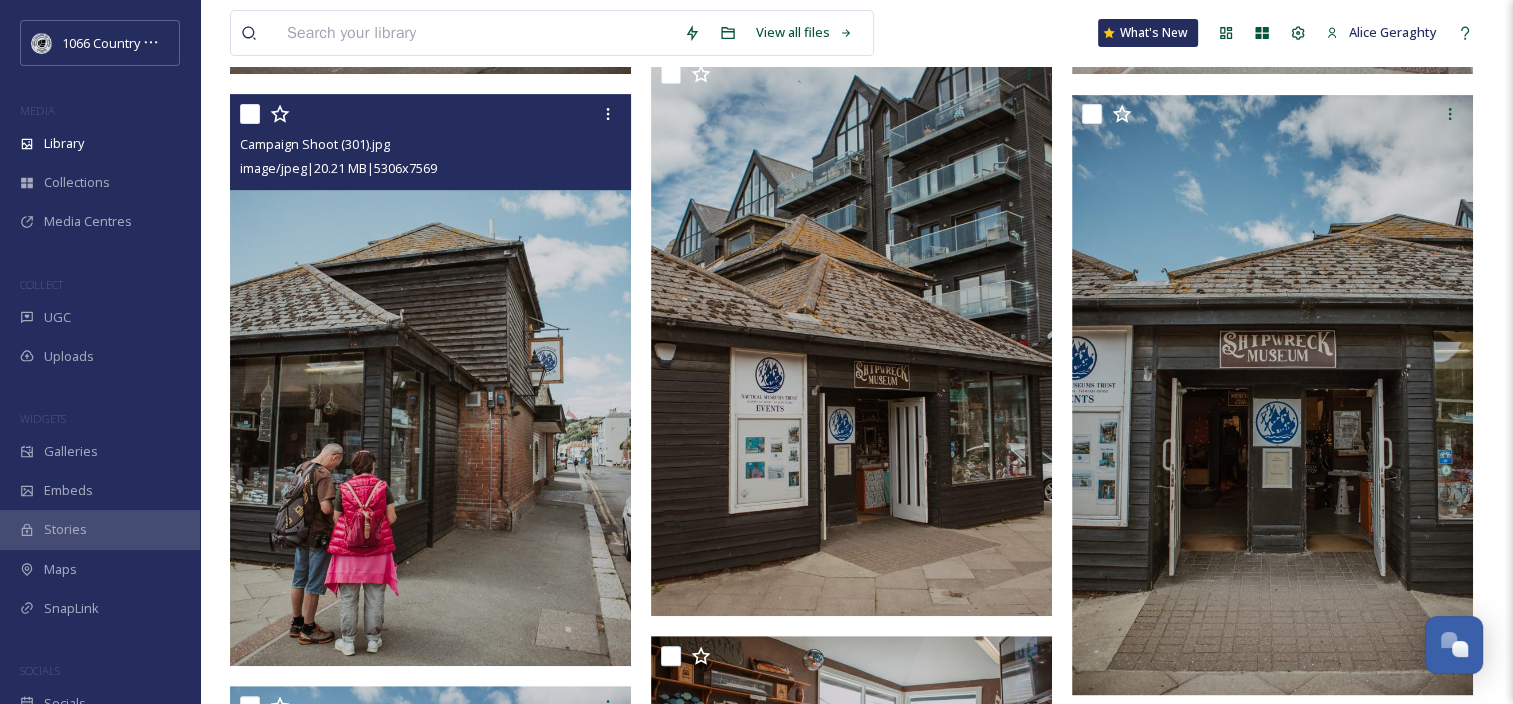 click at bounding box center (250, 114) 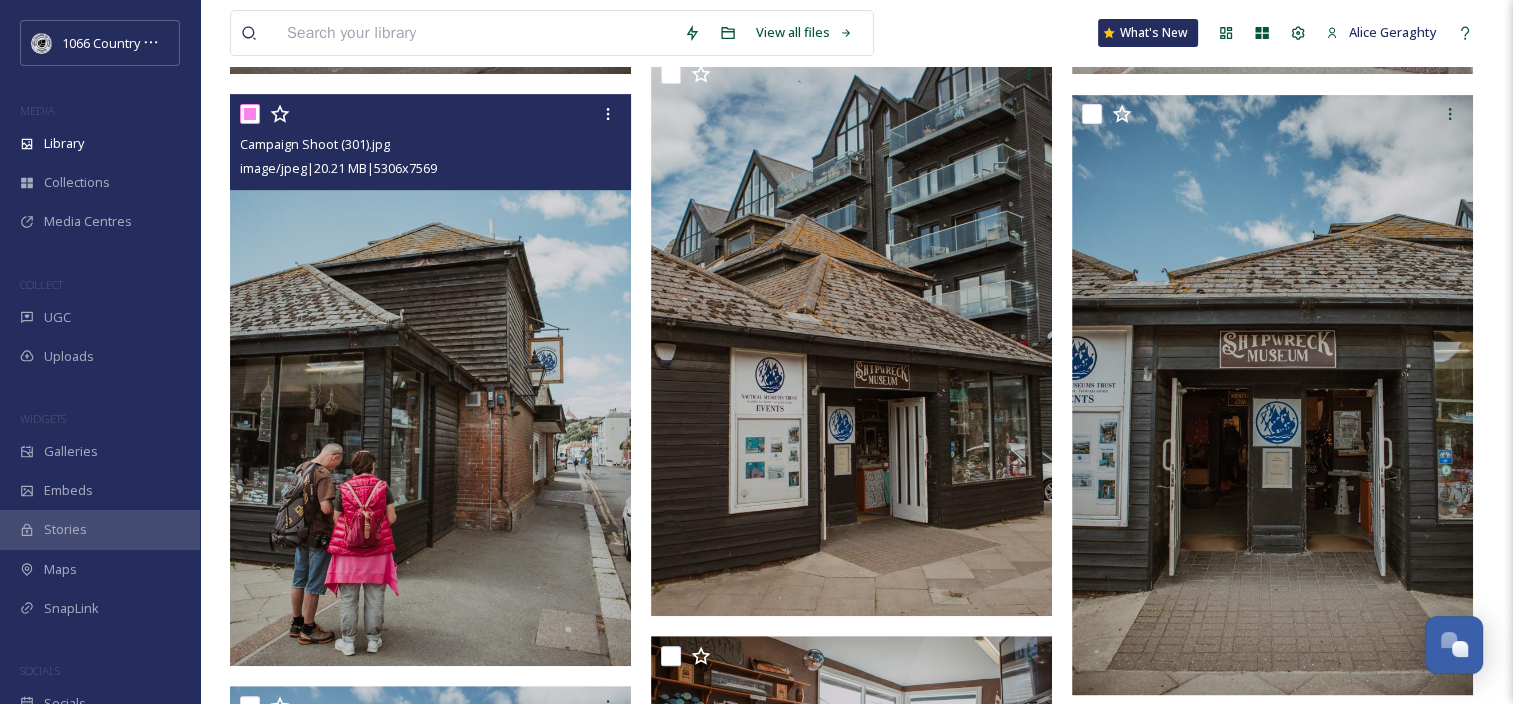 checkbox on "true" 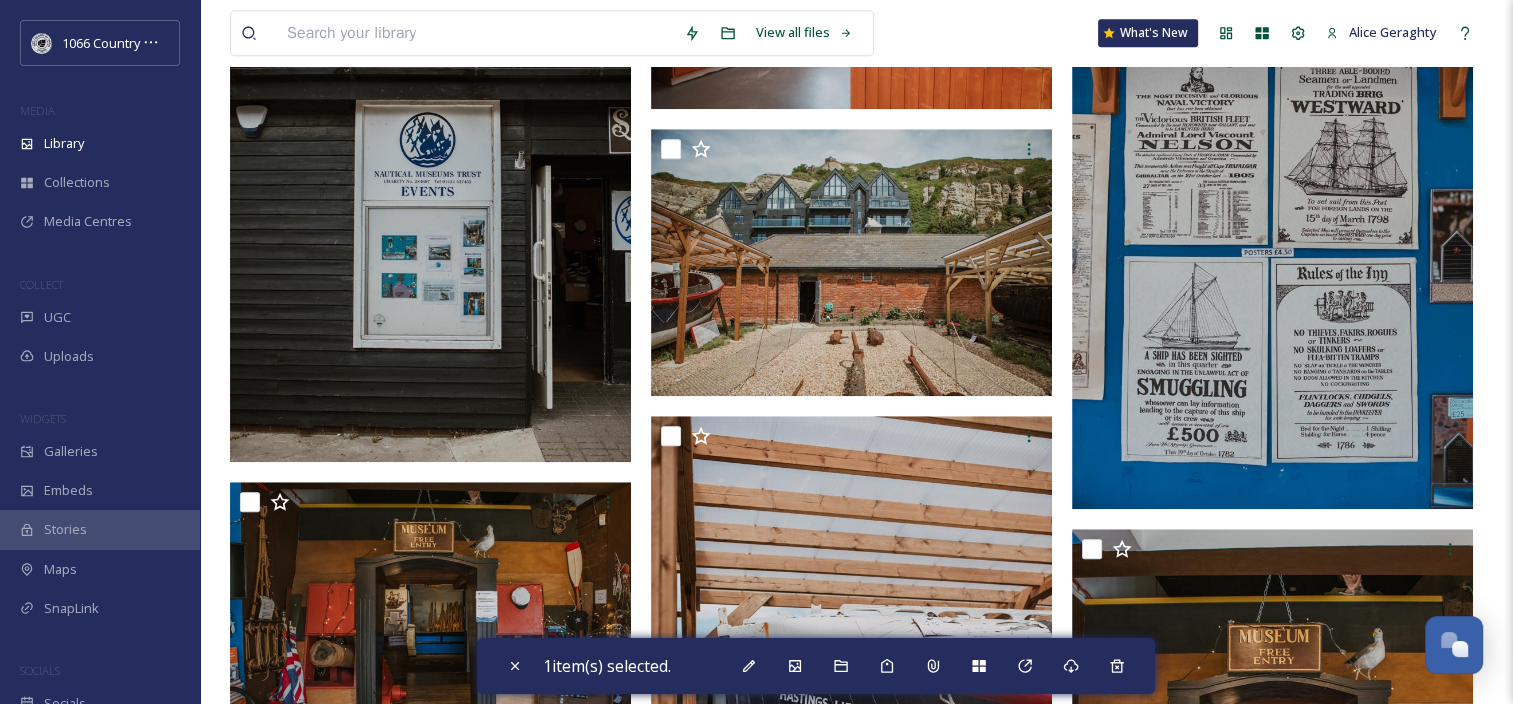scroll, scrollTop: 1500, scrollLeft: 0, axis: vertical 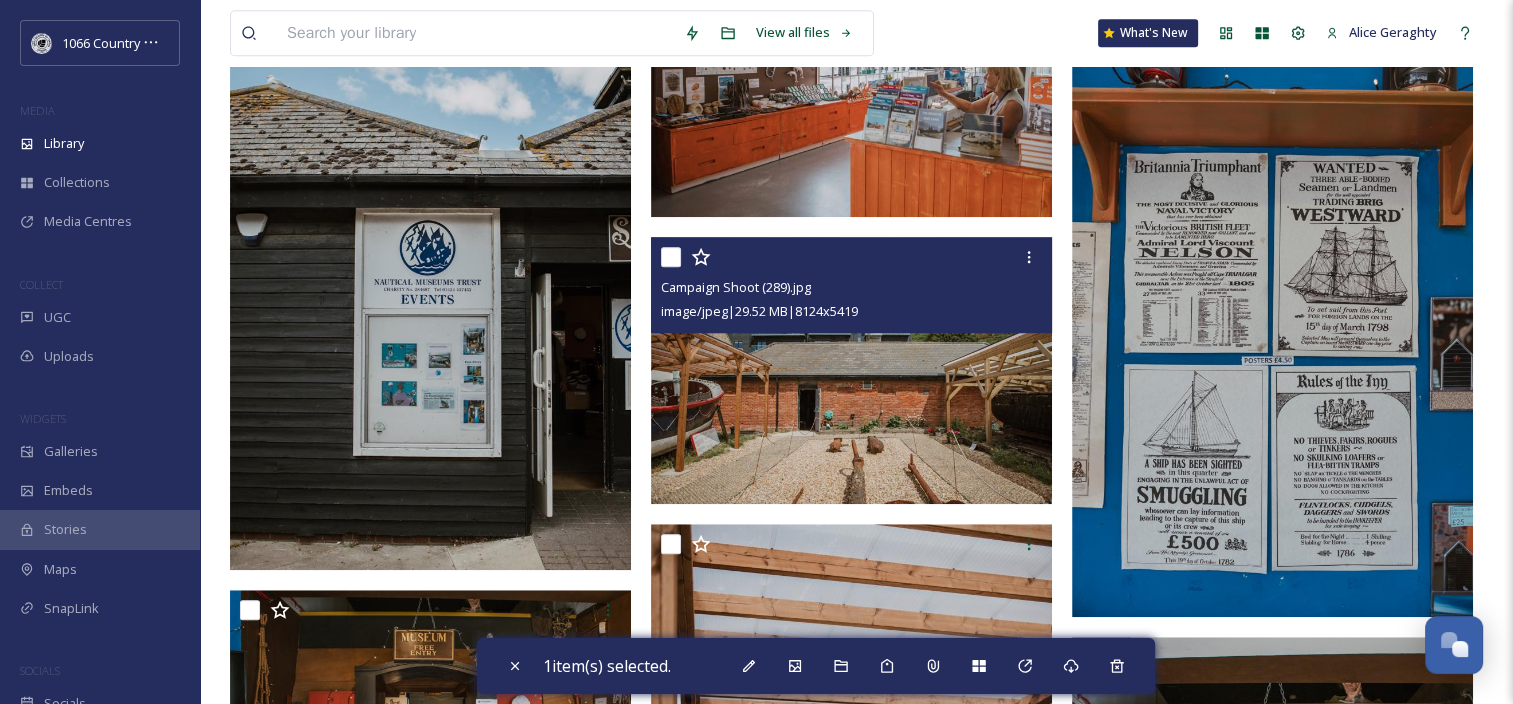 click at bounding box center [854, 257] 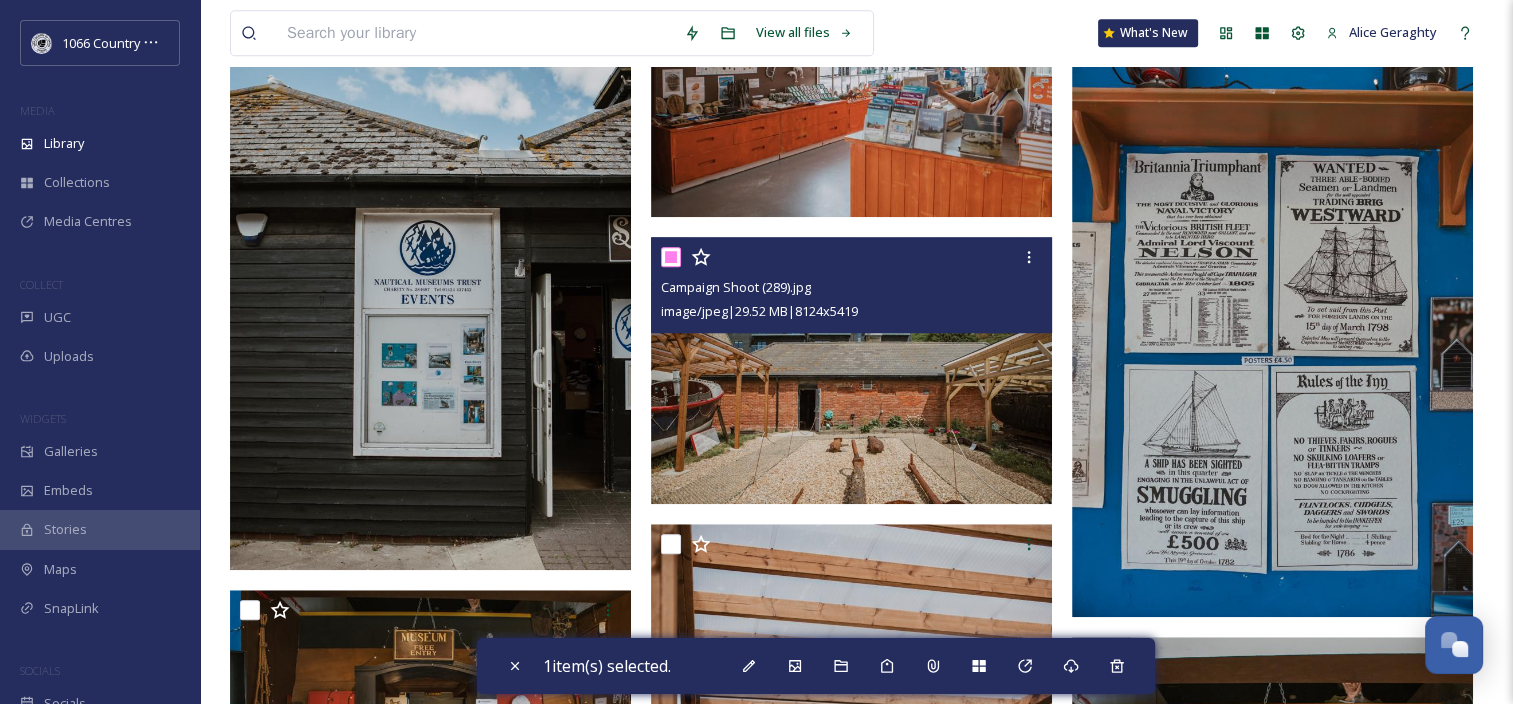 checkbox on "true" 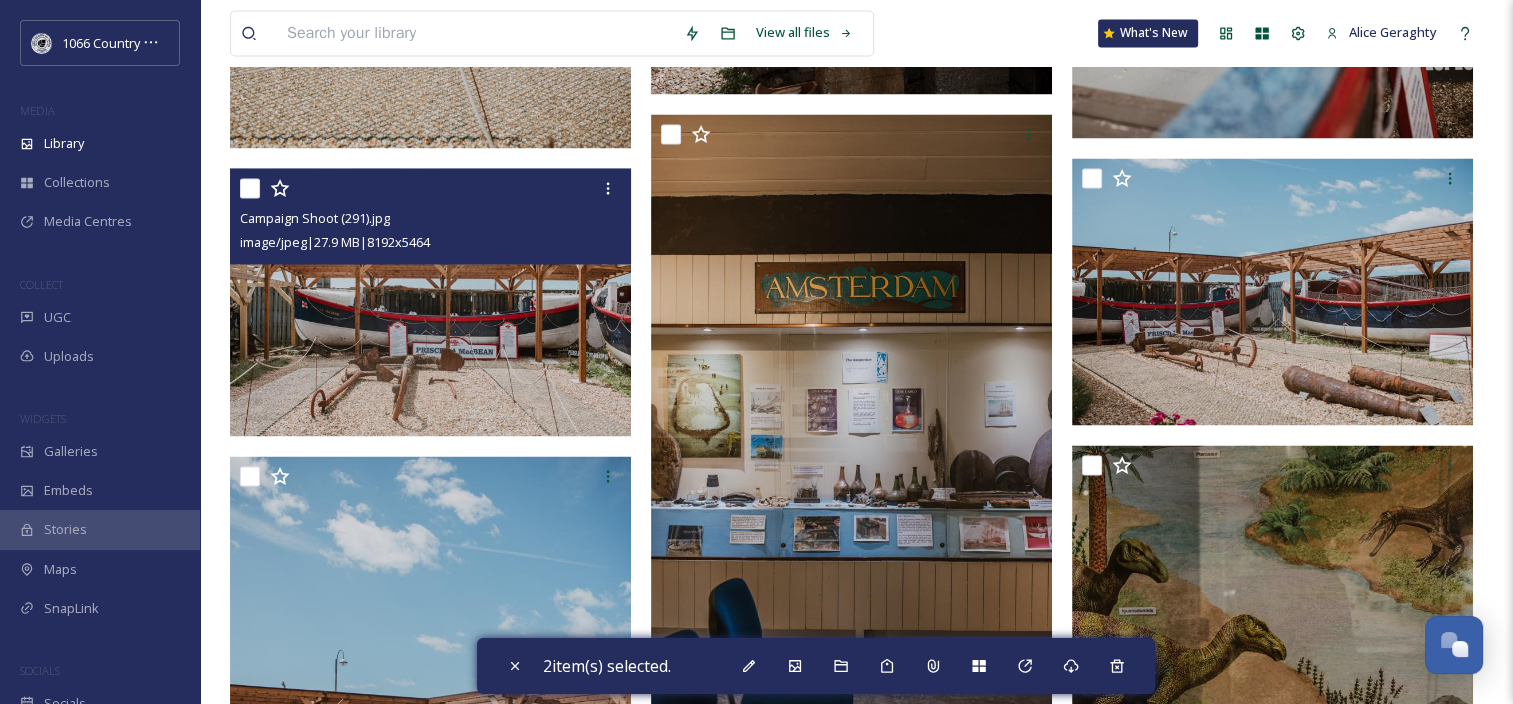 scroll, scrollTop: 3500, scrollLeft: 0, axis: vertical 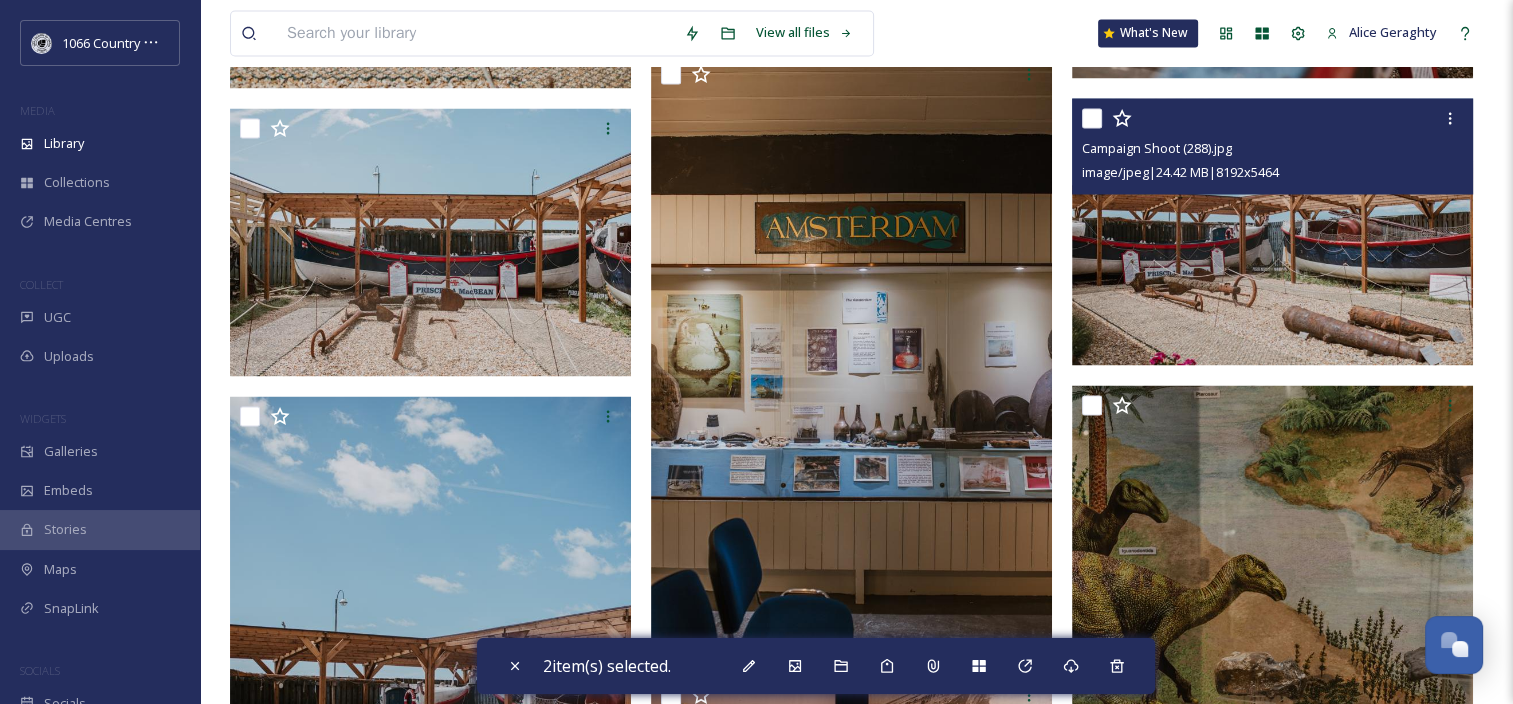 click at bounding box center [1092, 118] 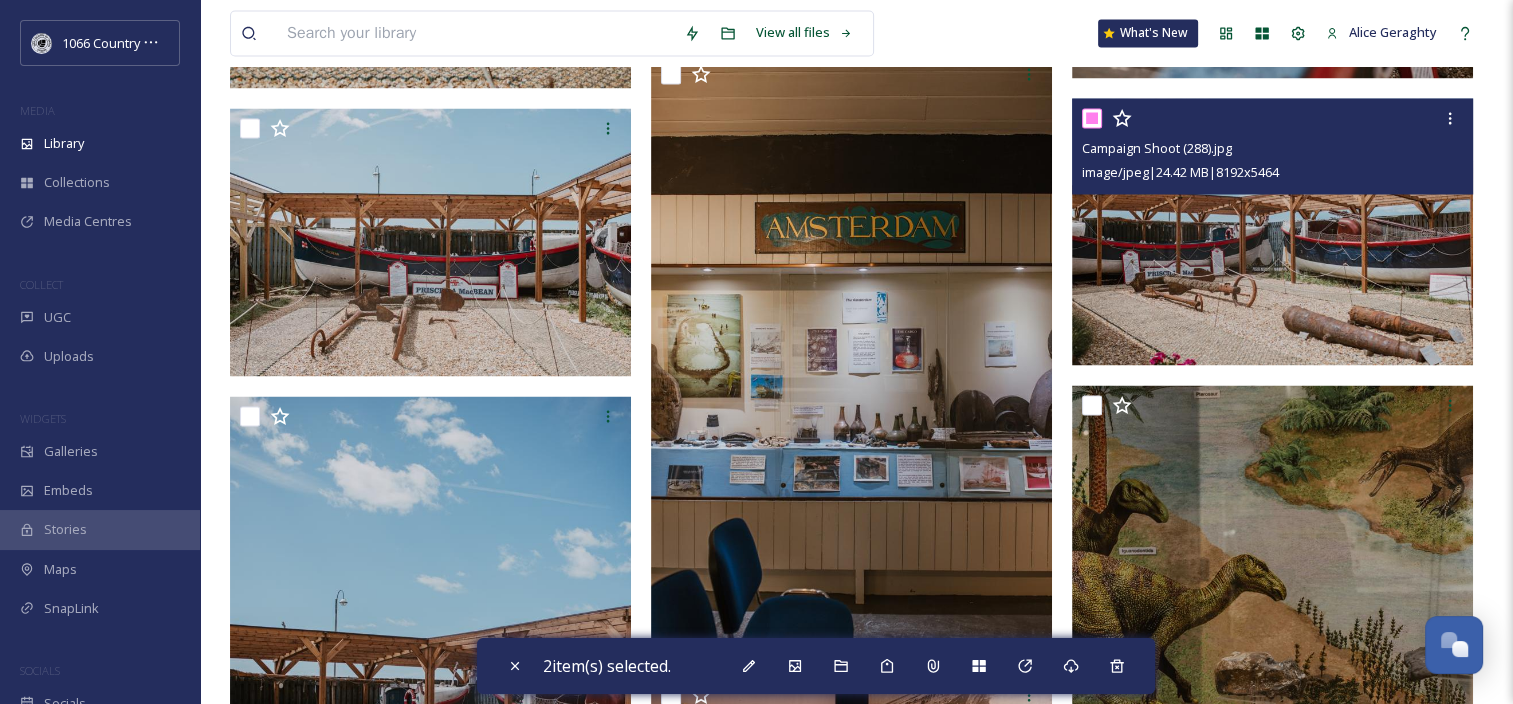 checkbox on "true" 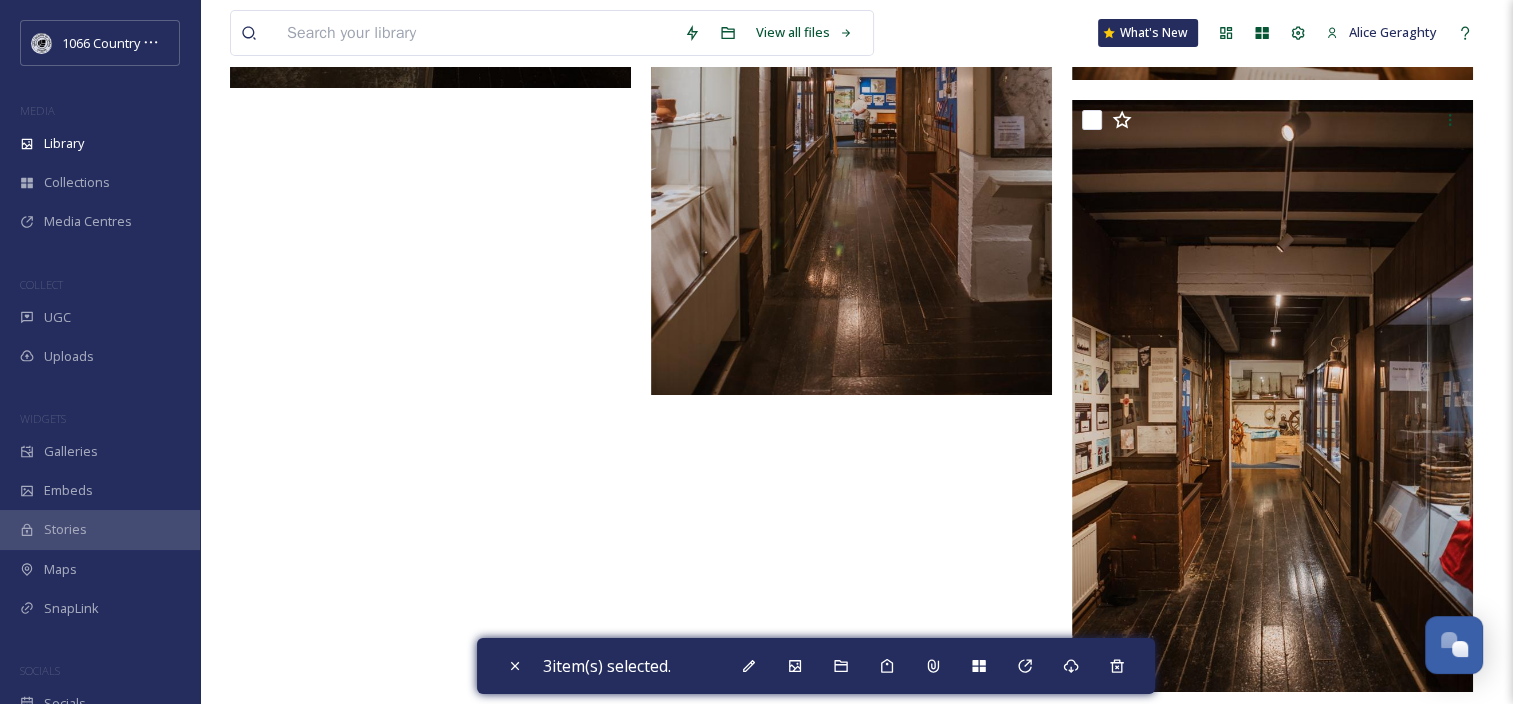 scroll, scrollTop: 8058, scrollLeft: 0, axis: vertical 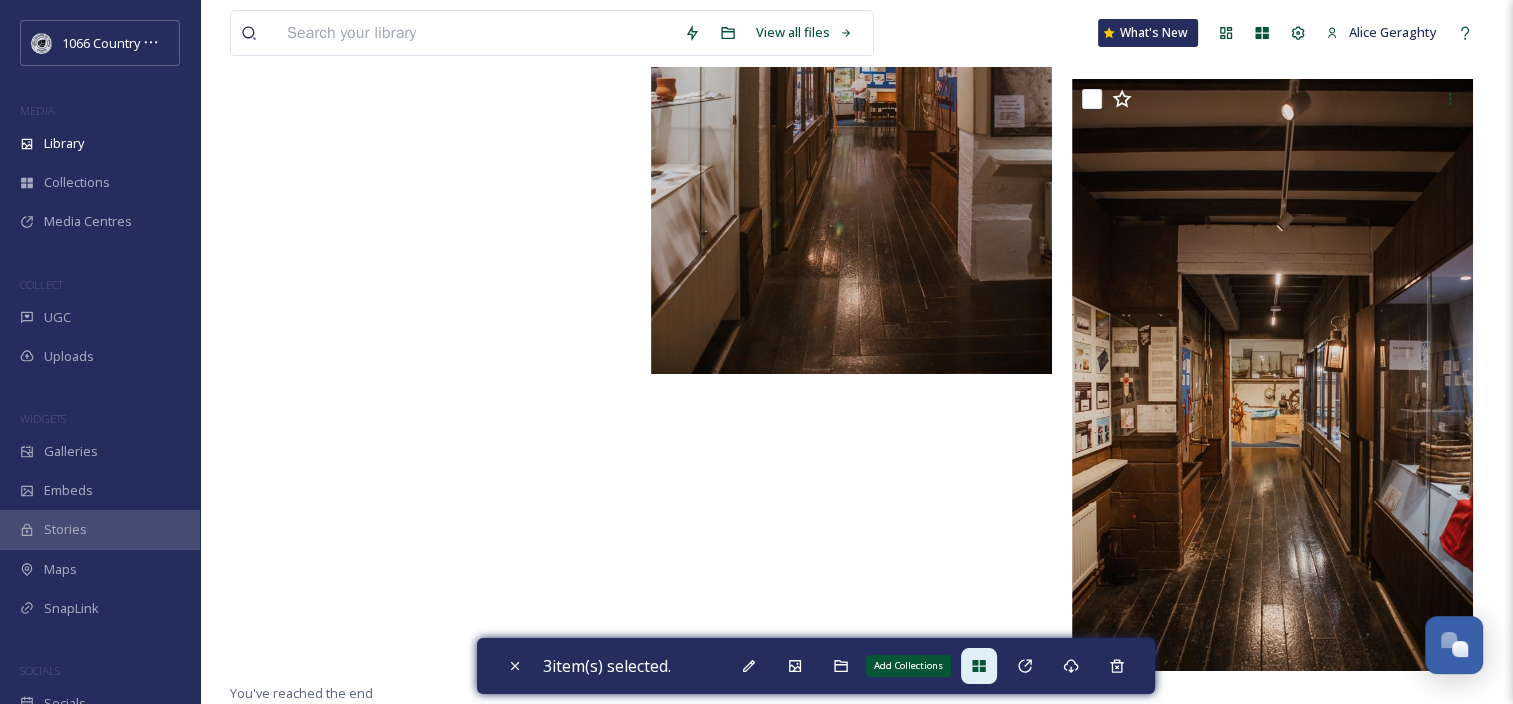 click 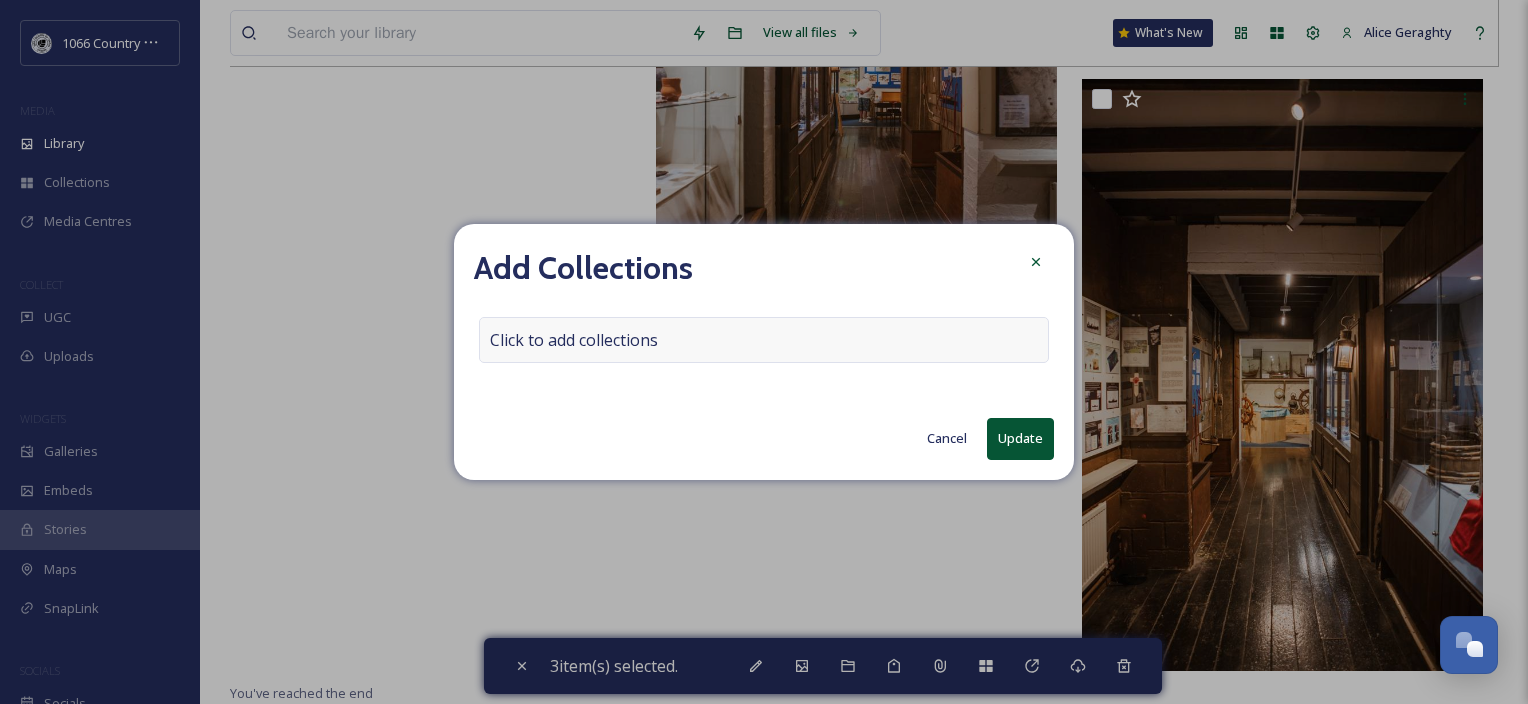 click on "Click to add collections" at bounding box center [764, 340] 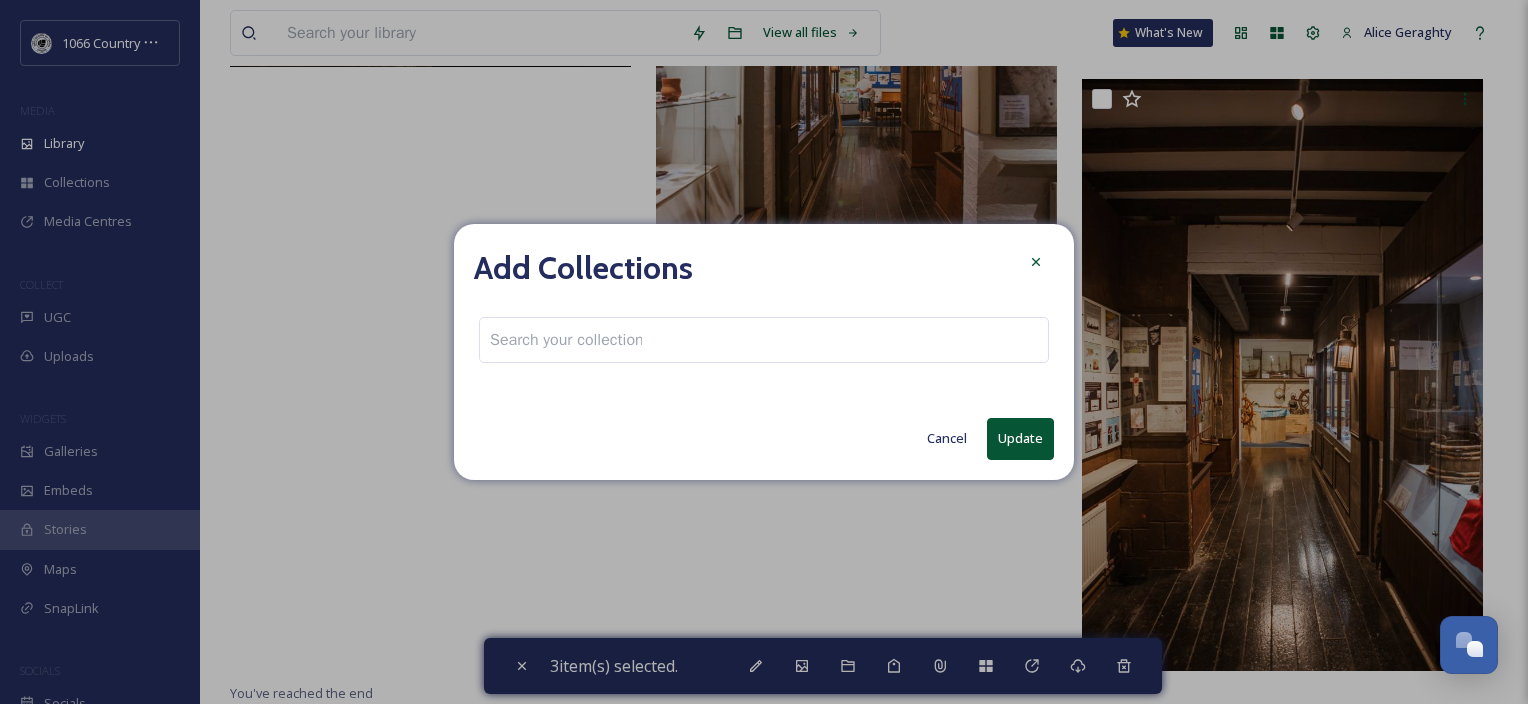 click at bounding box center (566, 340) 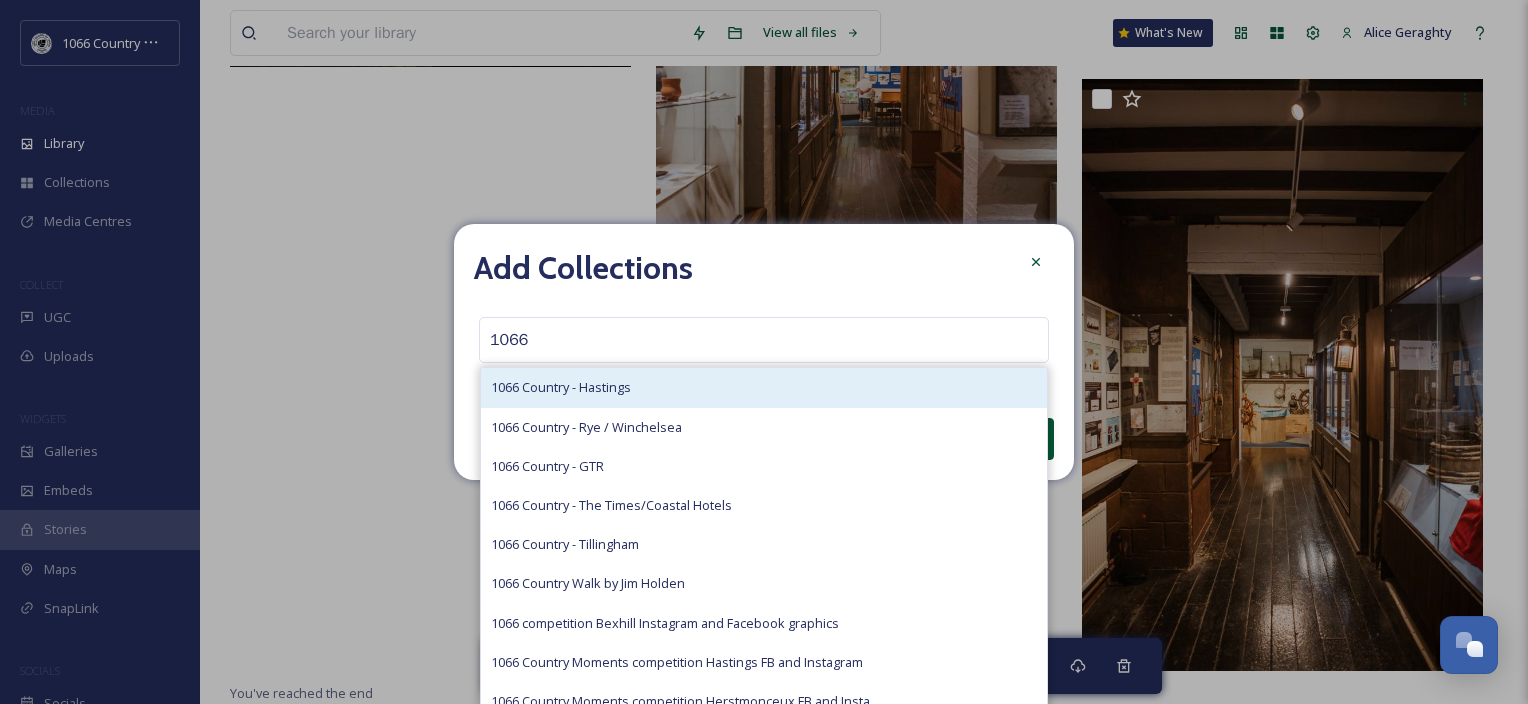 type on "1066" 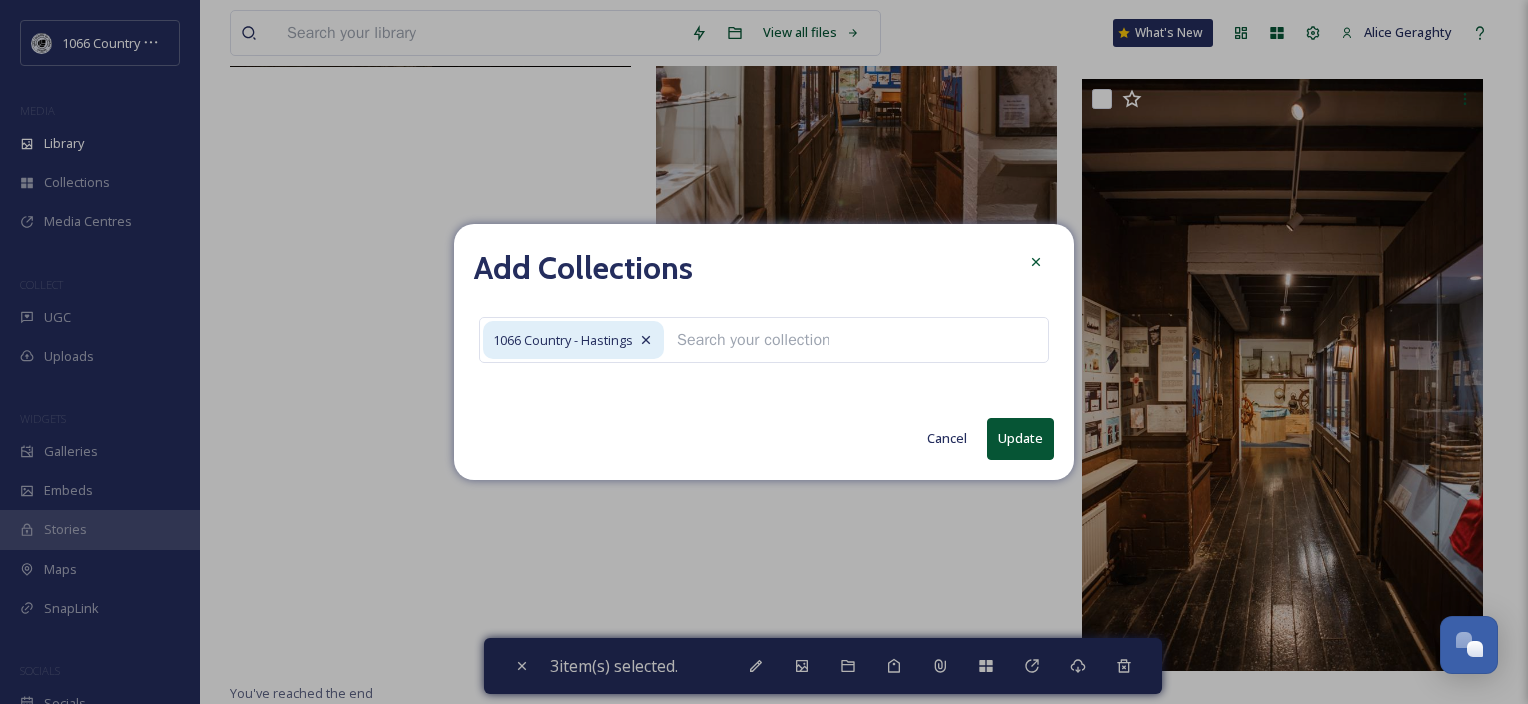 click on "Update" at bounding box center [1020, 438] 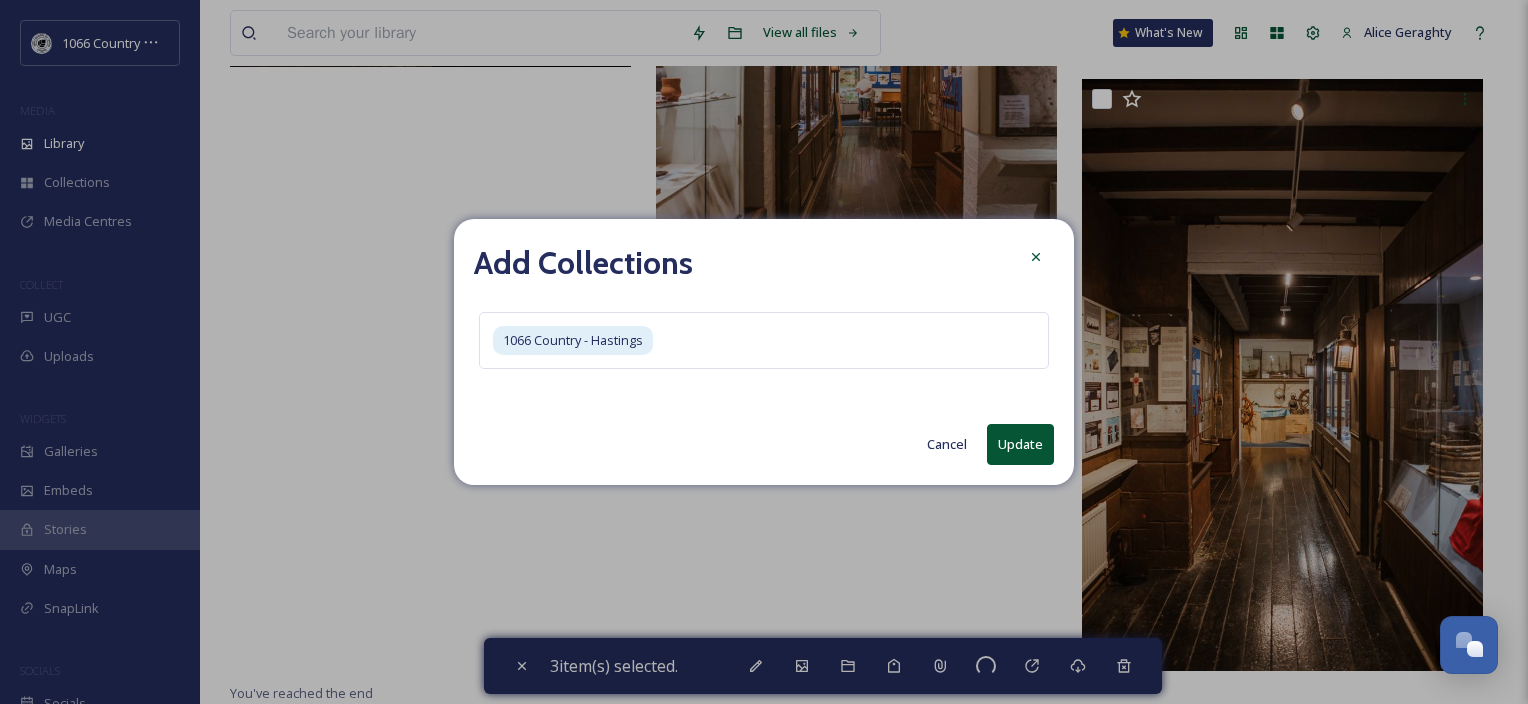 checkbox on "false" 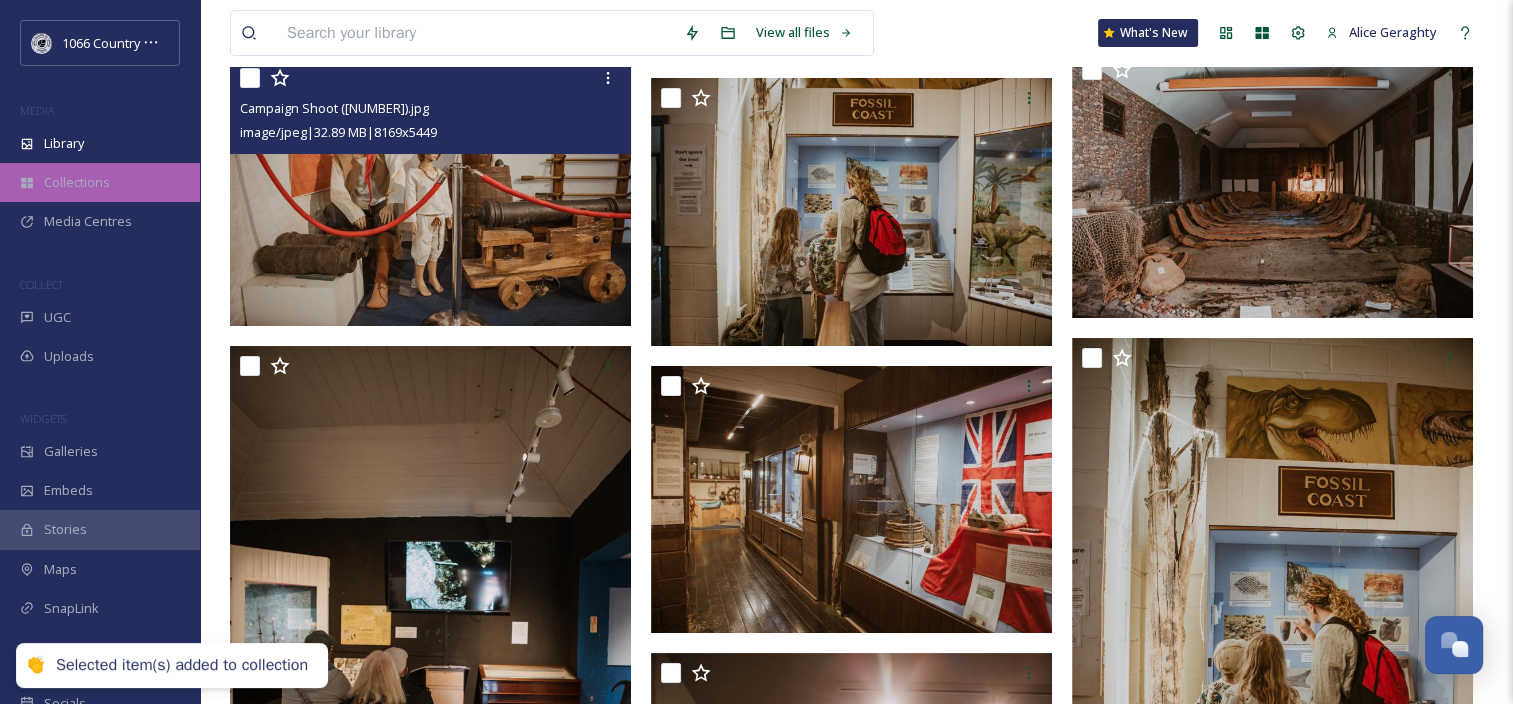 scroll, scrollTop: 7158, scrollLeft: 0, axis: vertical 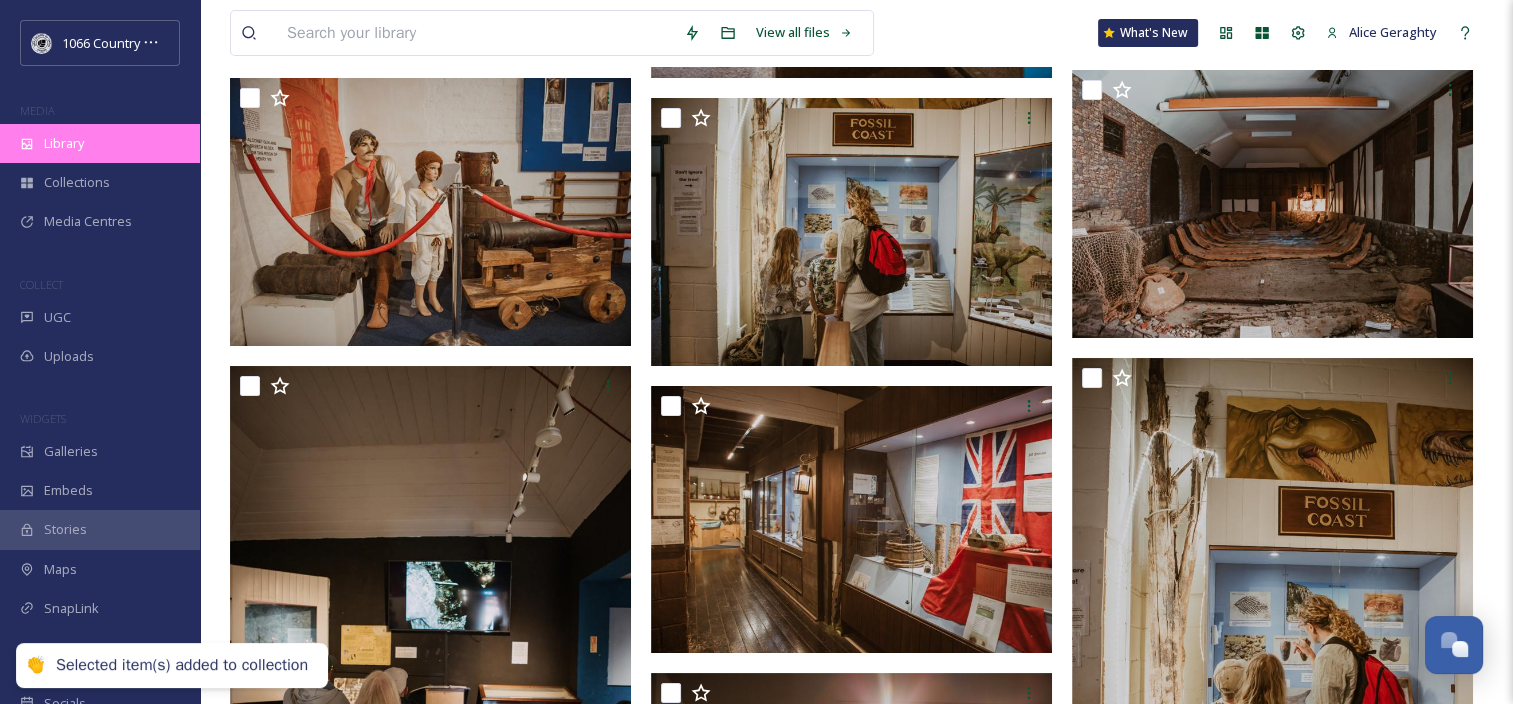 click on "Library" at bounding box center [100, 143] 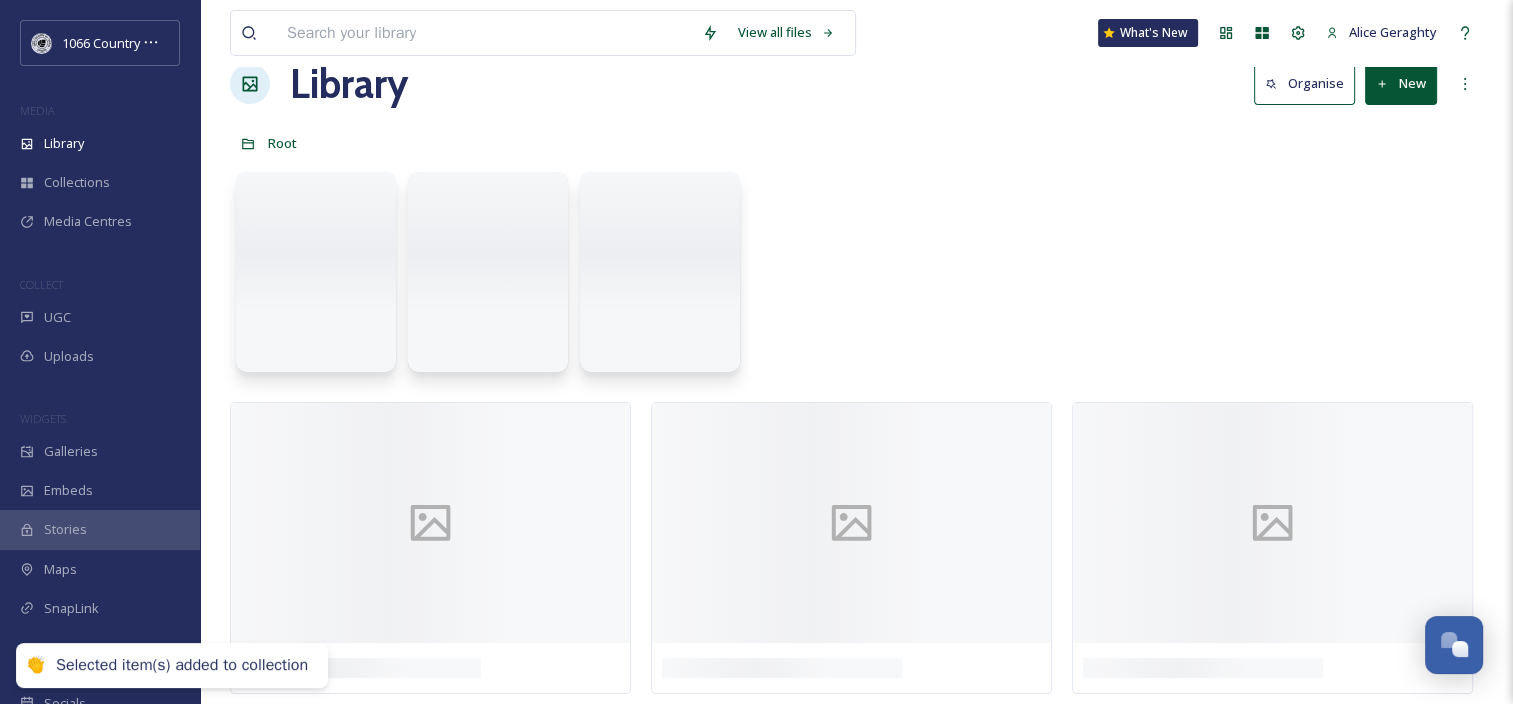scroll, scrollTop: 0, scrollLeft: 0, axis: both 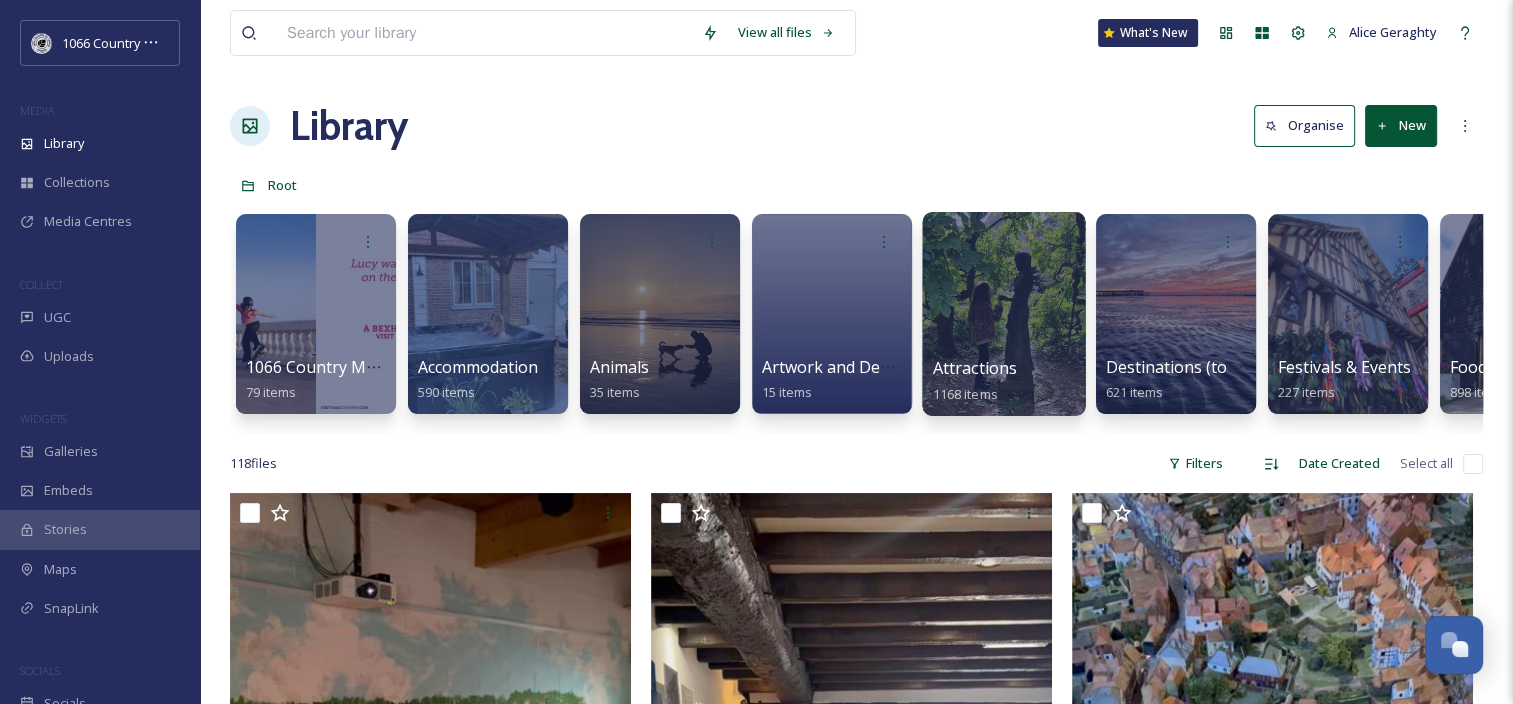 click at bounding box center [1003, 314] 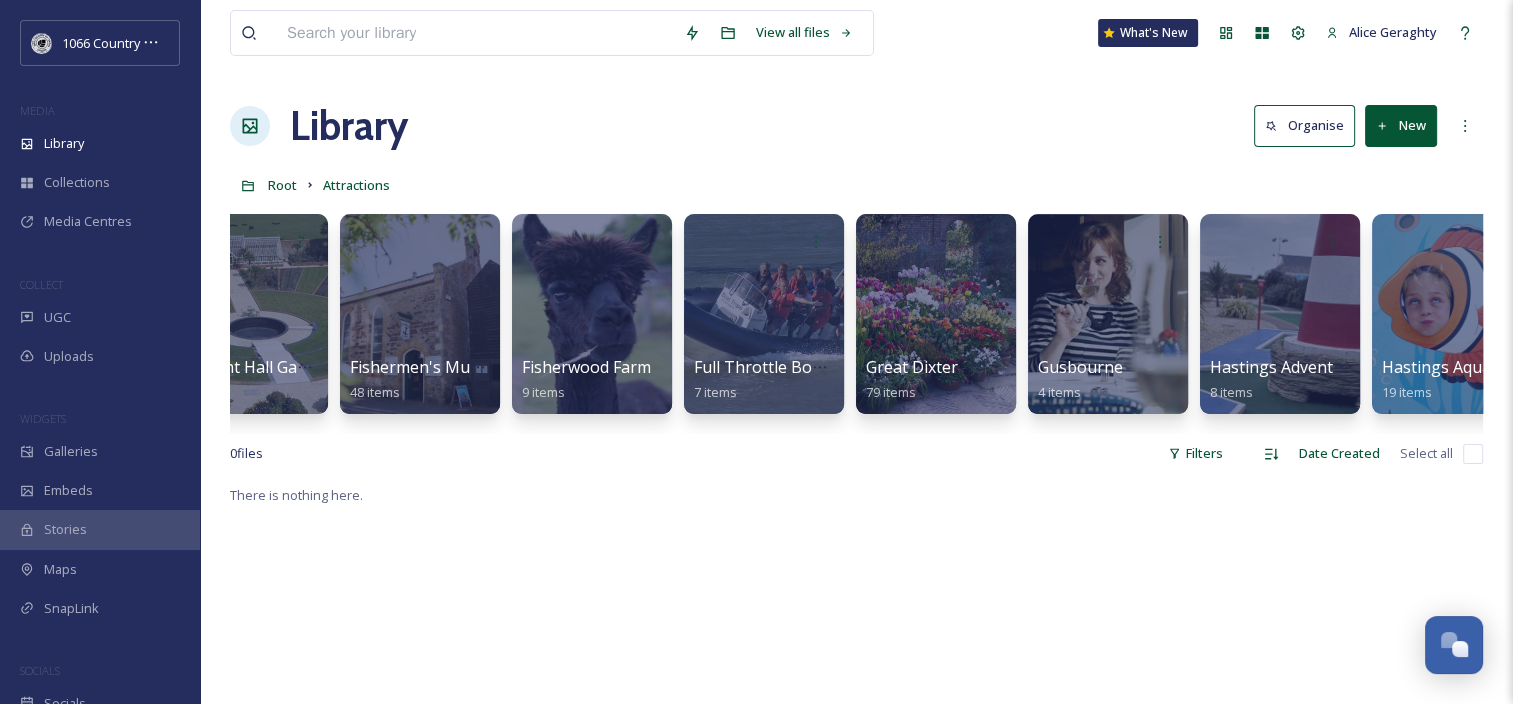 scroll, scrollTop: 0, scrollLeft: 2869, axis: horizontal 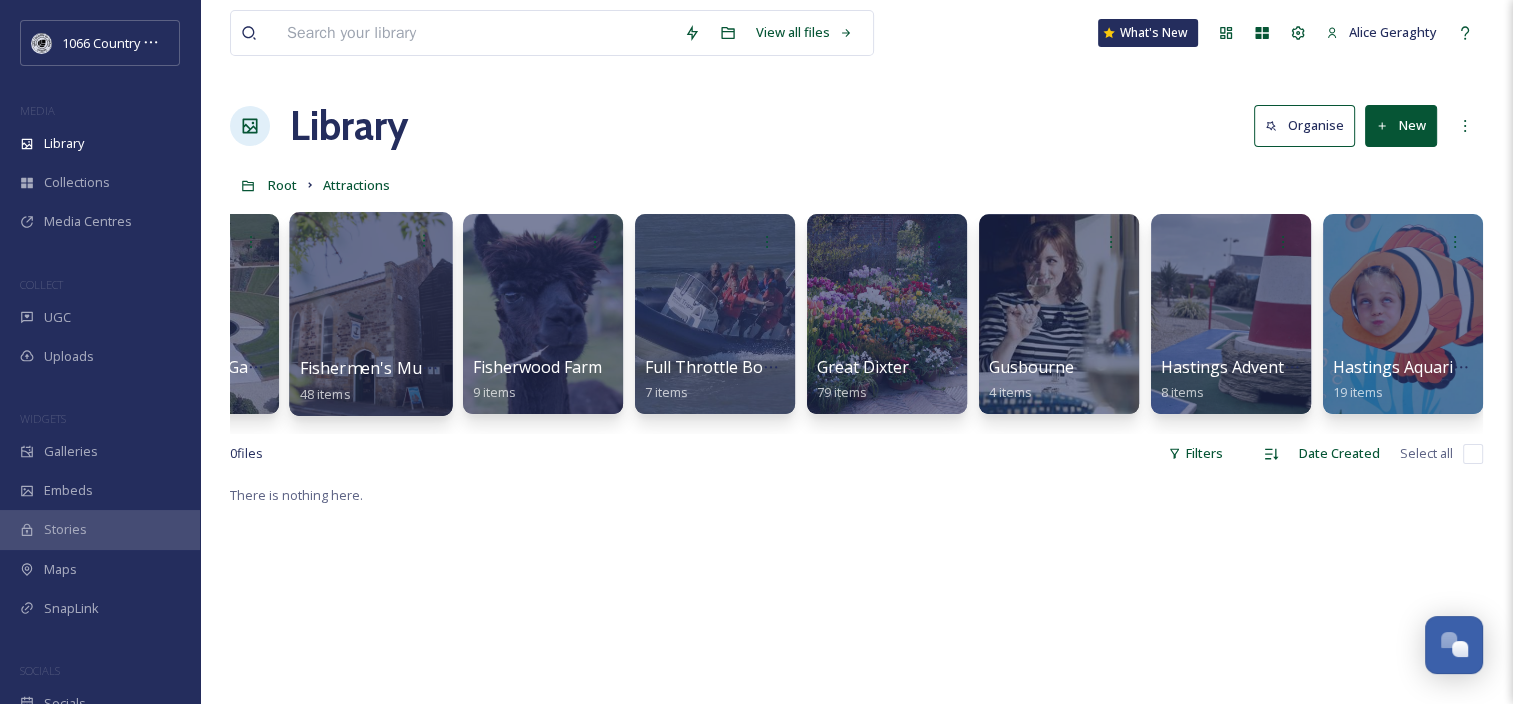 click at bounding box center (370, 314) 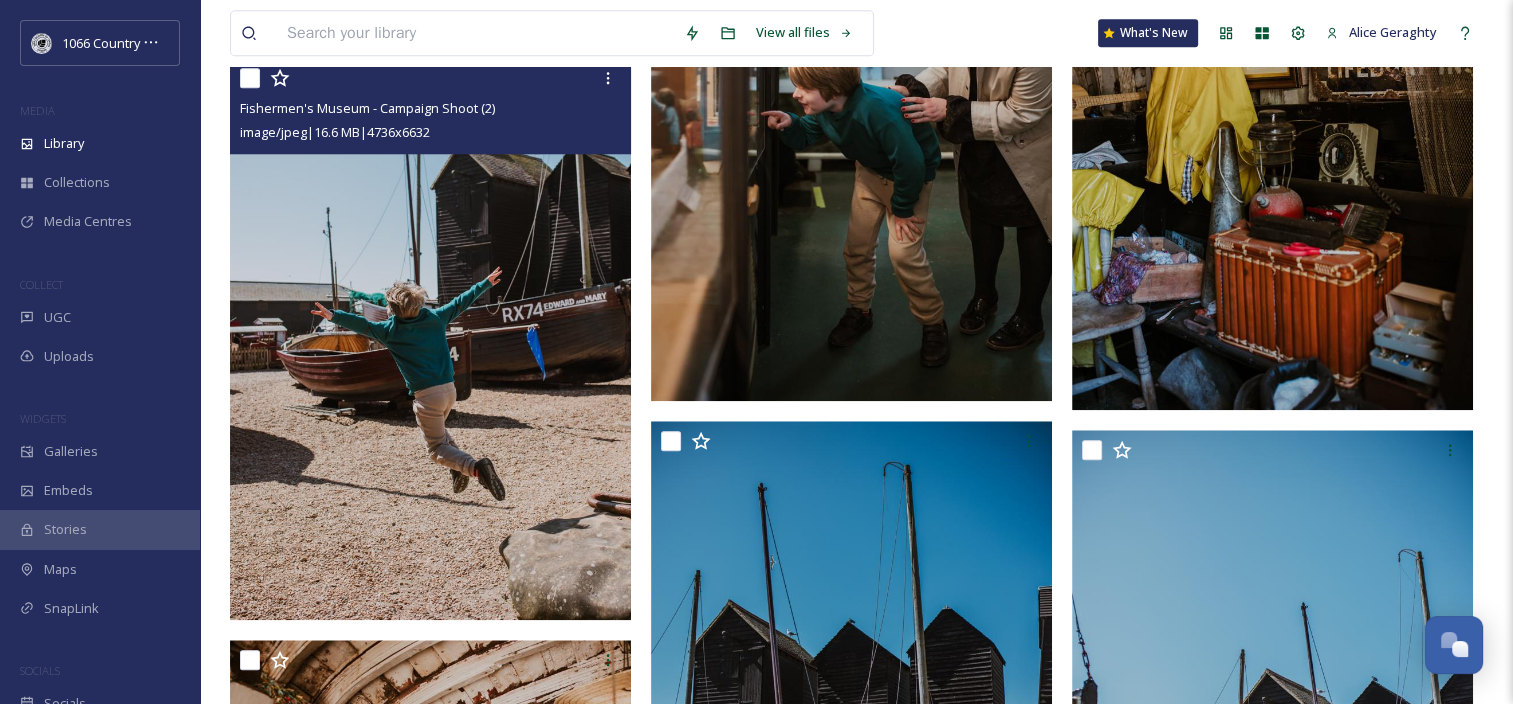 scroll, scrollTop: 1800, scrollLeft: 0, axis: vertical 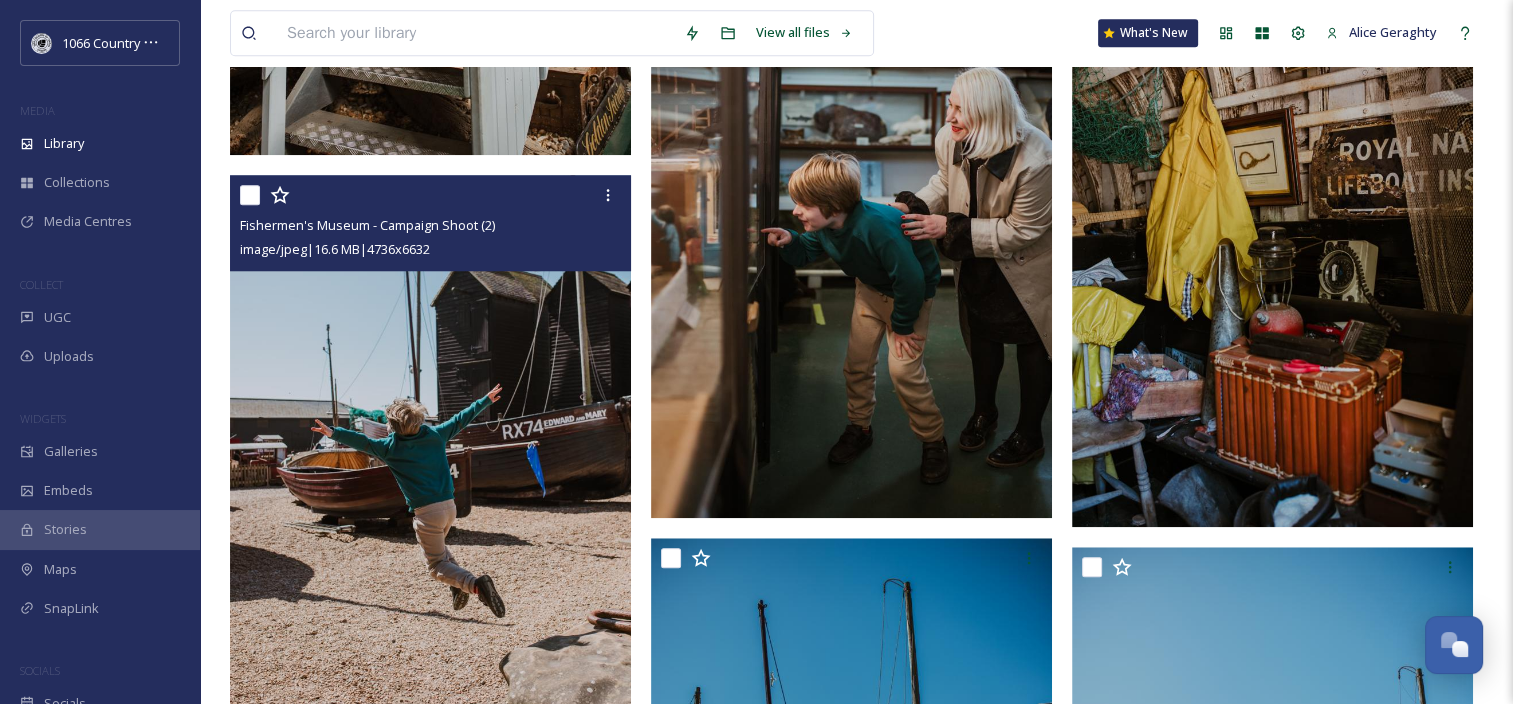 click at bounding box center (250, 195) 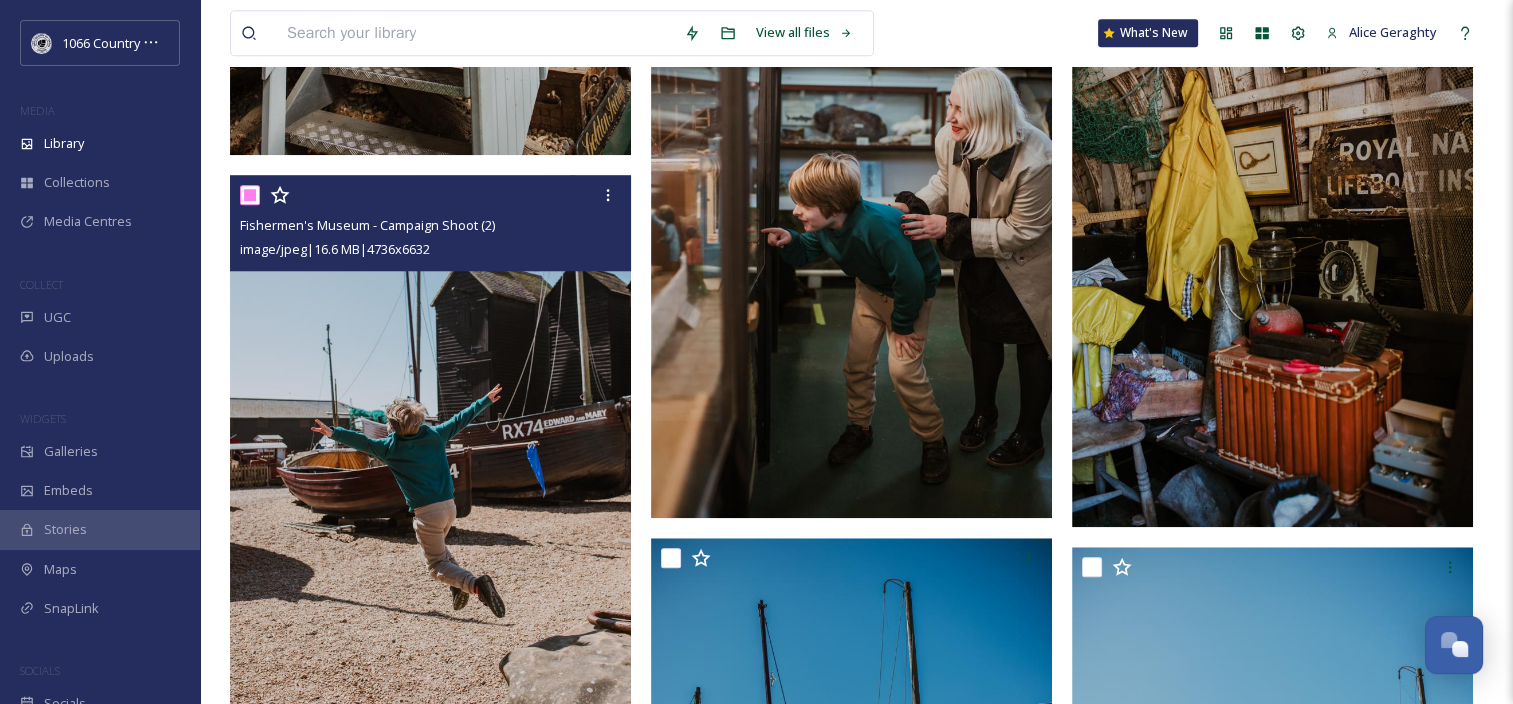 checkbox on "true" 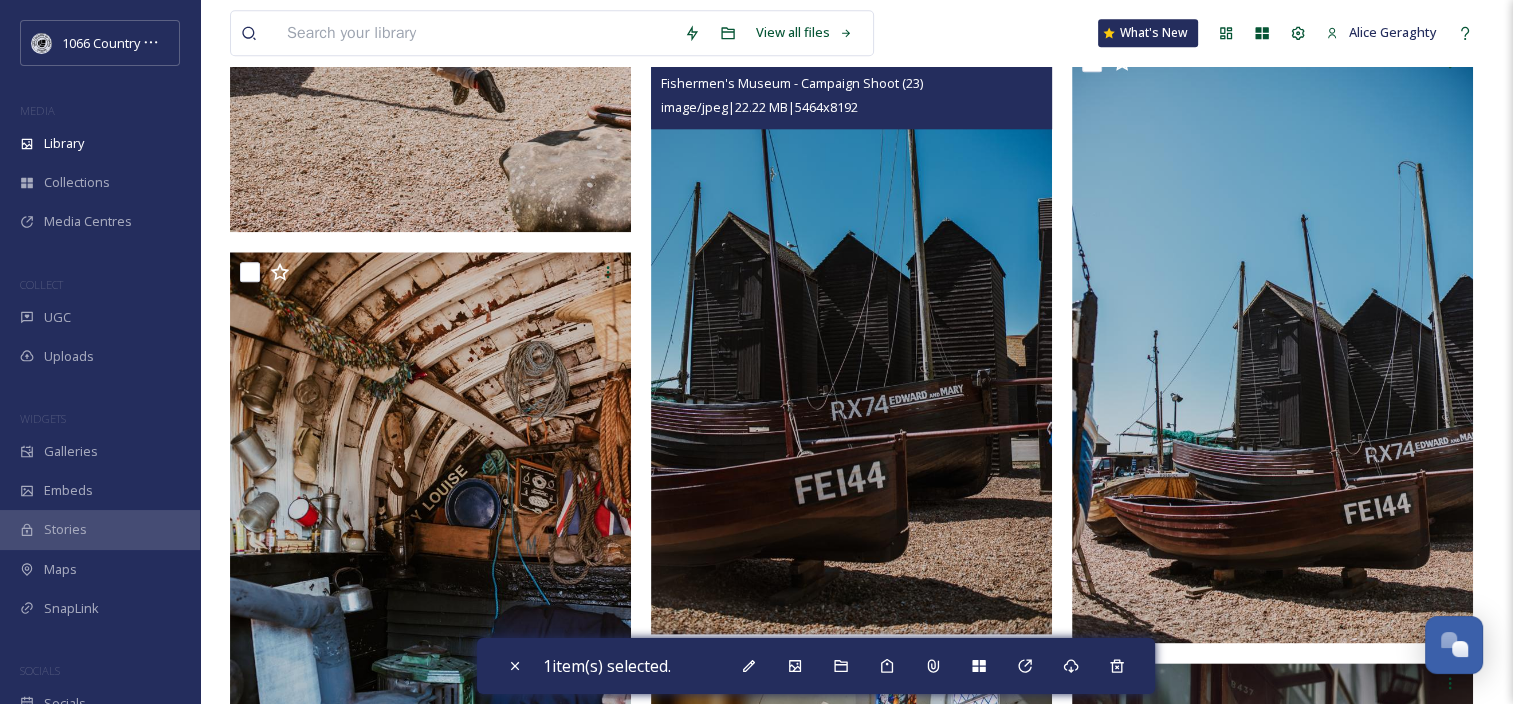 scroll, scrollTop: 2200, scrollLeft: 0, axis: vertical 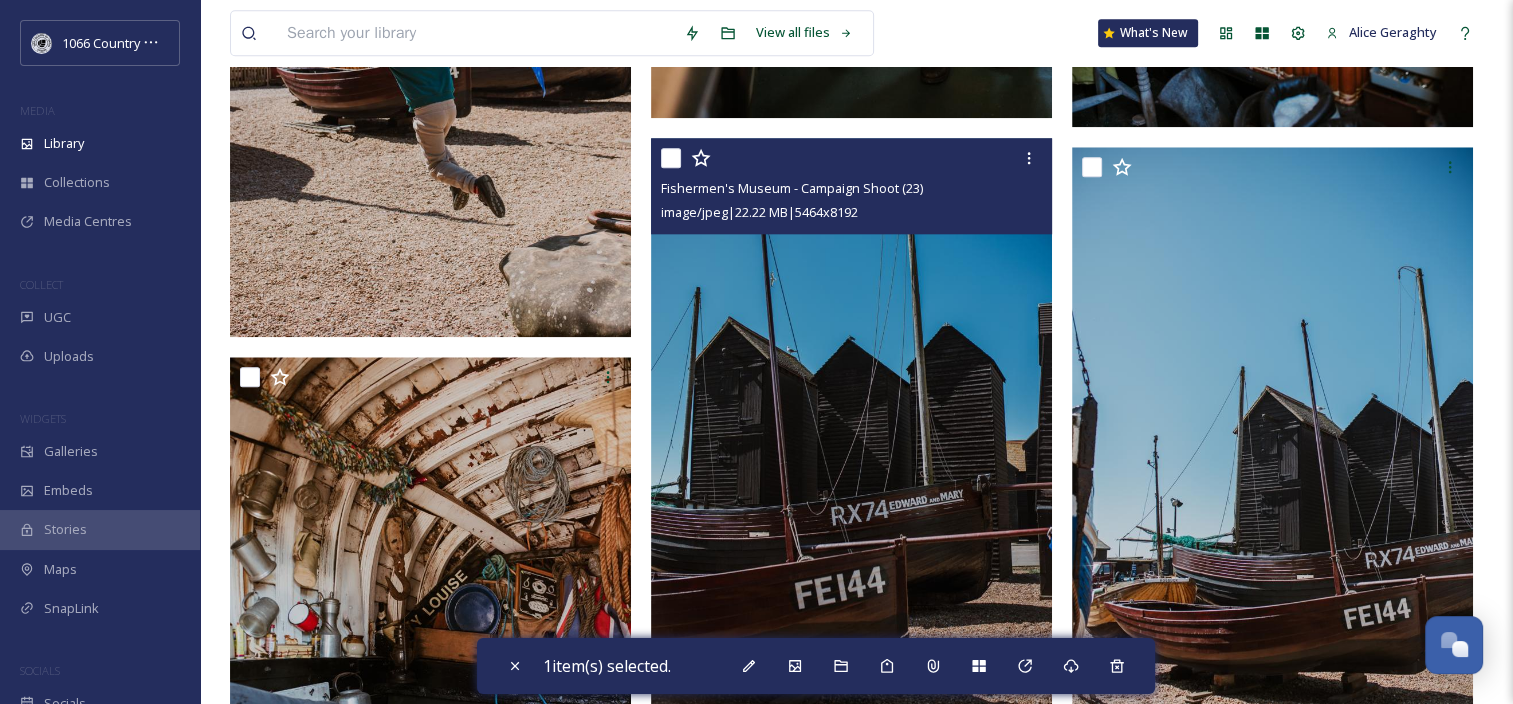 click at bounding box center [671, 158] 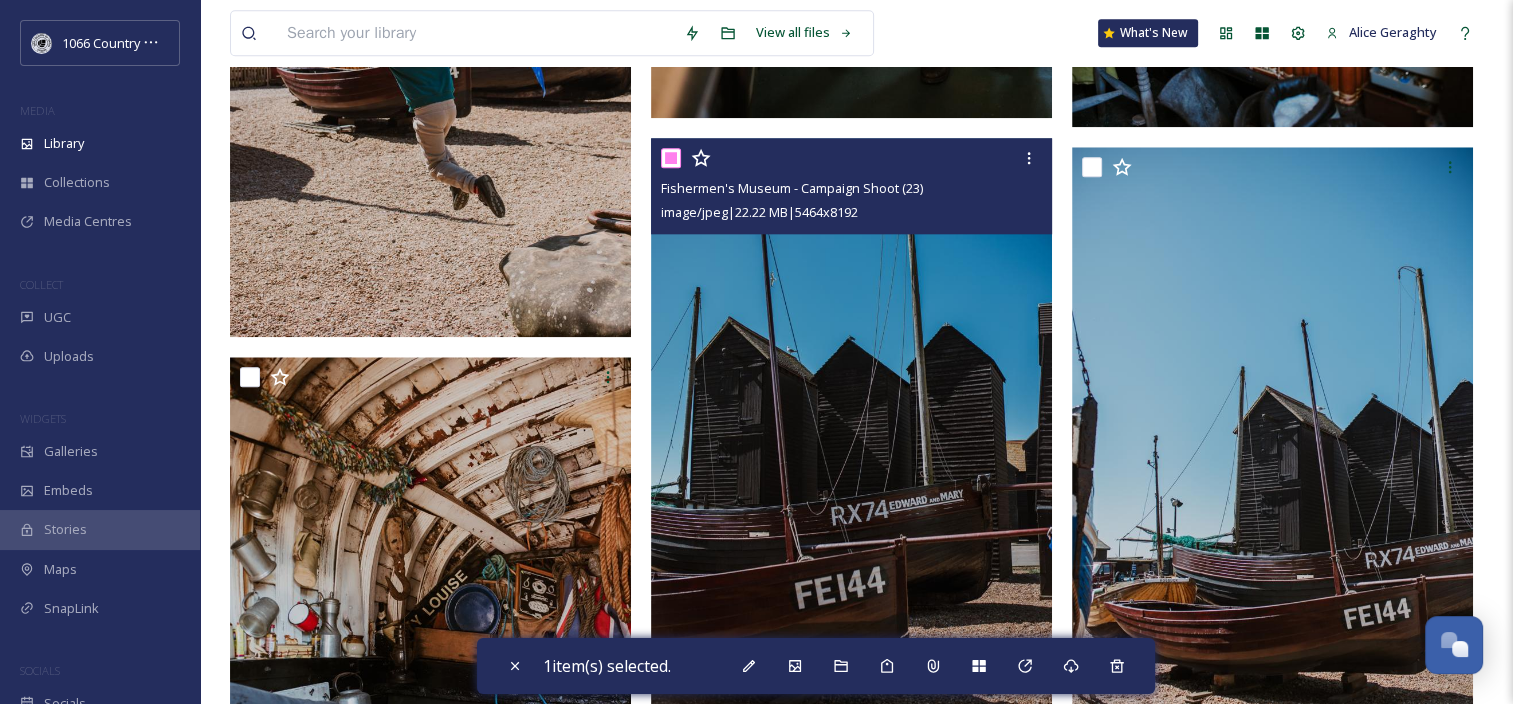 checkbox on "true" 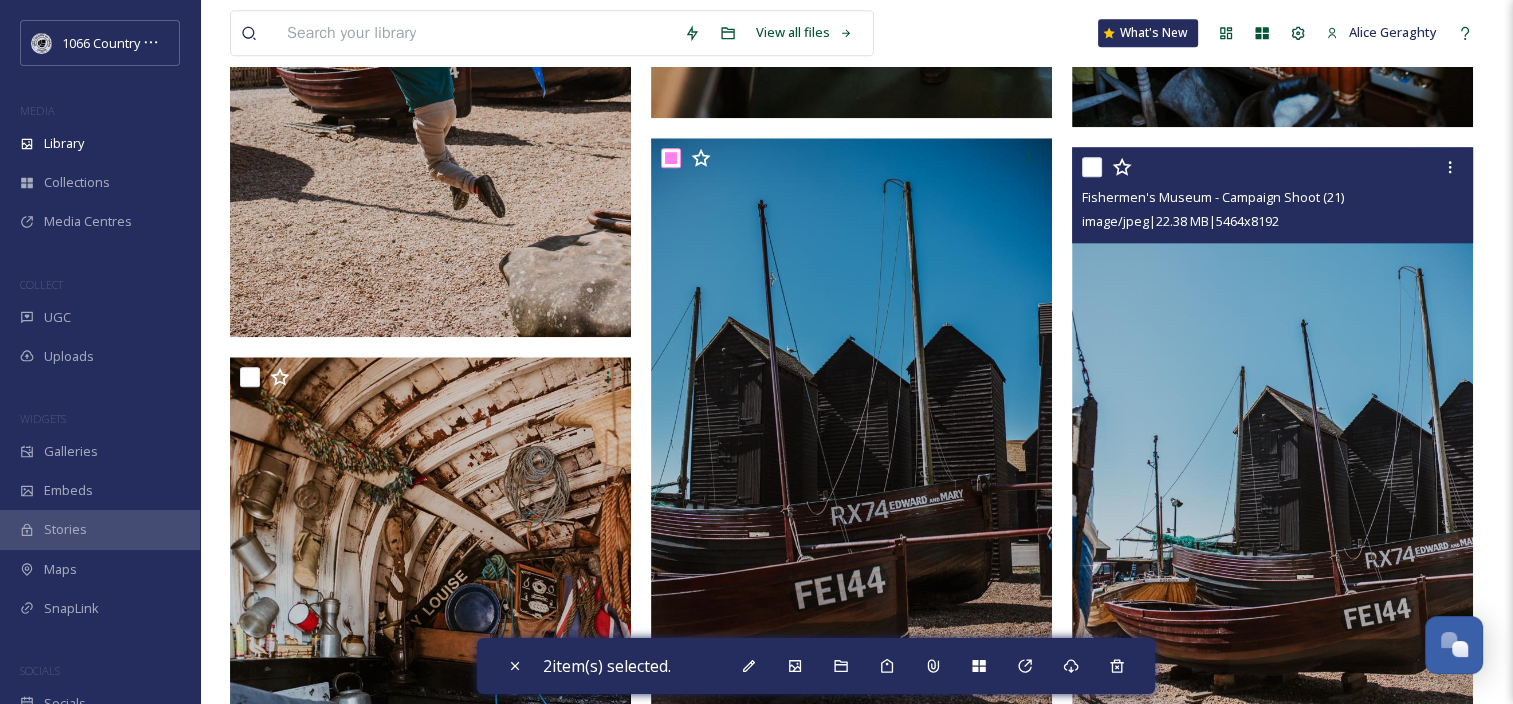 click at bounding box center [1092, 167] 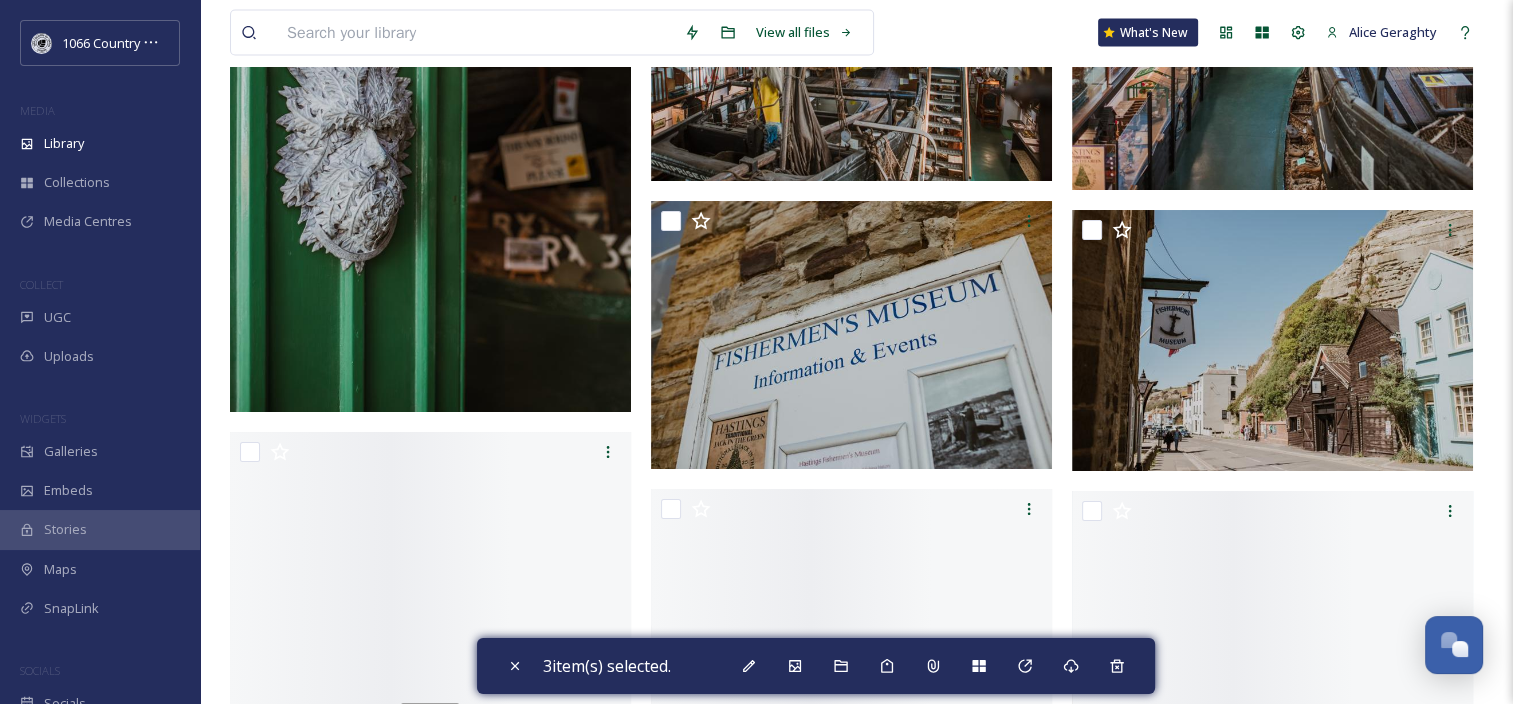 scroll, scrollTop: 4300, scrollLeft: 0, axis: vertical 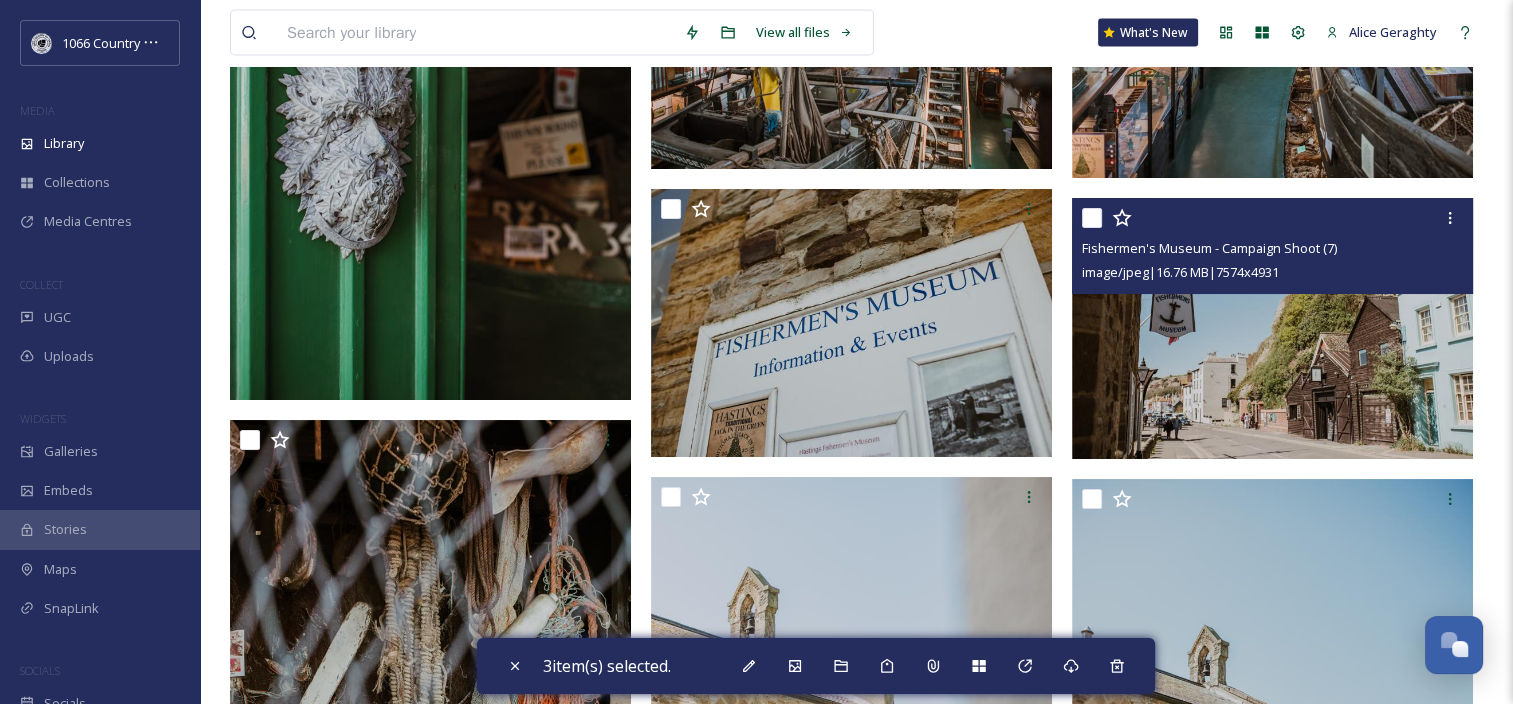 click at bounding box center [1092, 218] 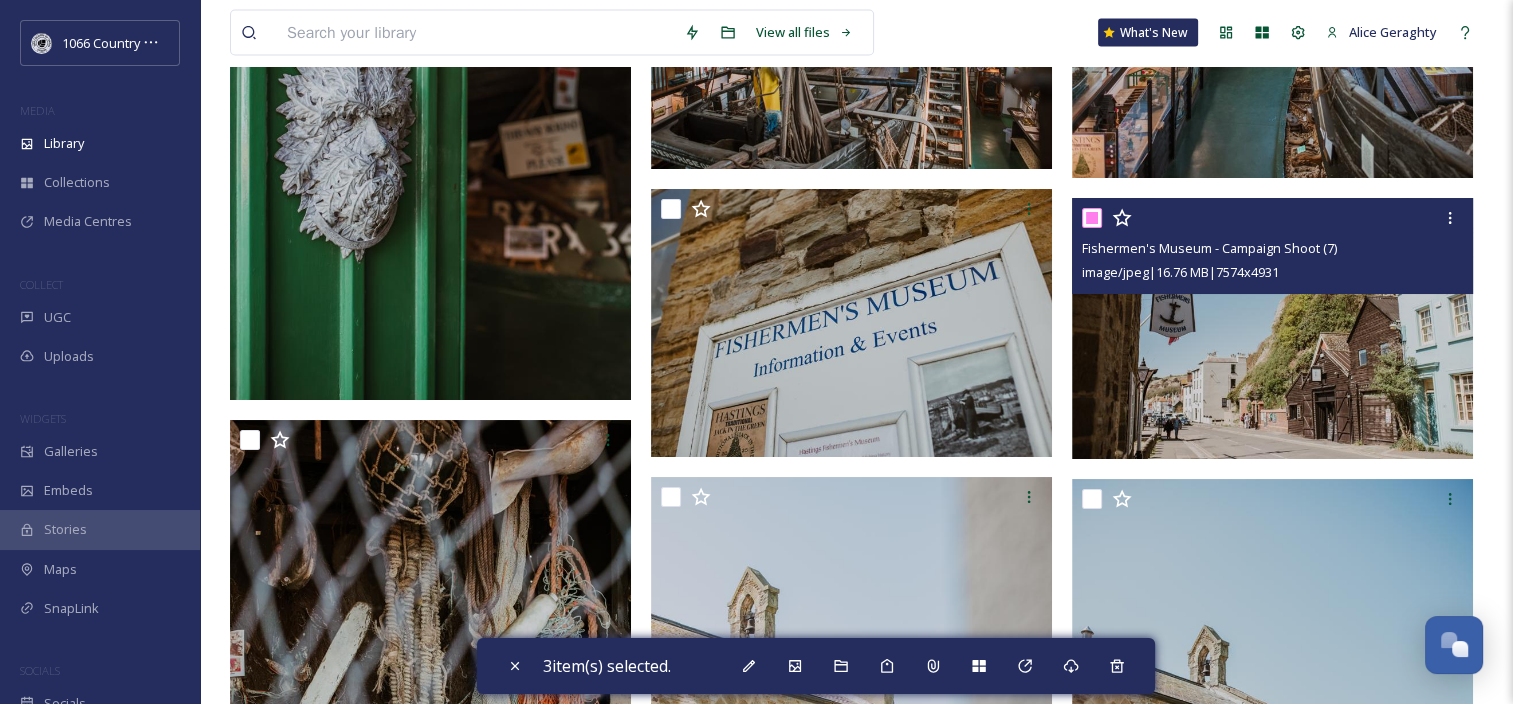 checkbox on "true" 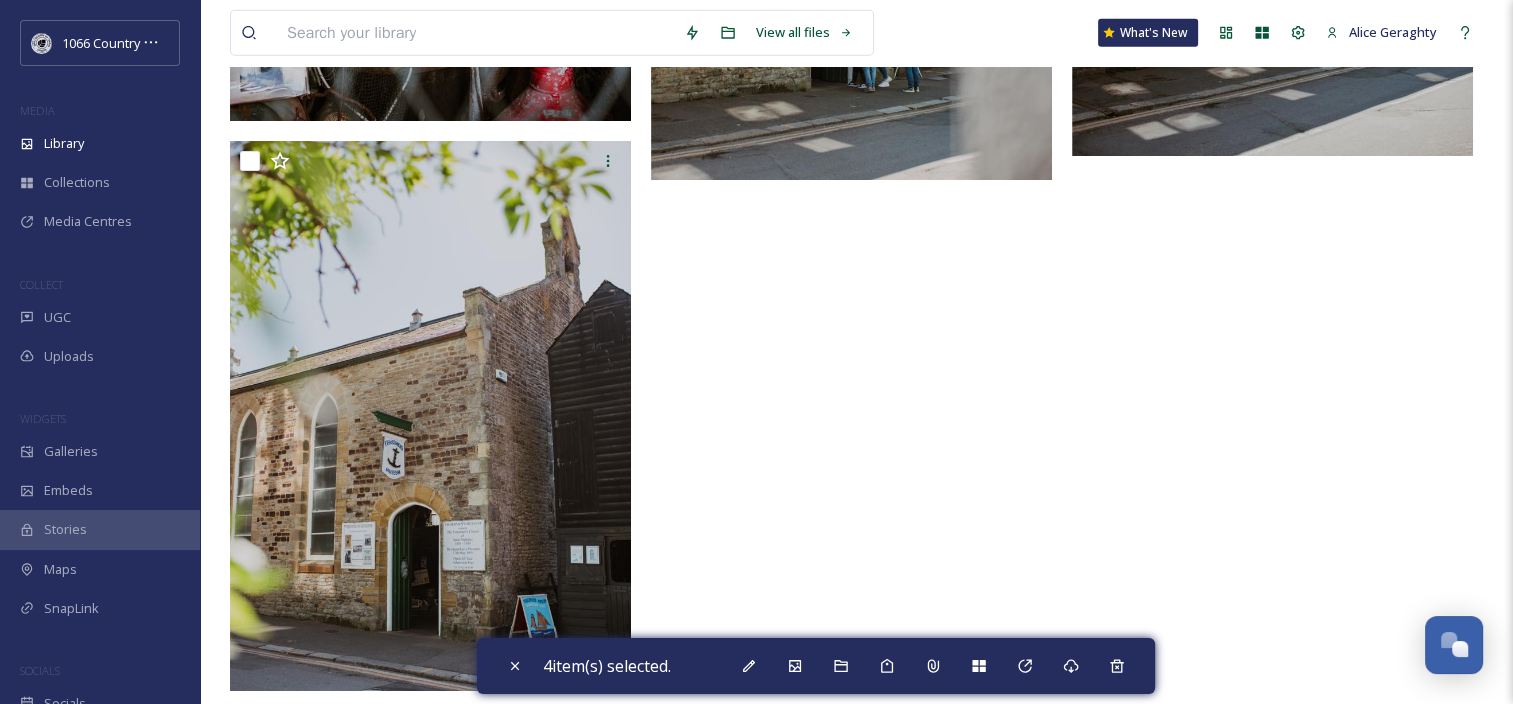 scroll, scrollTop: 5220, scrollLeft: 0, axis: vertical 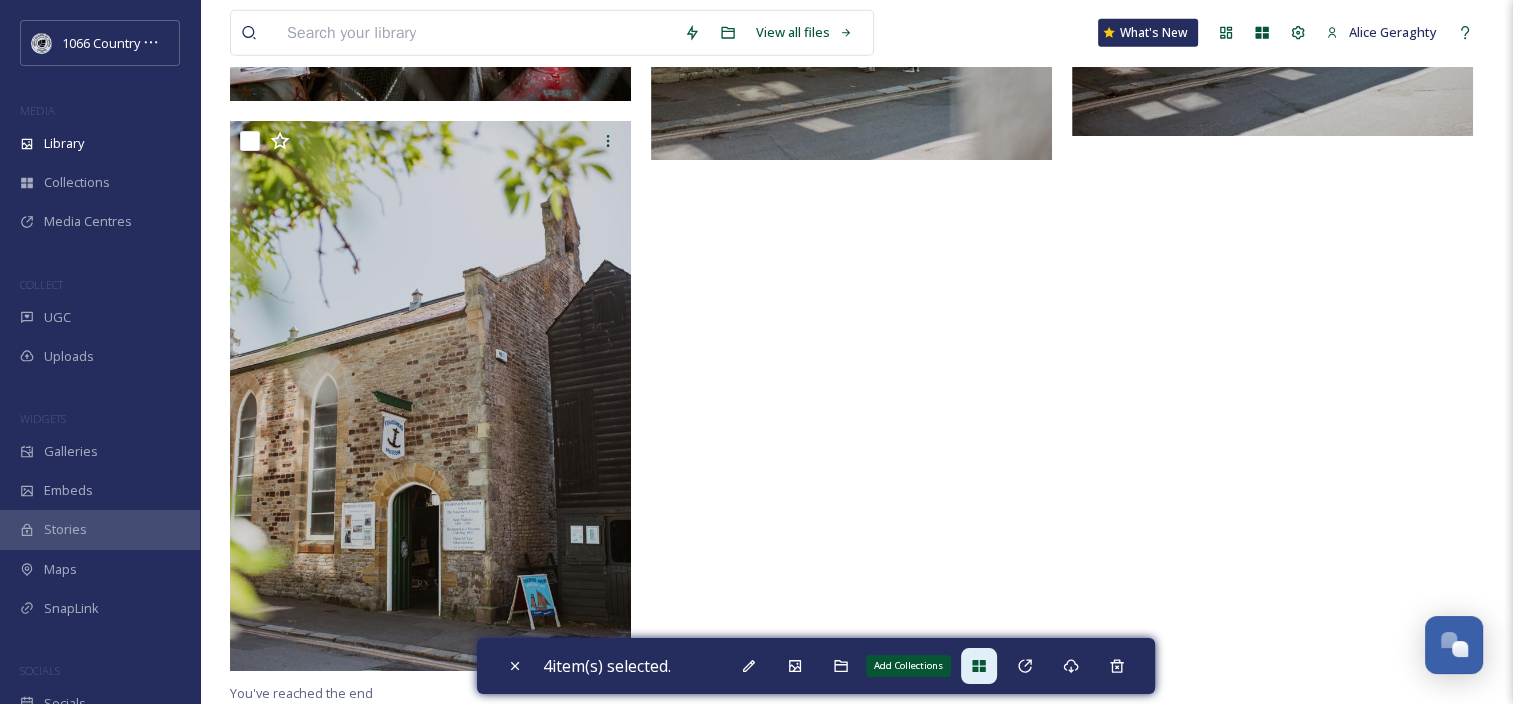 click 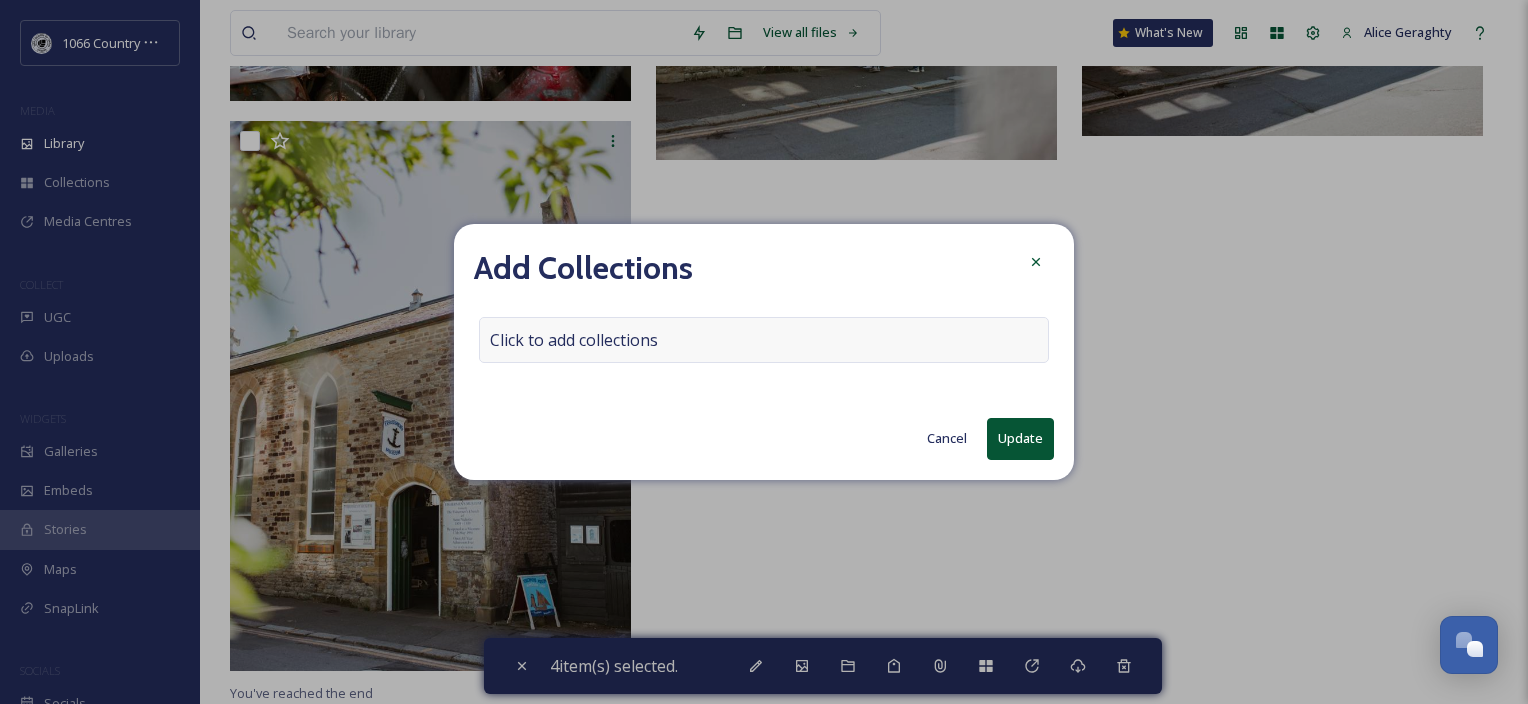 click on "Click to add collections" at bounding box center [574, 340] 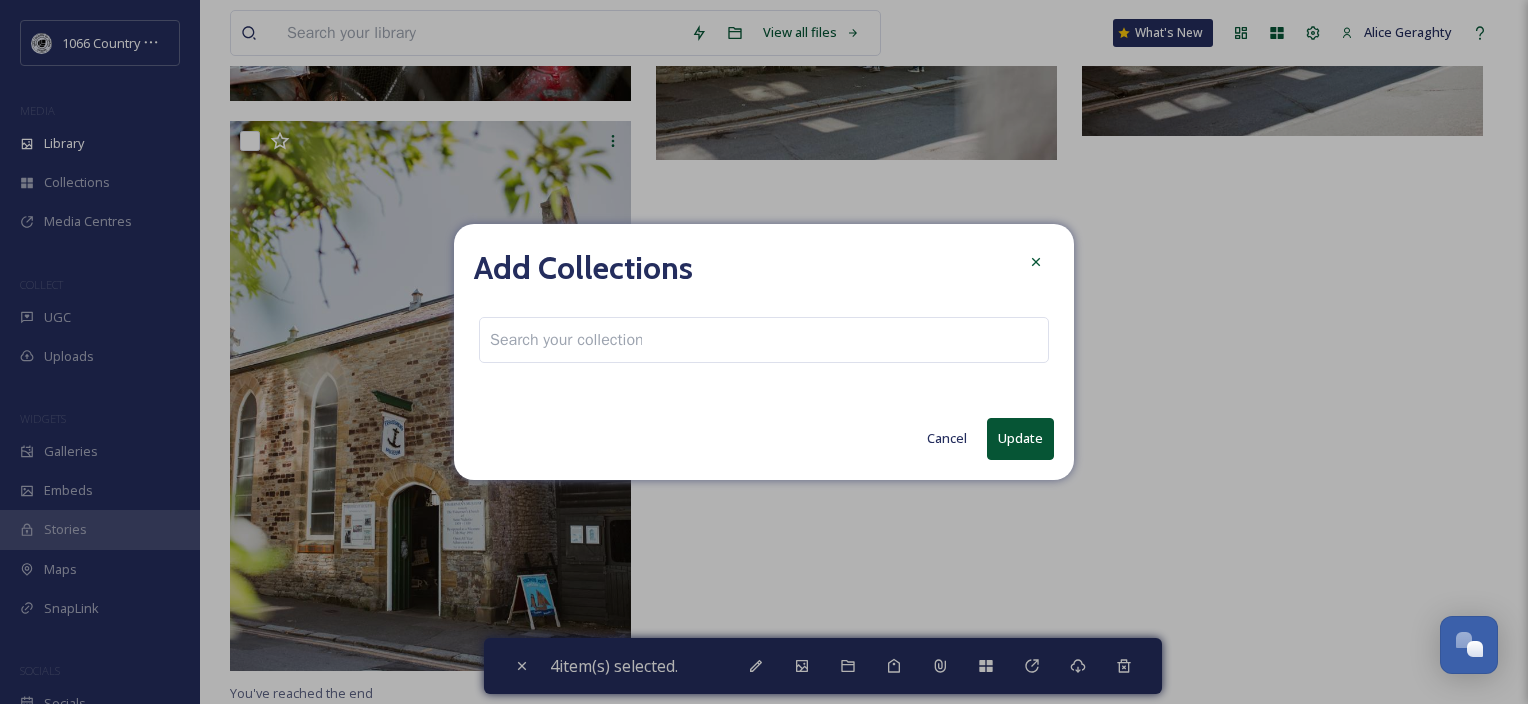 click at bounding box center [566, 340] 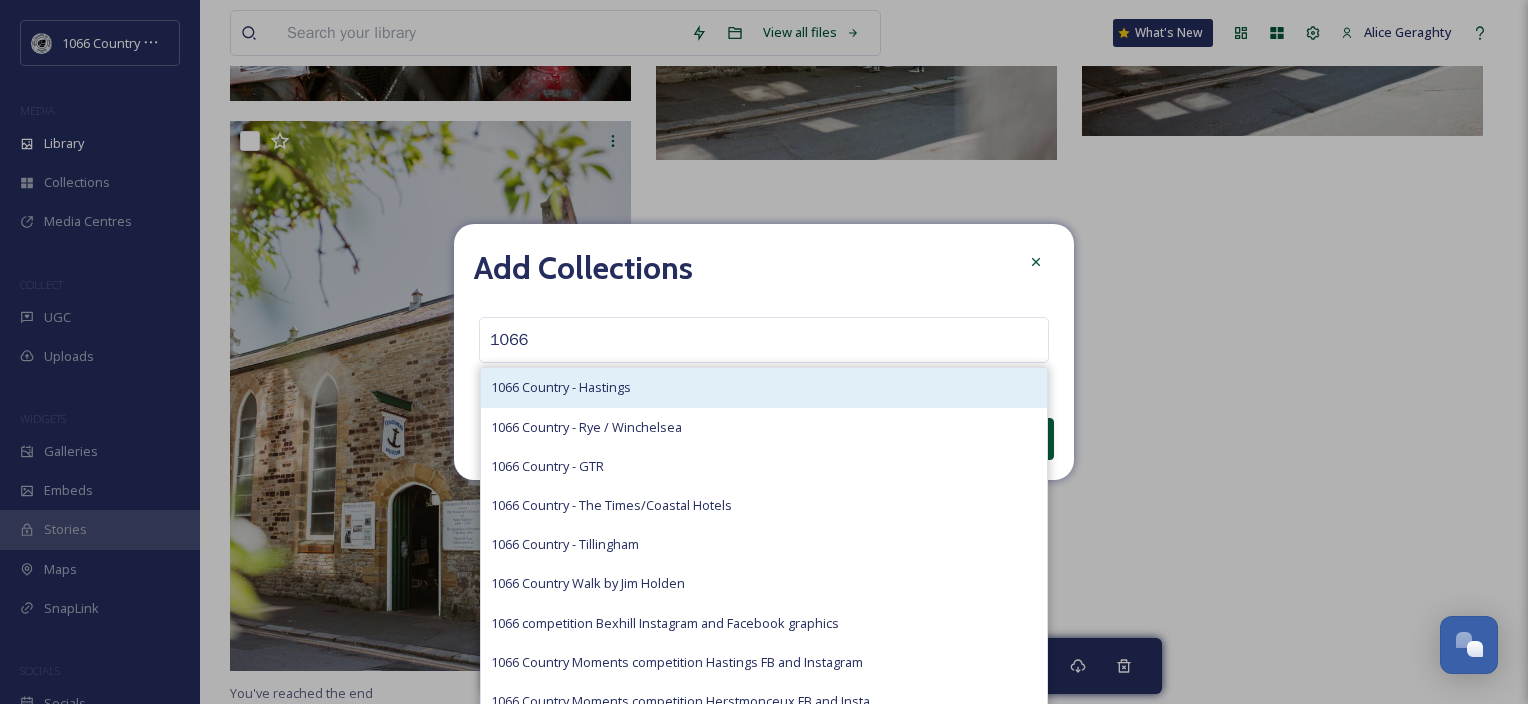 type on "1066" 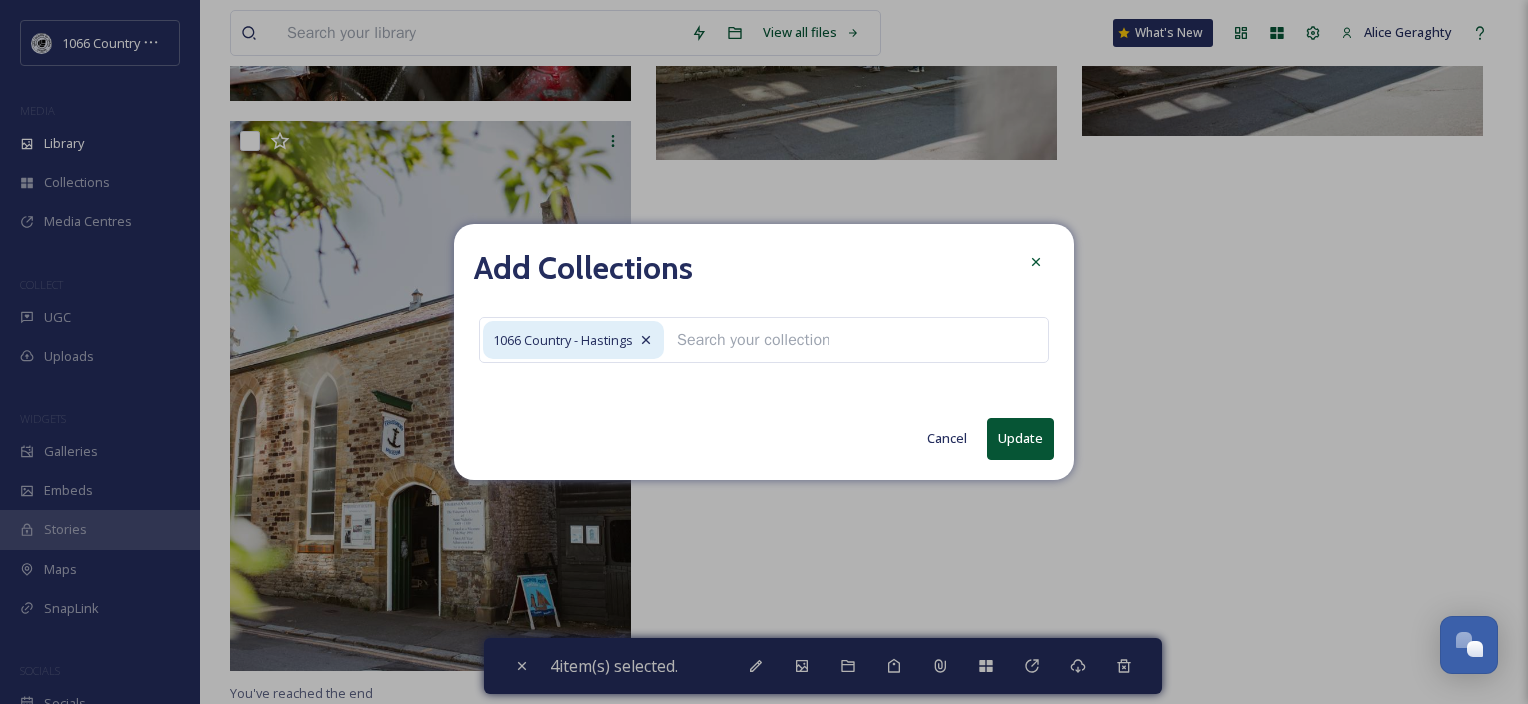 click on "Update" at bounding box center [1020, 438] 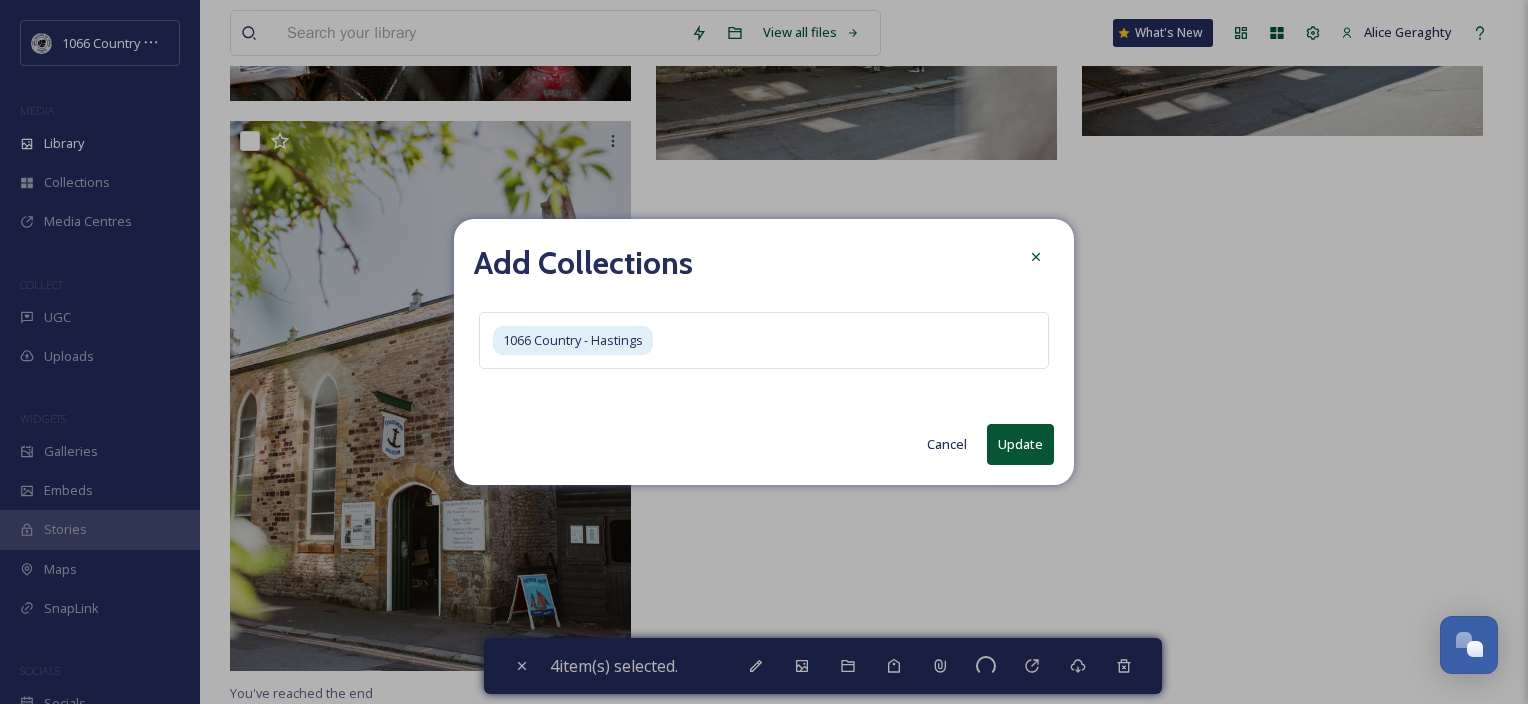 checkbox on "false" 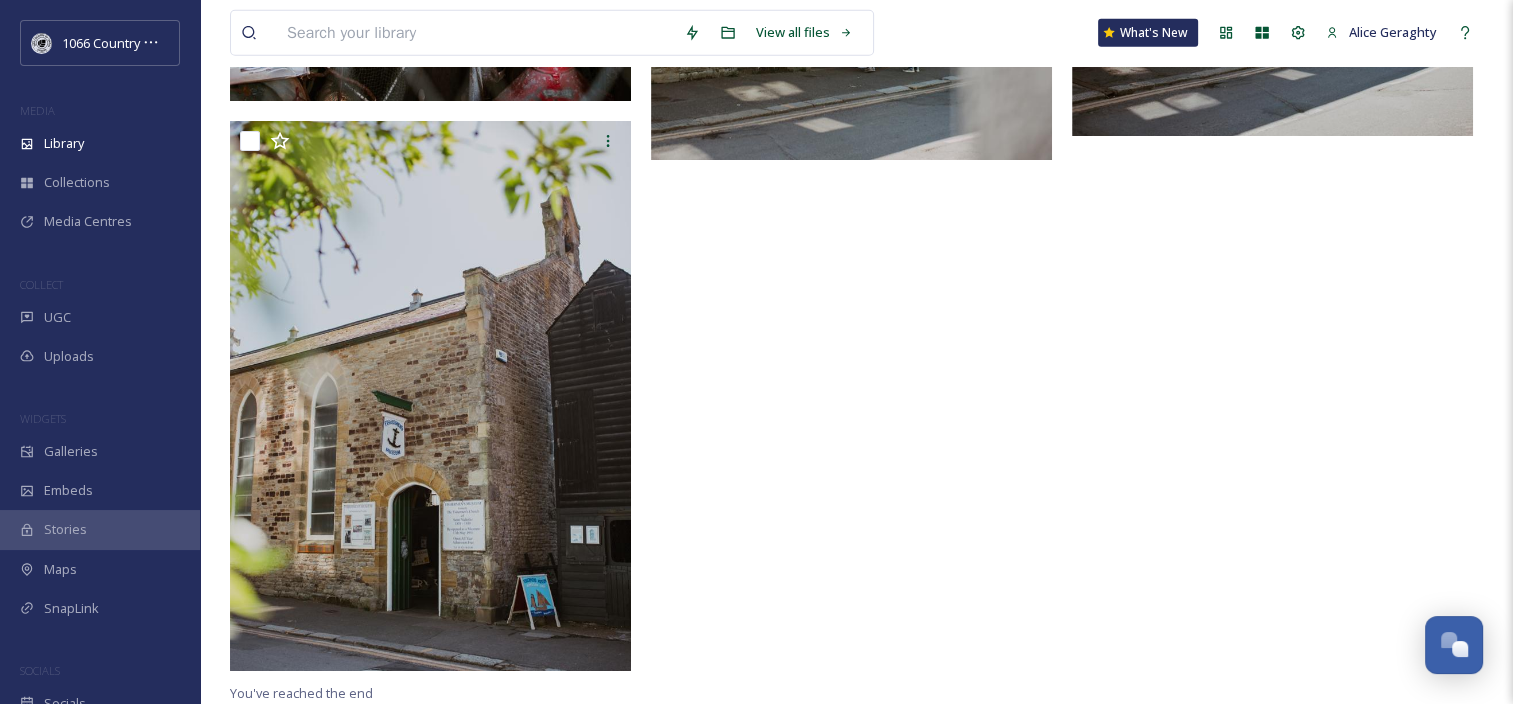 drag, startPoint x: 1396, startPoint y: 312, endPoint x: 759, endPoint y: 175, distance: 651.5658 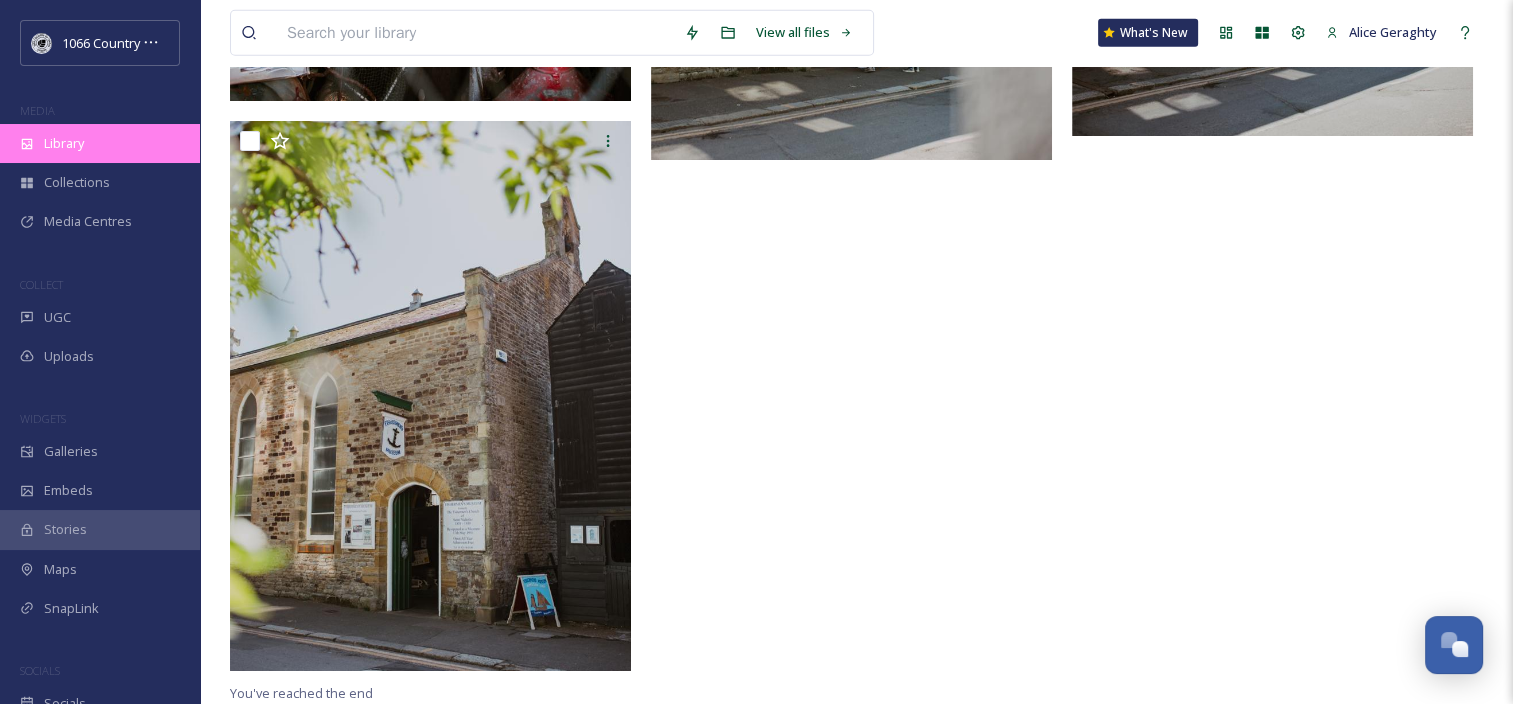 click on "Library" at bounding box center [64, 143] 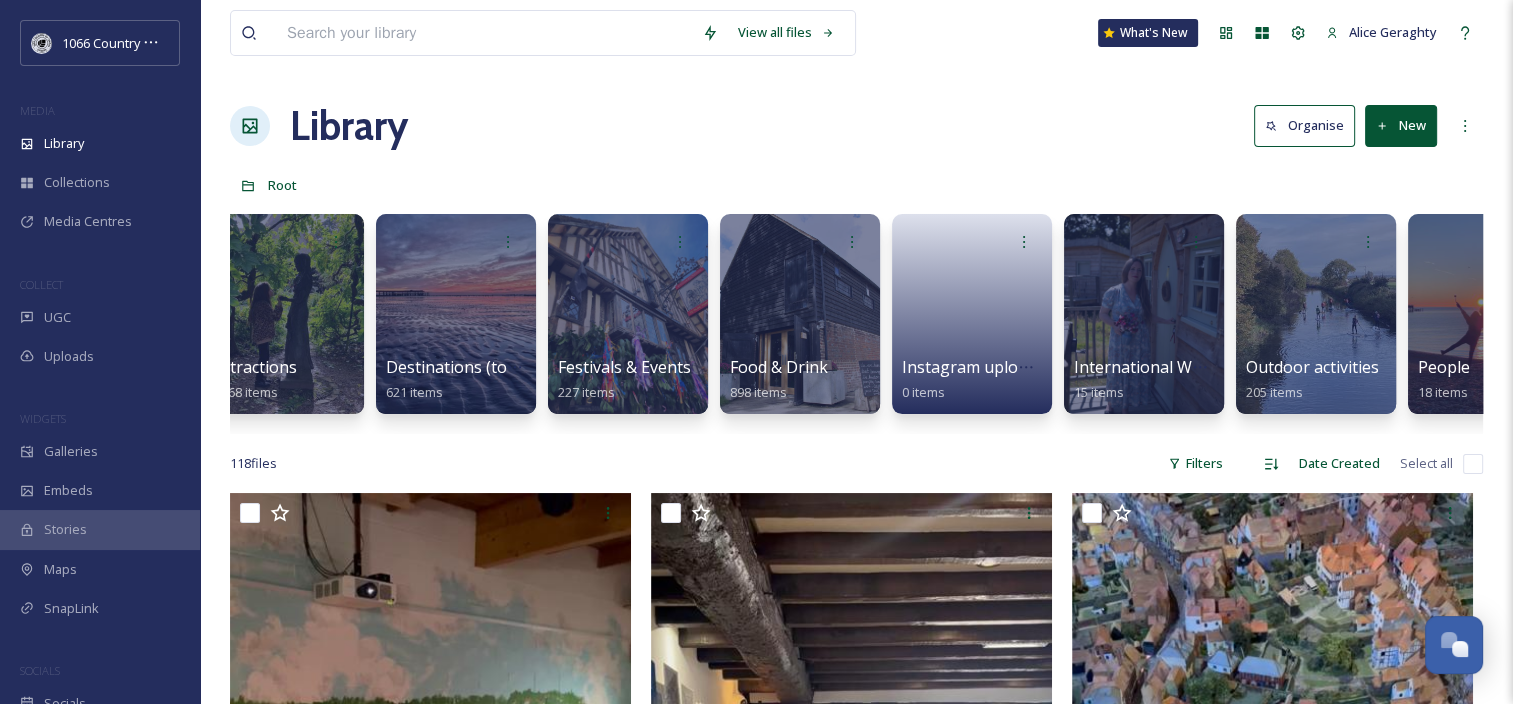 scroll, scrollTop: 0, scrollLeft: 755, axis: horizontal 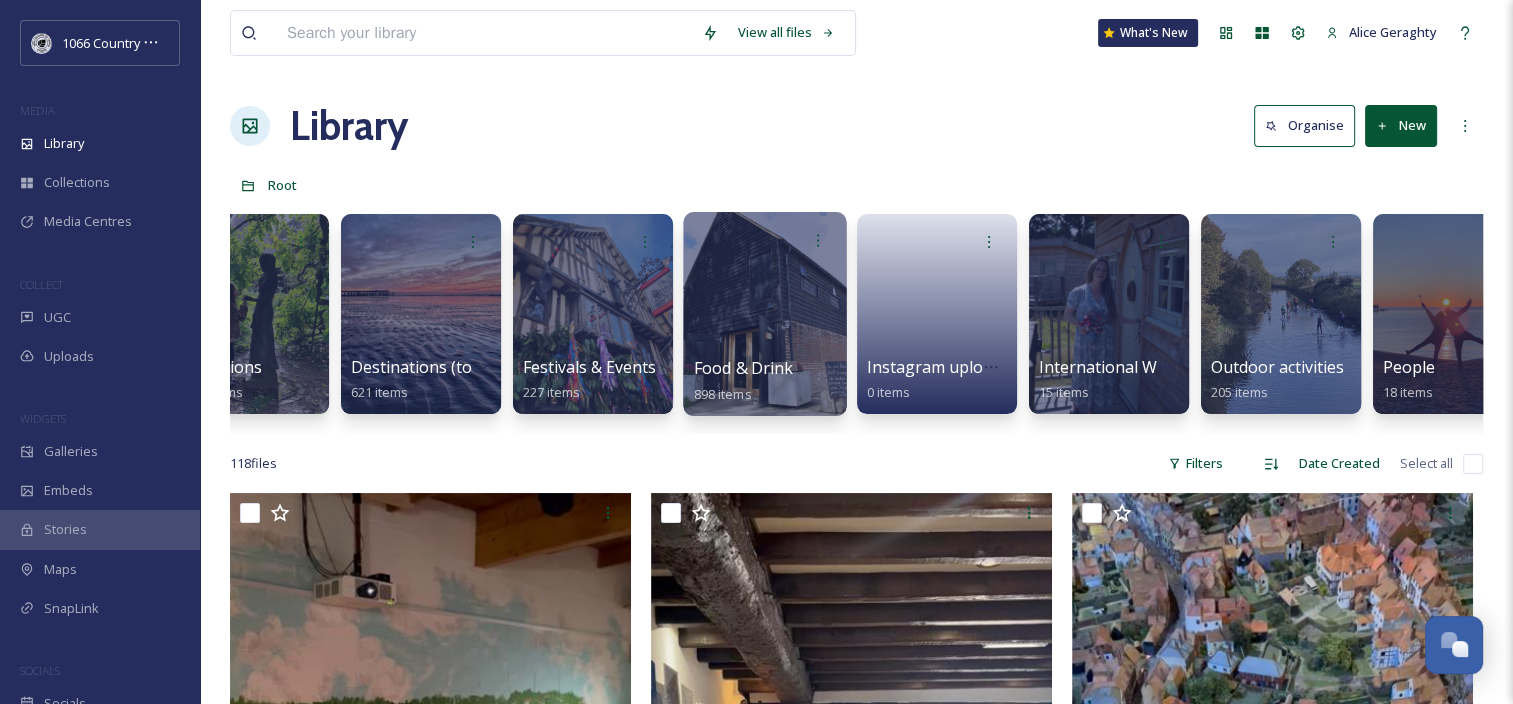 click at bounding box center [764, 314] 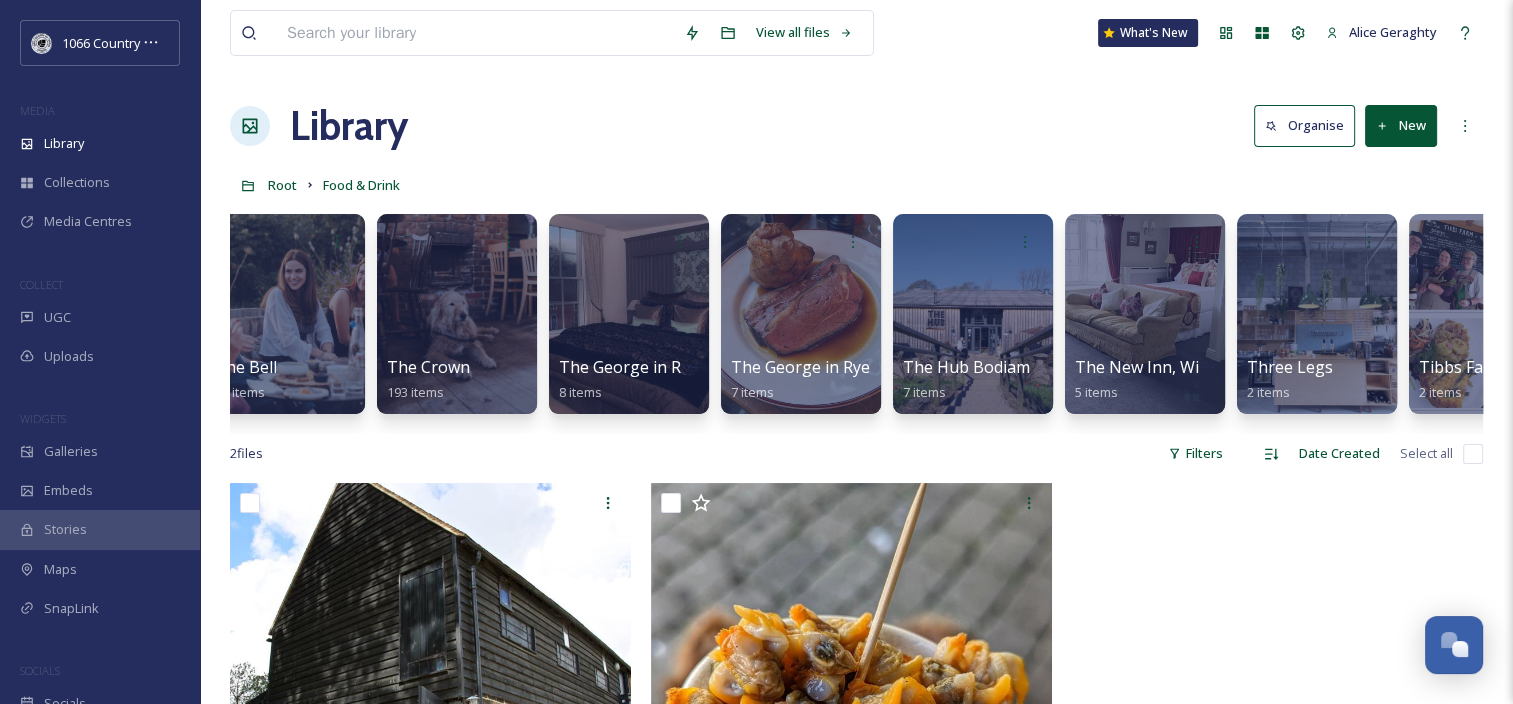 scroll, scrollTop: 0, scrollLeft: 2300, axis: horizontal 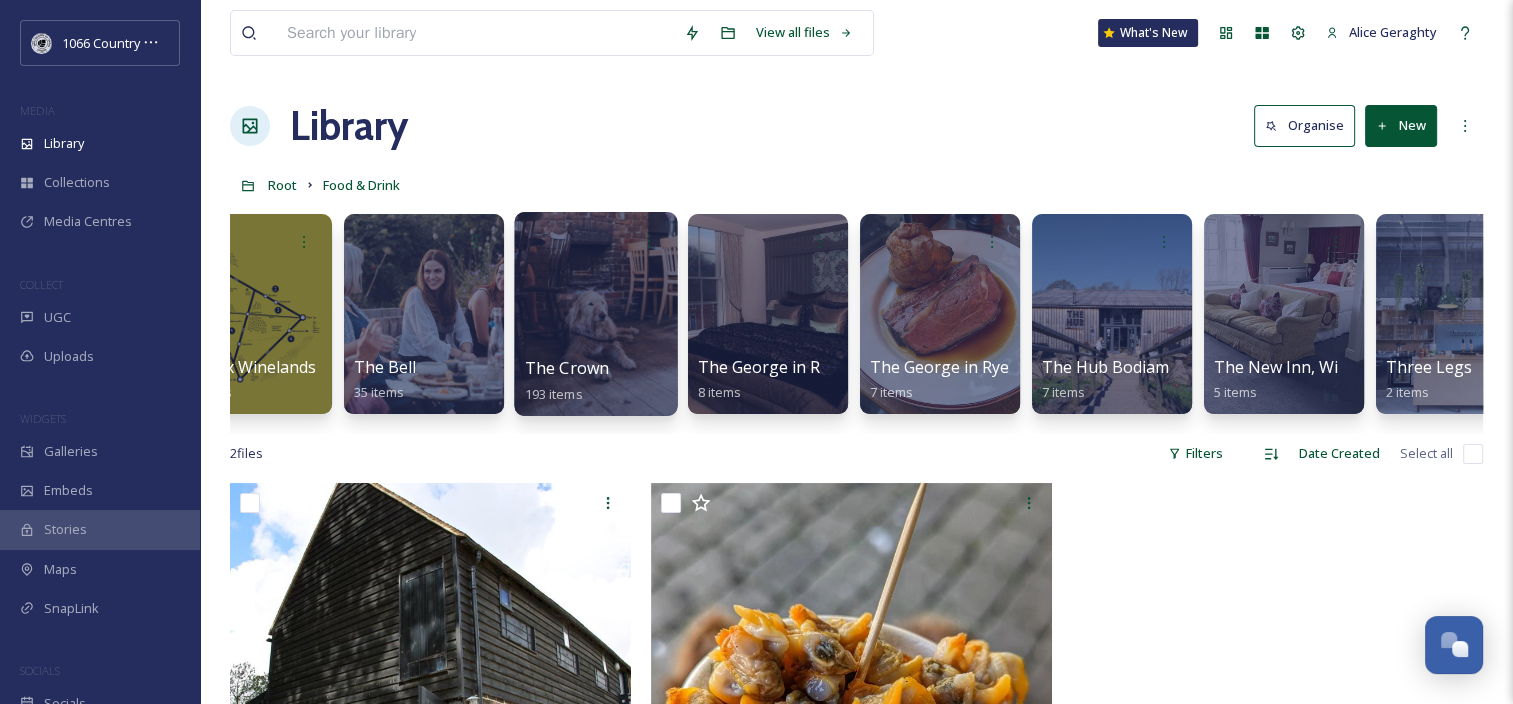 click at bounding box center (595, 314) 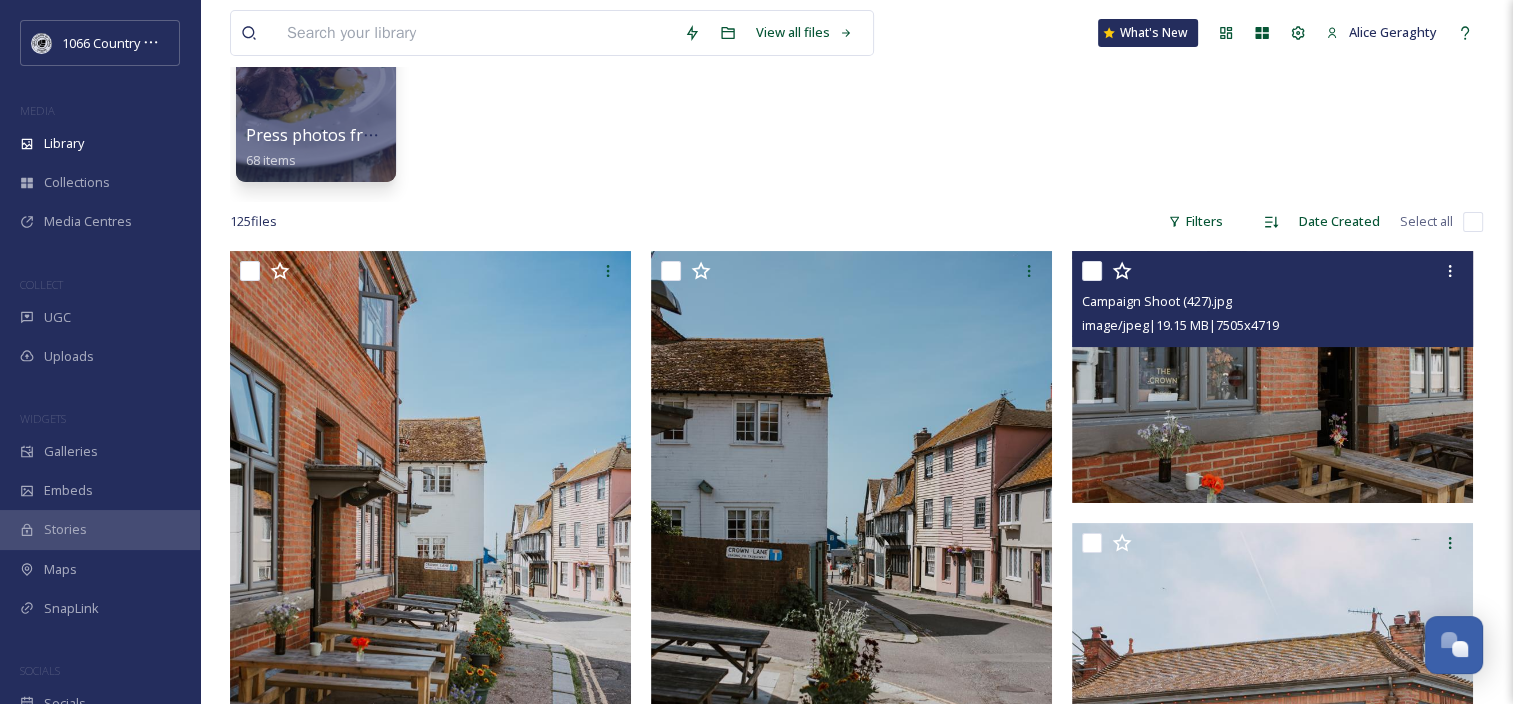 scroll, scrollTop: 231, scrollLeft: 0, axis: vertical 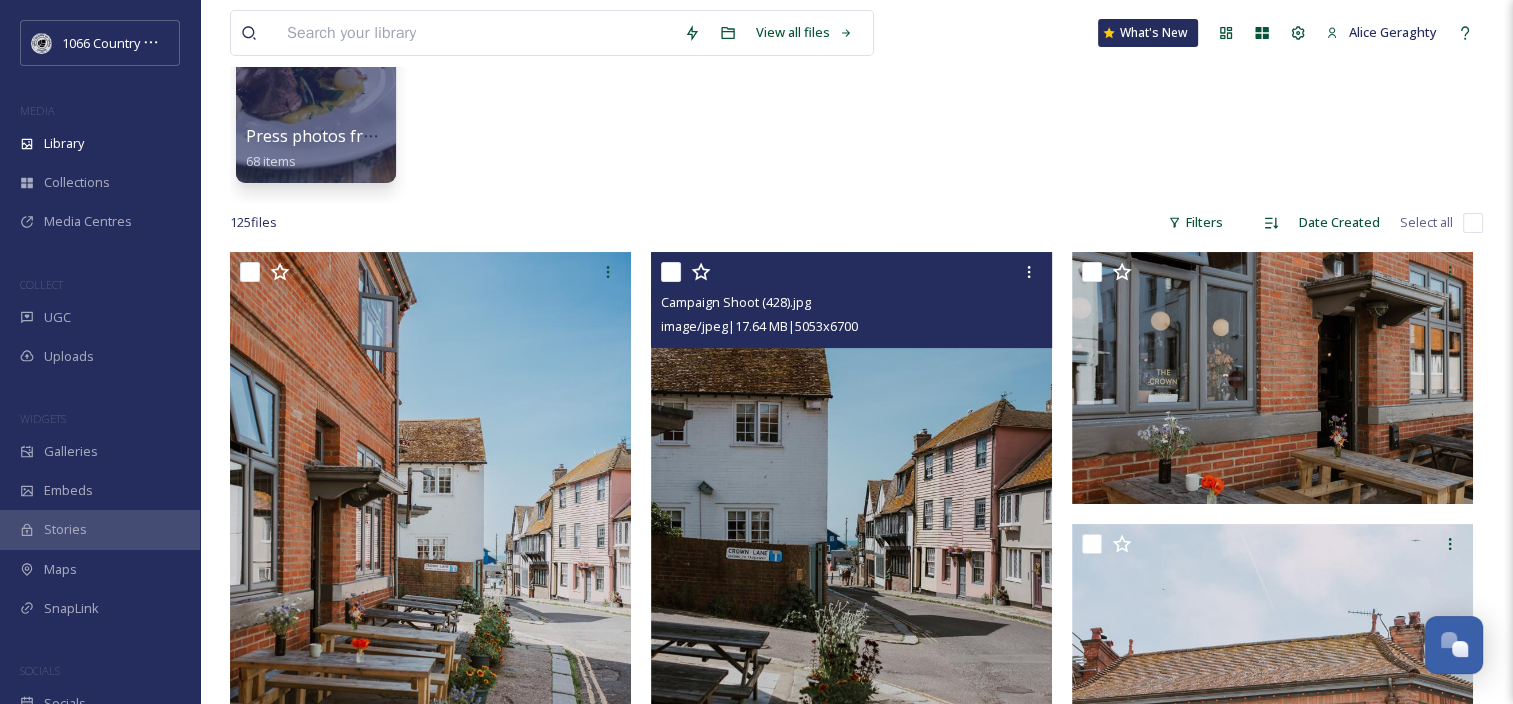 click at bounding box center (671, 272) 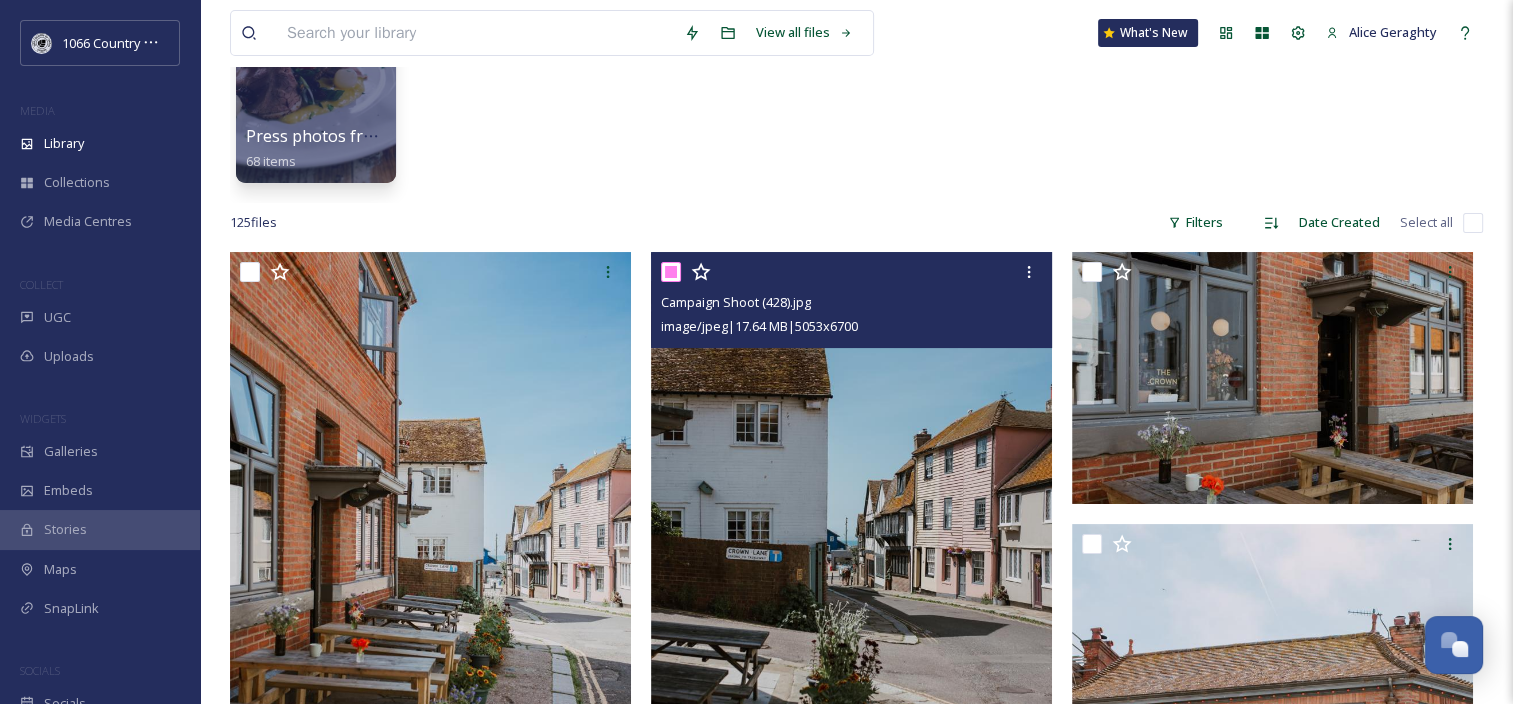 checkbox on "true" 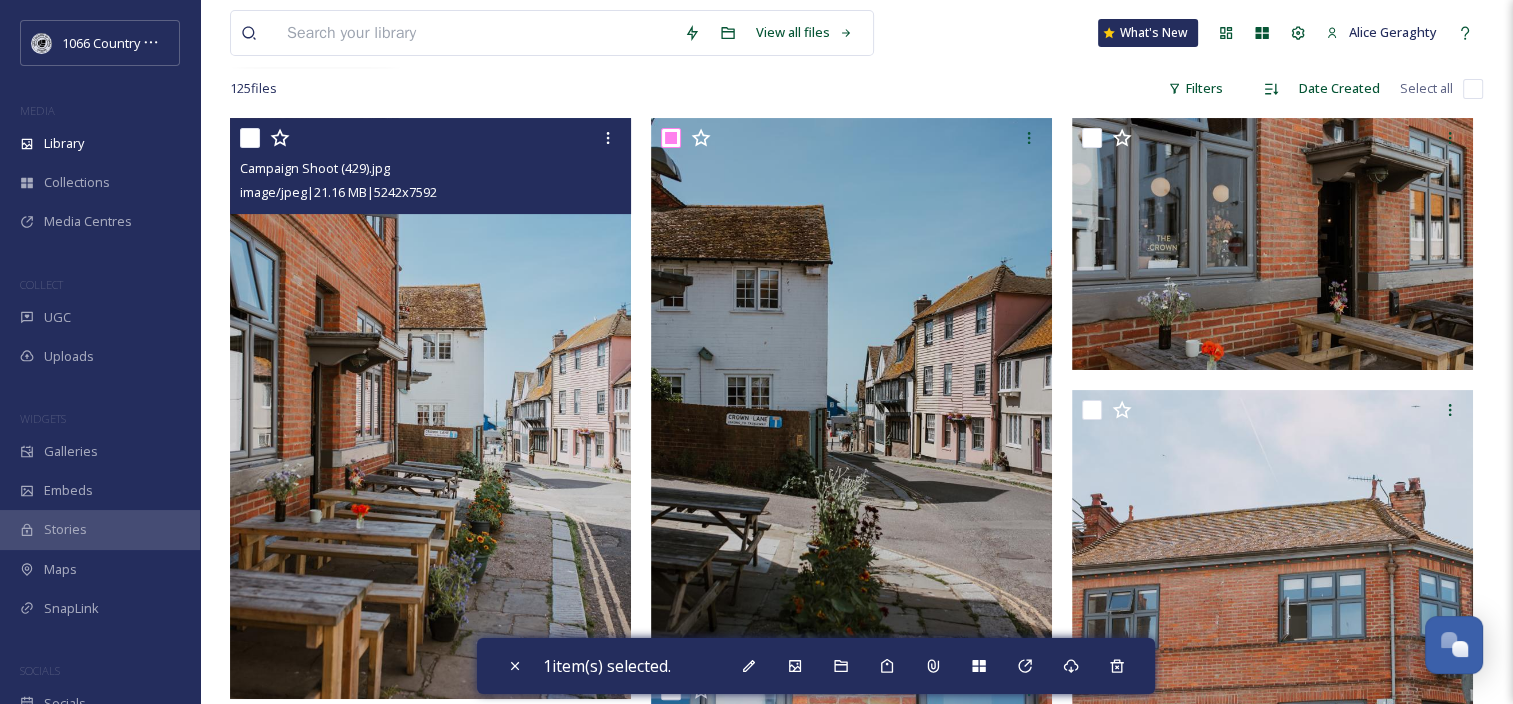 scroll, scrollTop: 331, scrollLeft: 0, axis: vertical 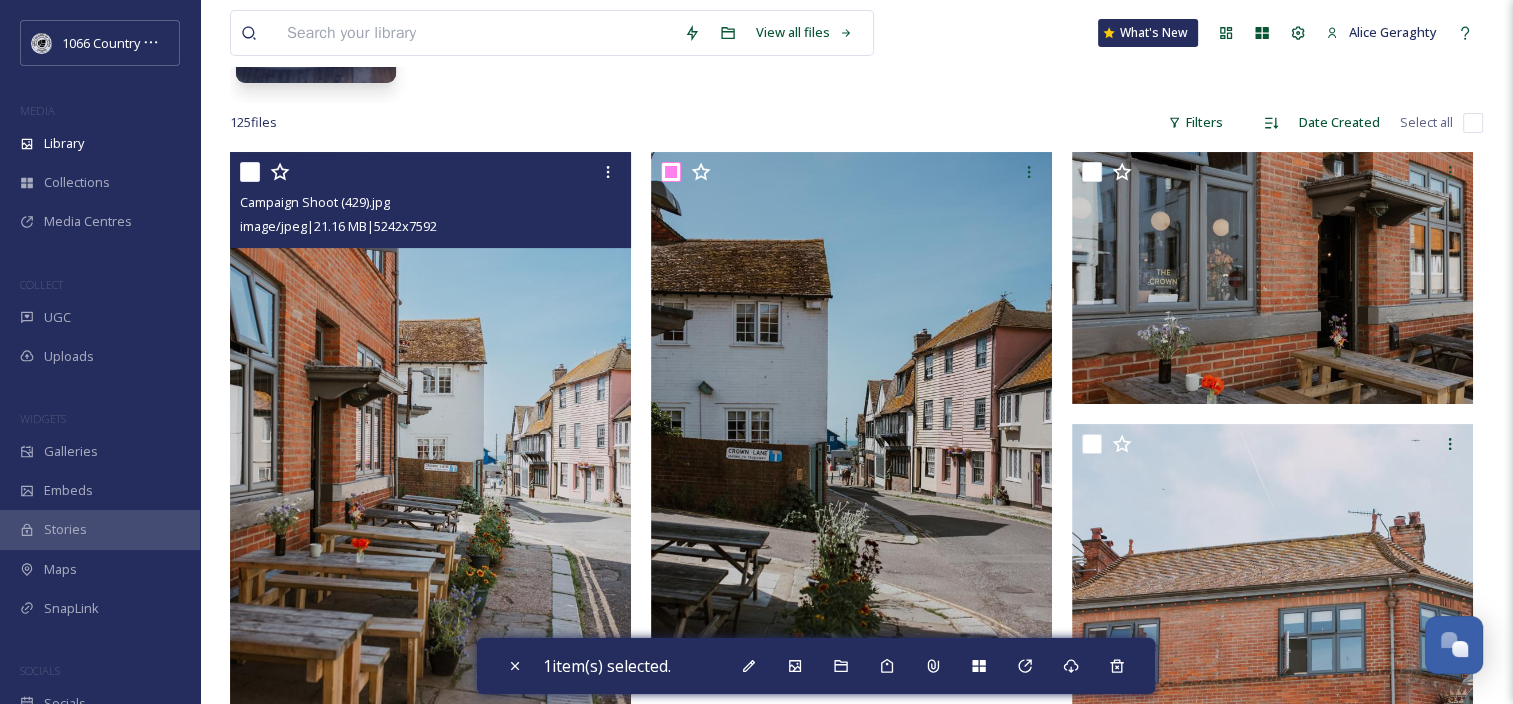 click at bounding box center (250, 172) 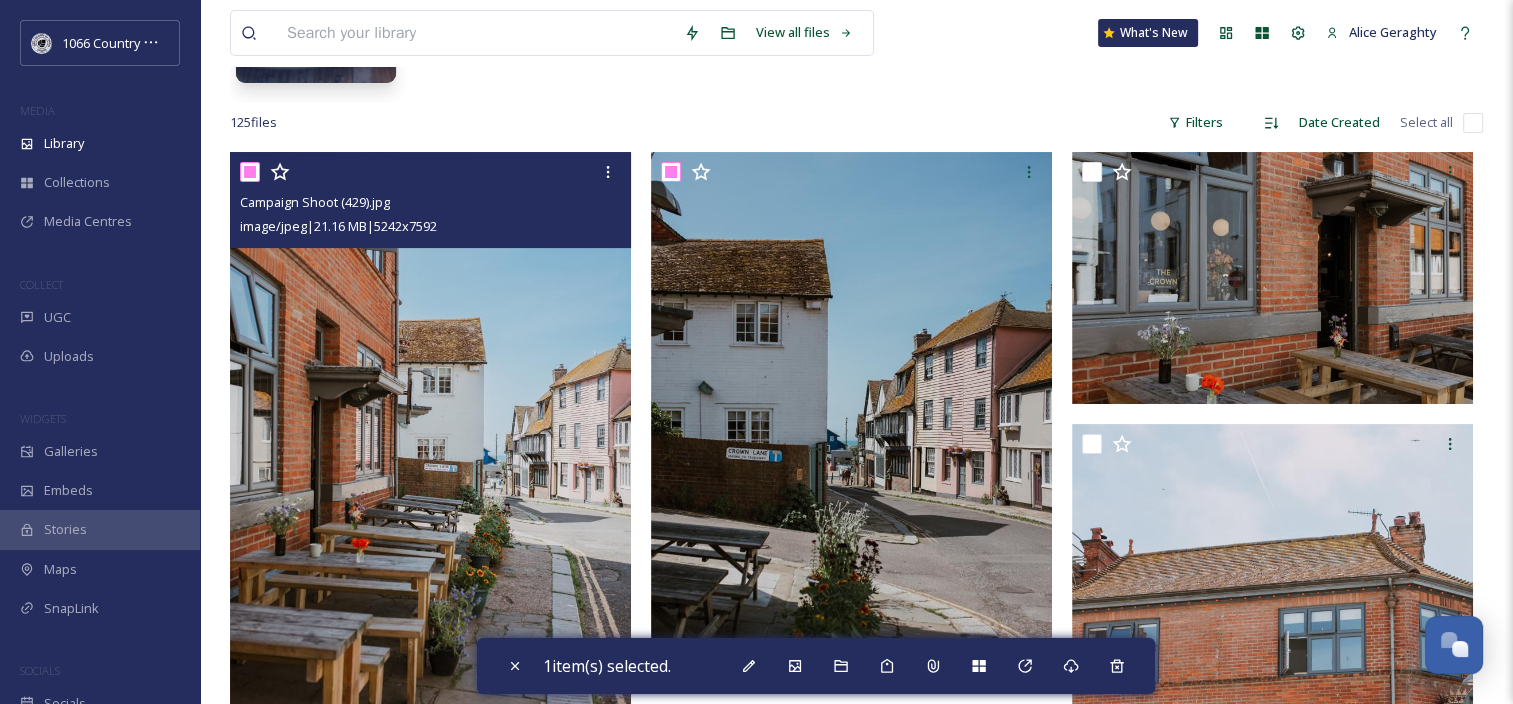 checkbox on "true" 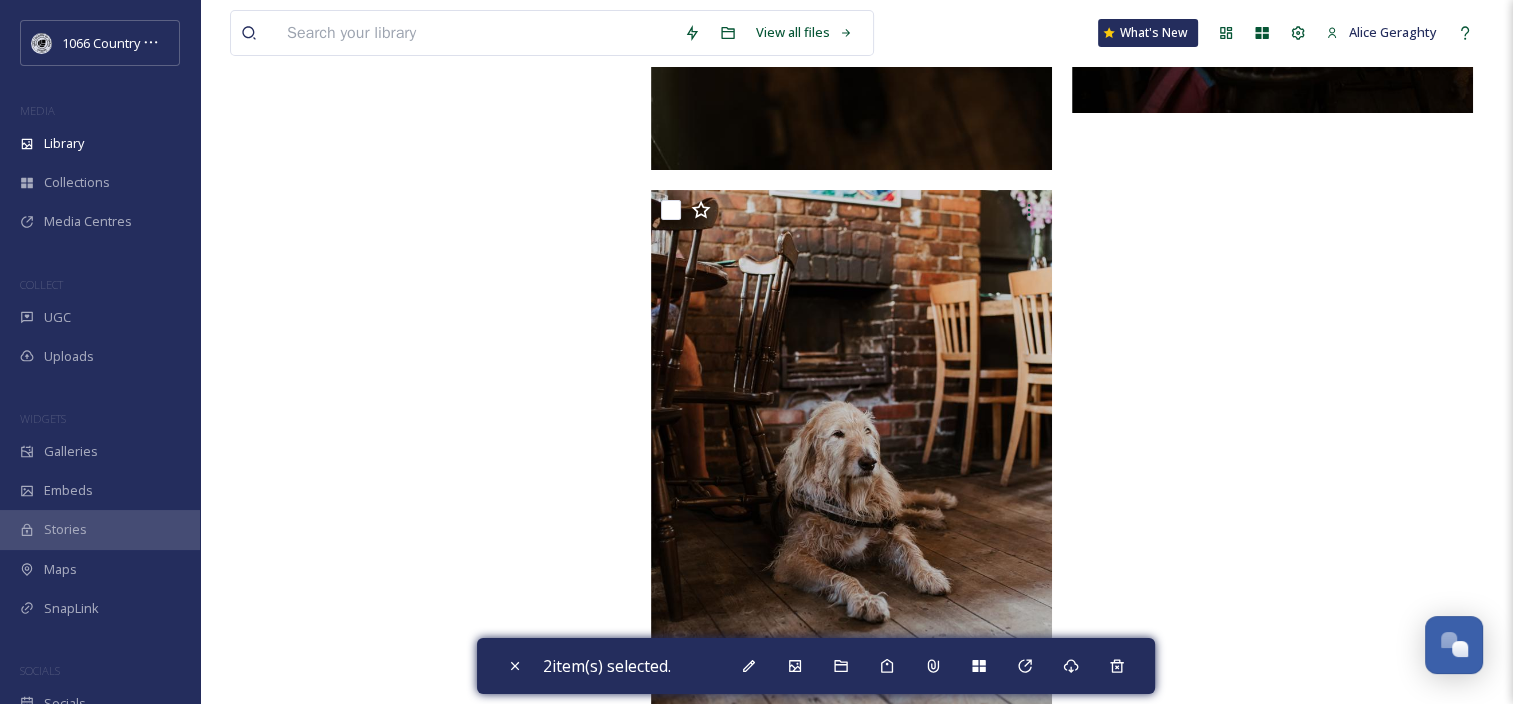 scroll, scrollTop: 22584, scrollLeft: 0, axis: vertical 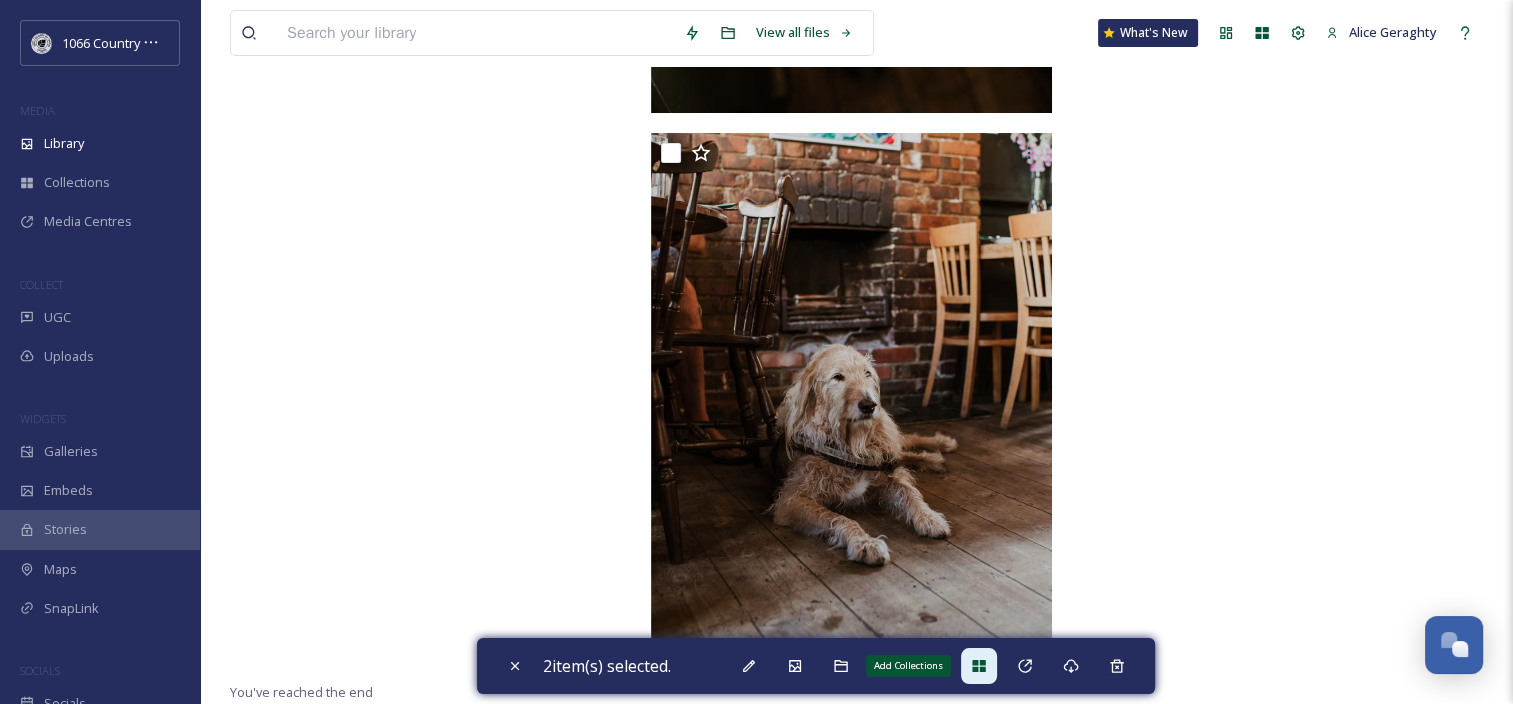 click 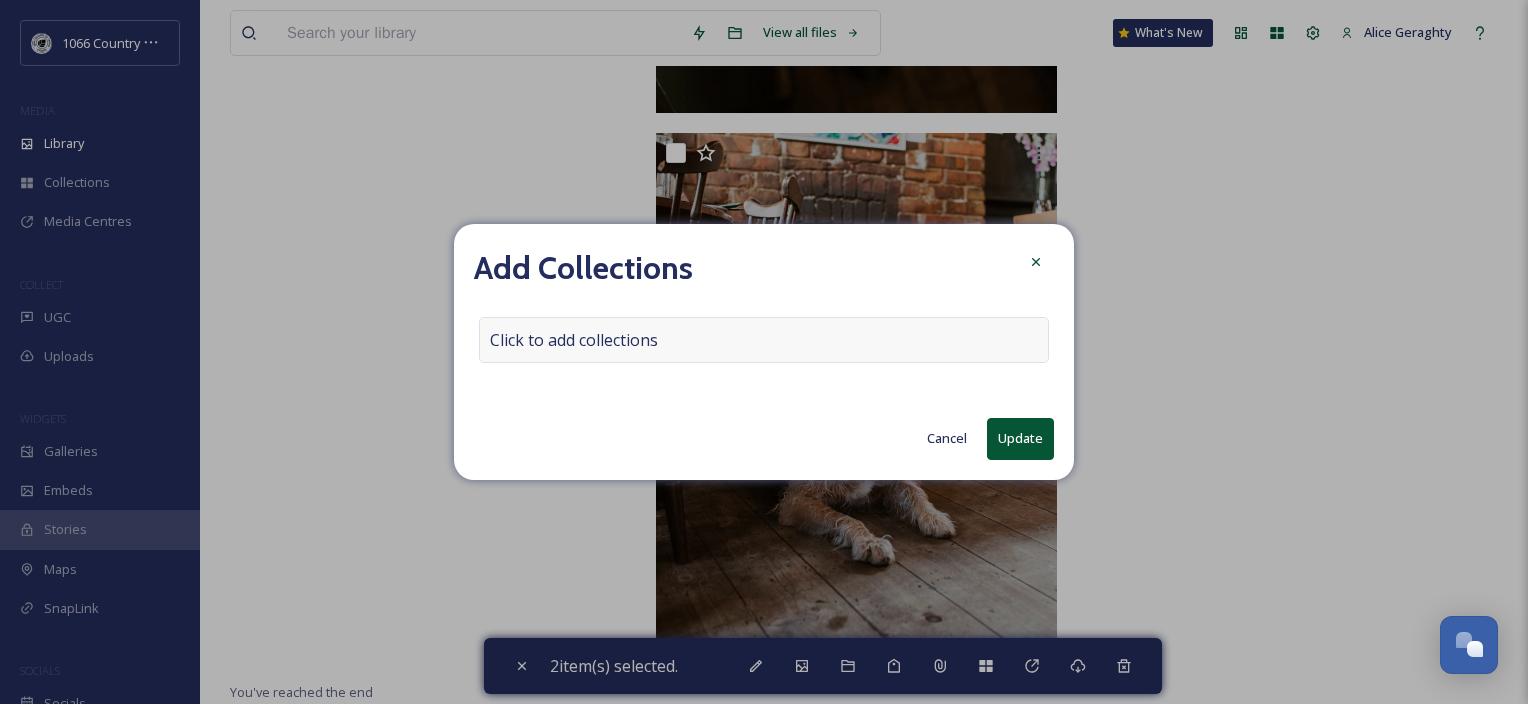 click on "Click to add collections" at bounding box center (574, 340) 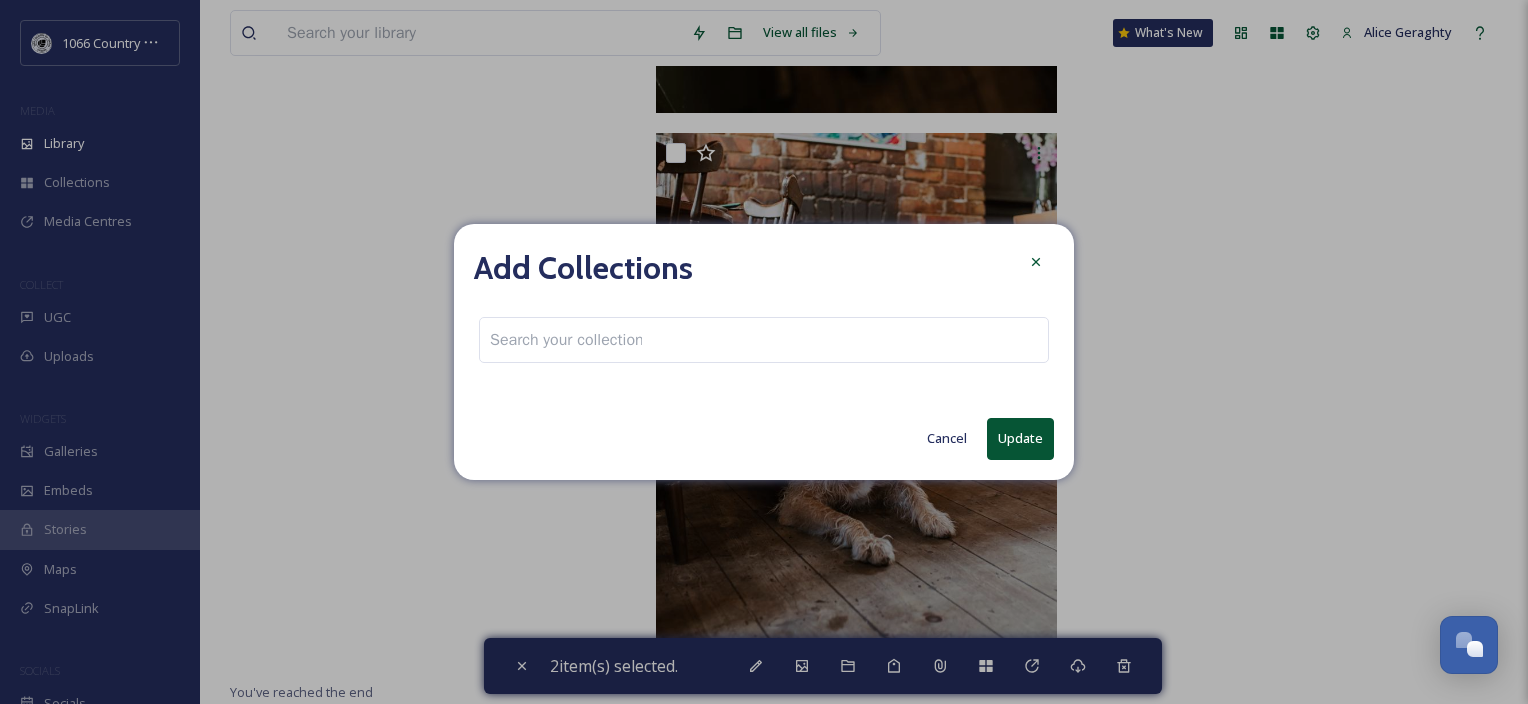 click at bounding box center (566, 340) 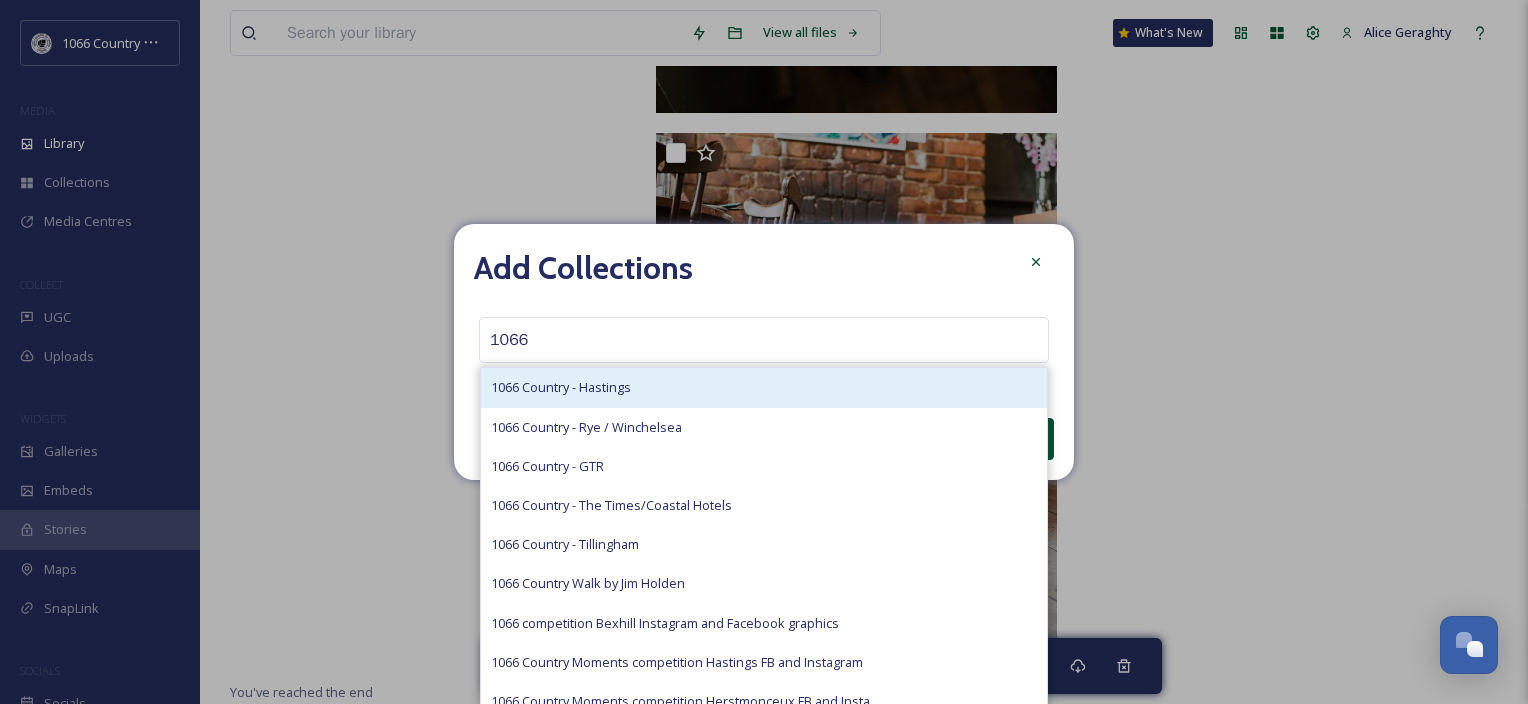 type on "1066" 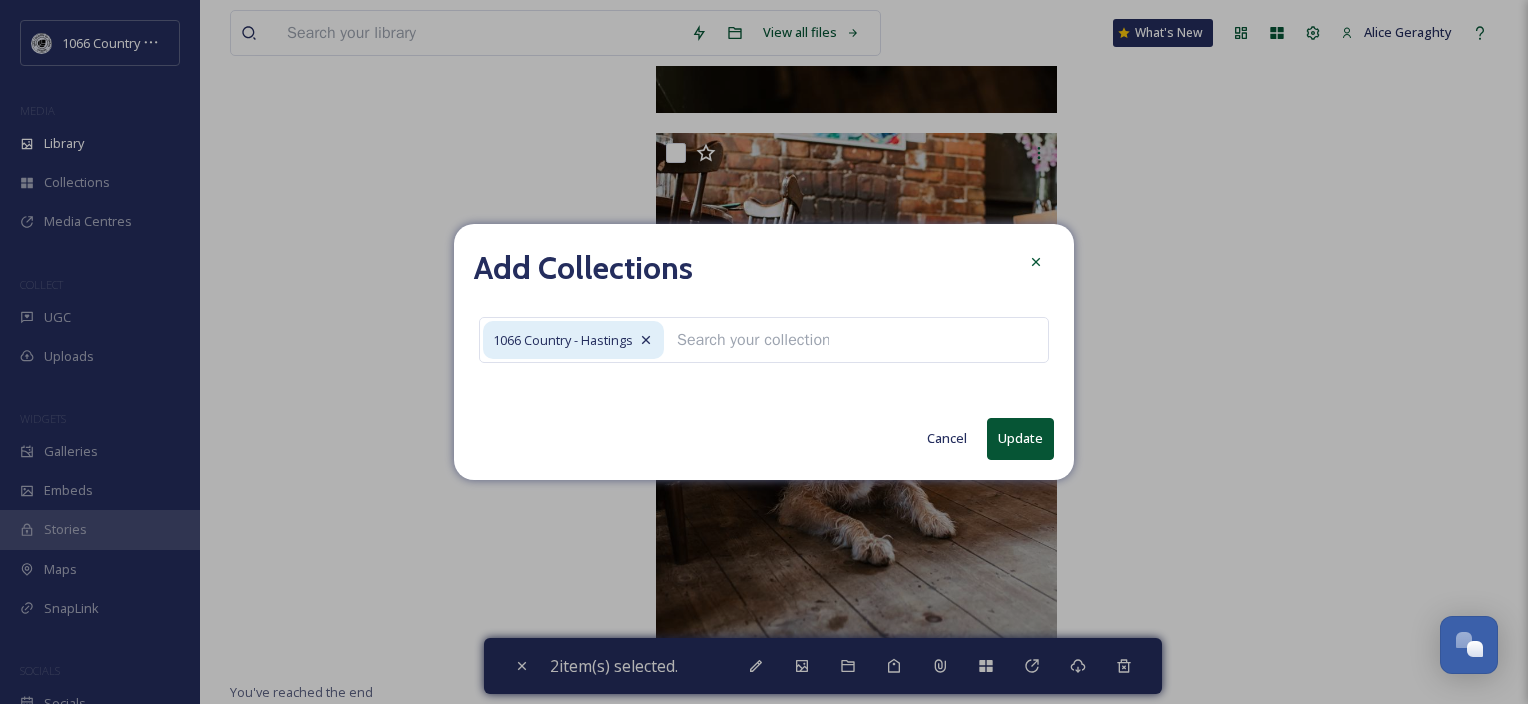 click on "Update" at bounding box center [1020, 438] 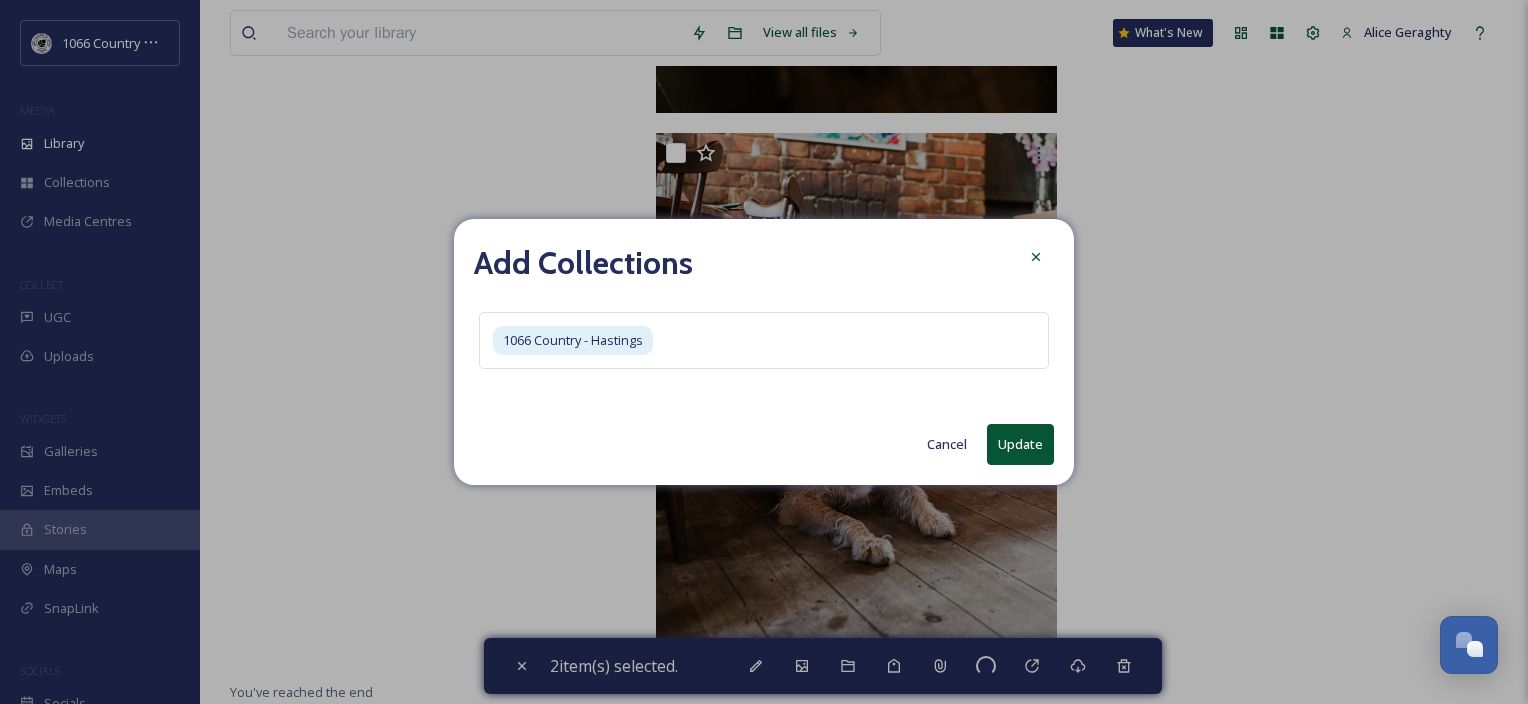 checkbox on "false" 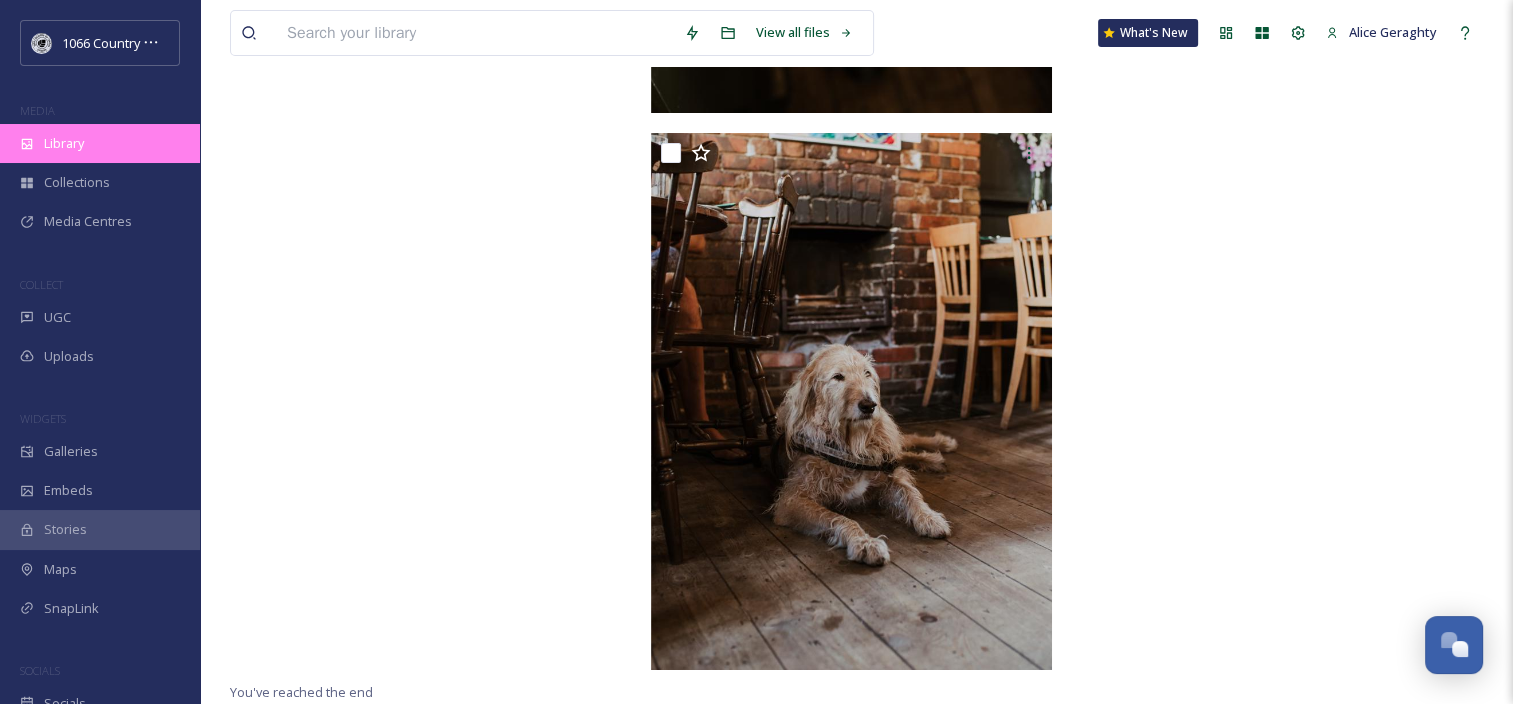 click on "Library" at bounding box center (64, 143) 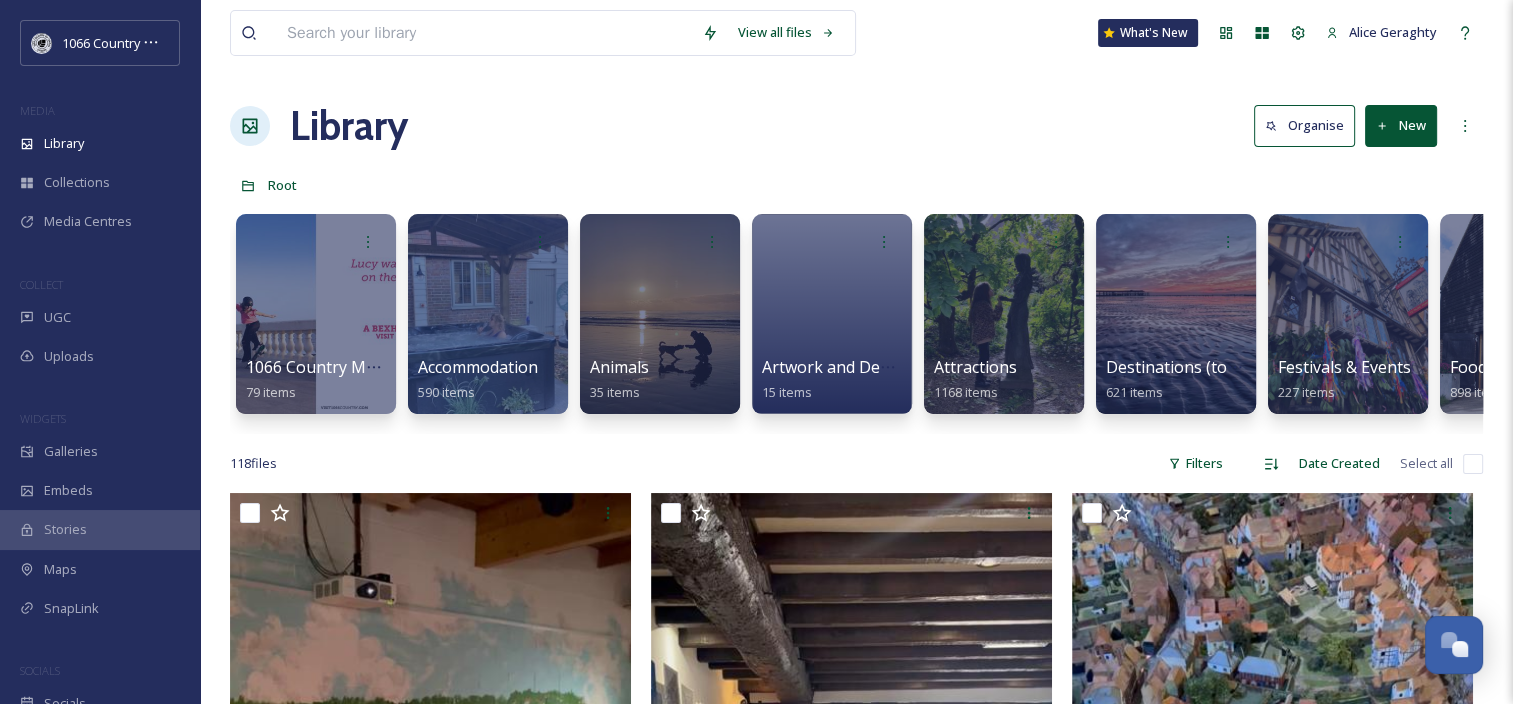 click on "Root" at bounding box center (856, 185) 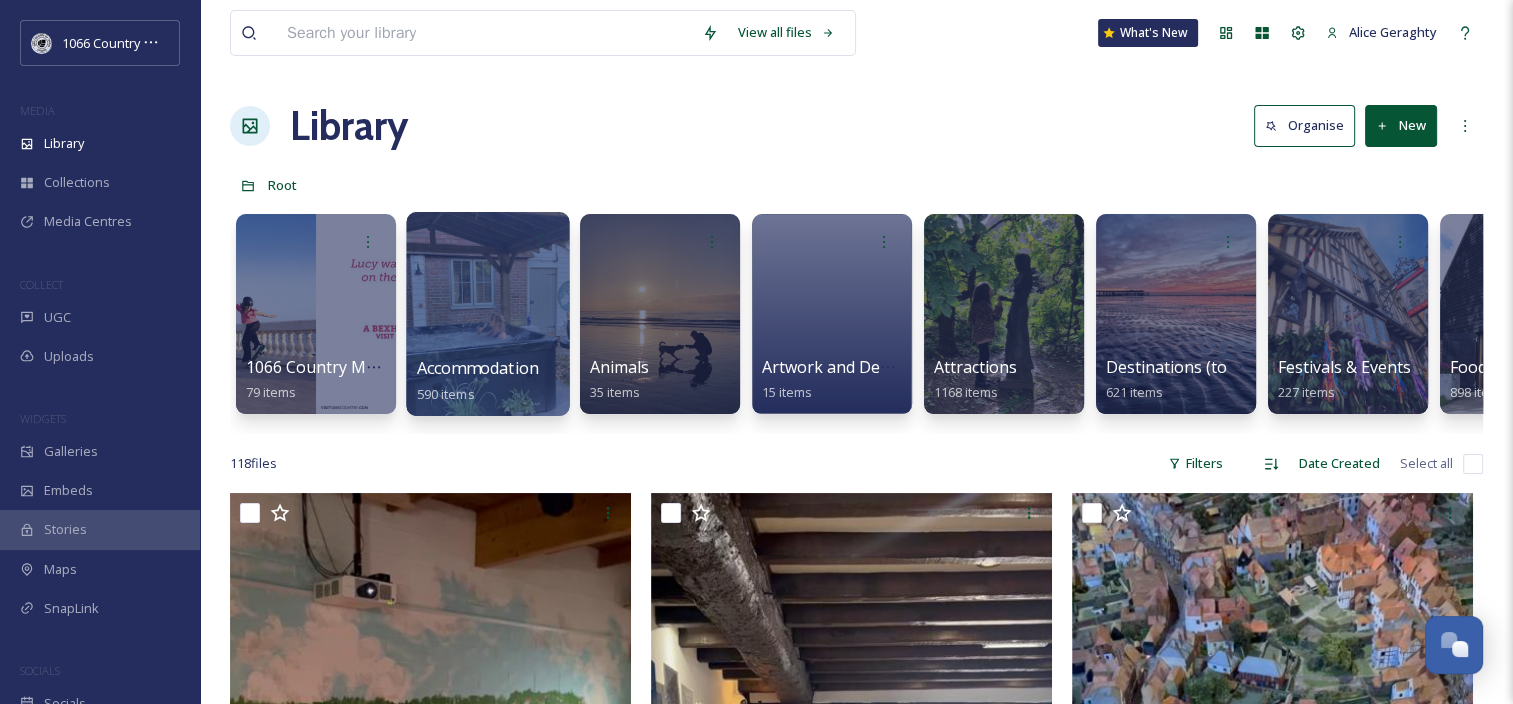 click at bounding box center [487, 314] 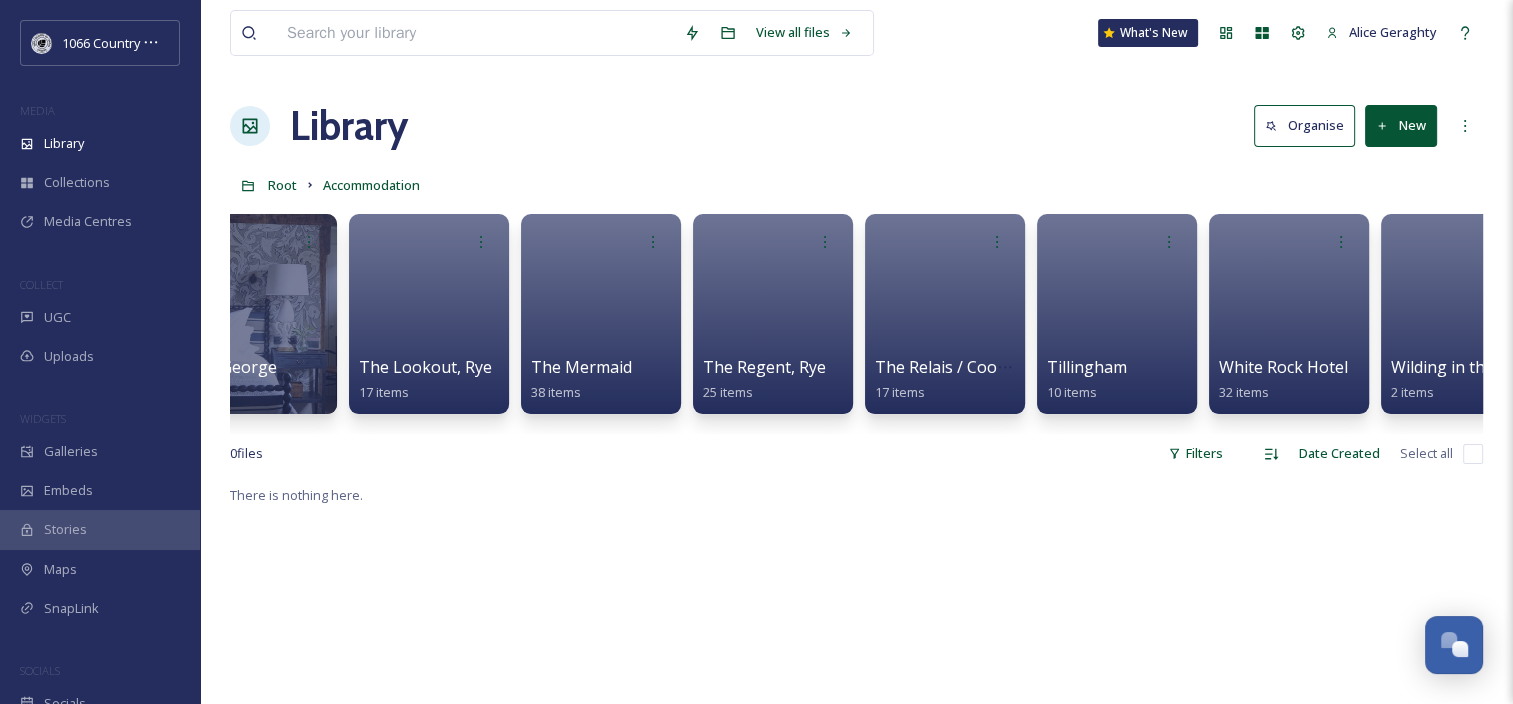 scroll, scrollTop: 0, scrollLeft: 4767, axis: horizontal 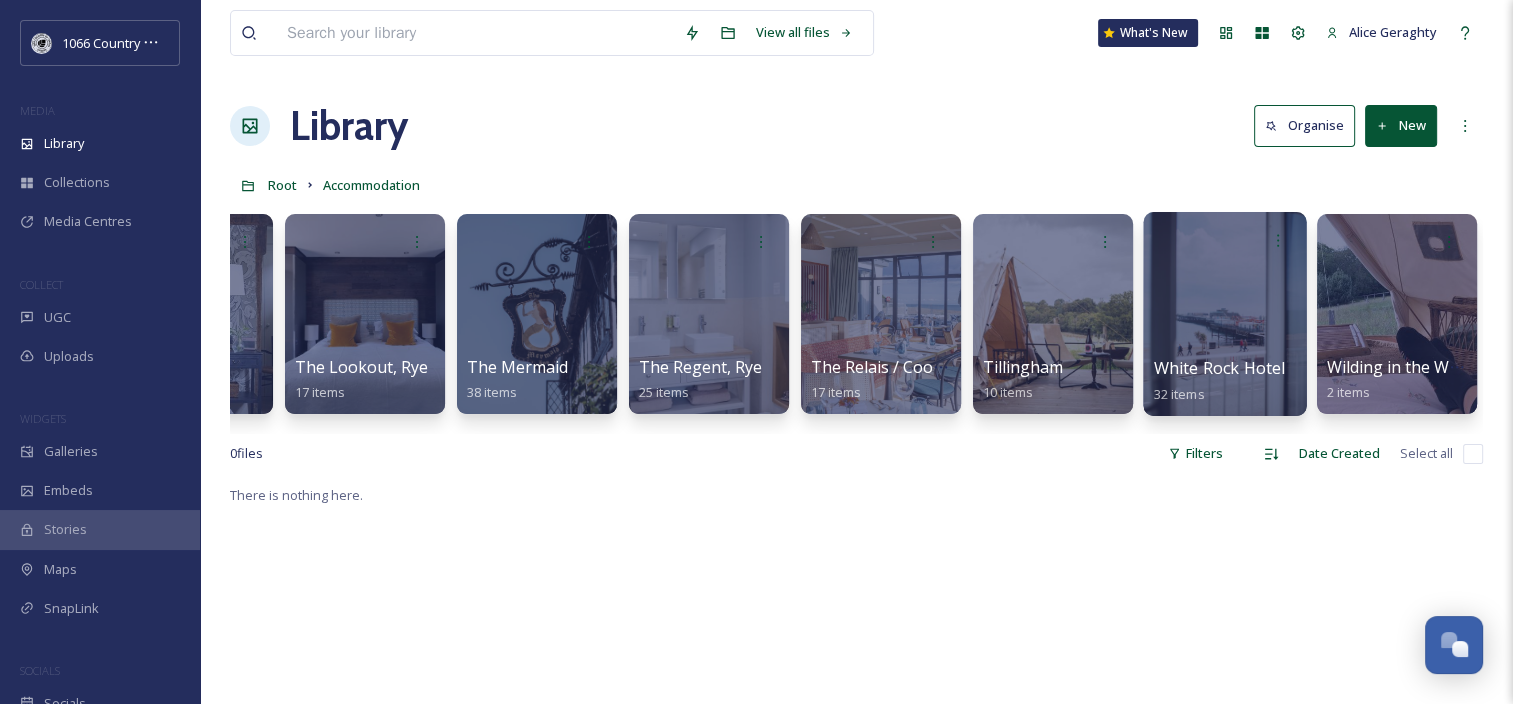 click at bounding box center [1224, 314] 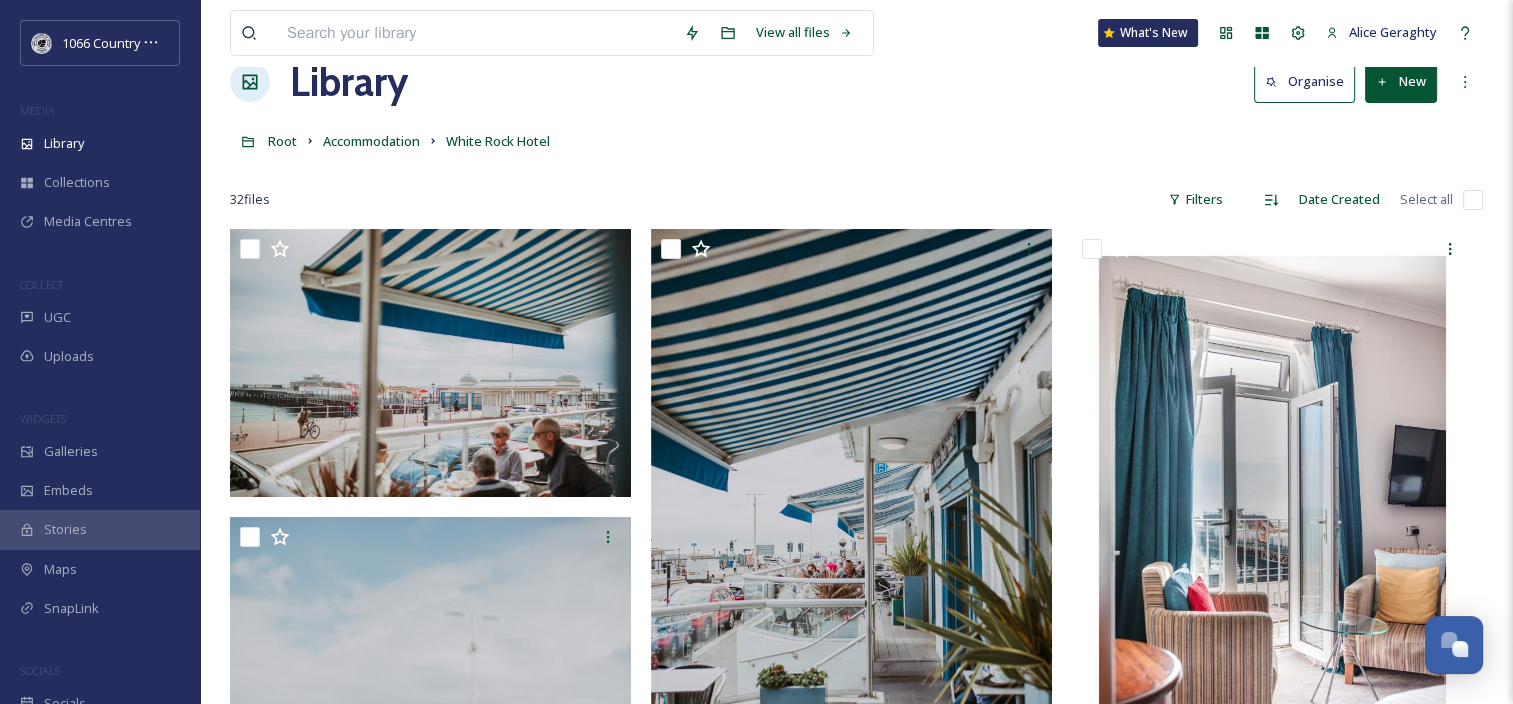 scroll, scrollTop: 100, scrollLeft: 0, axis: vertical 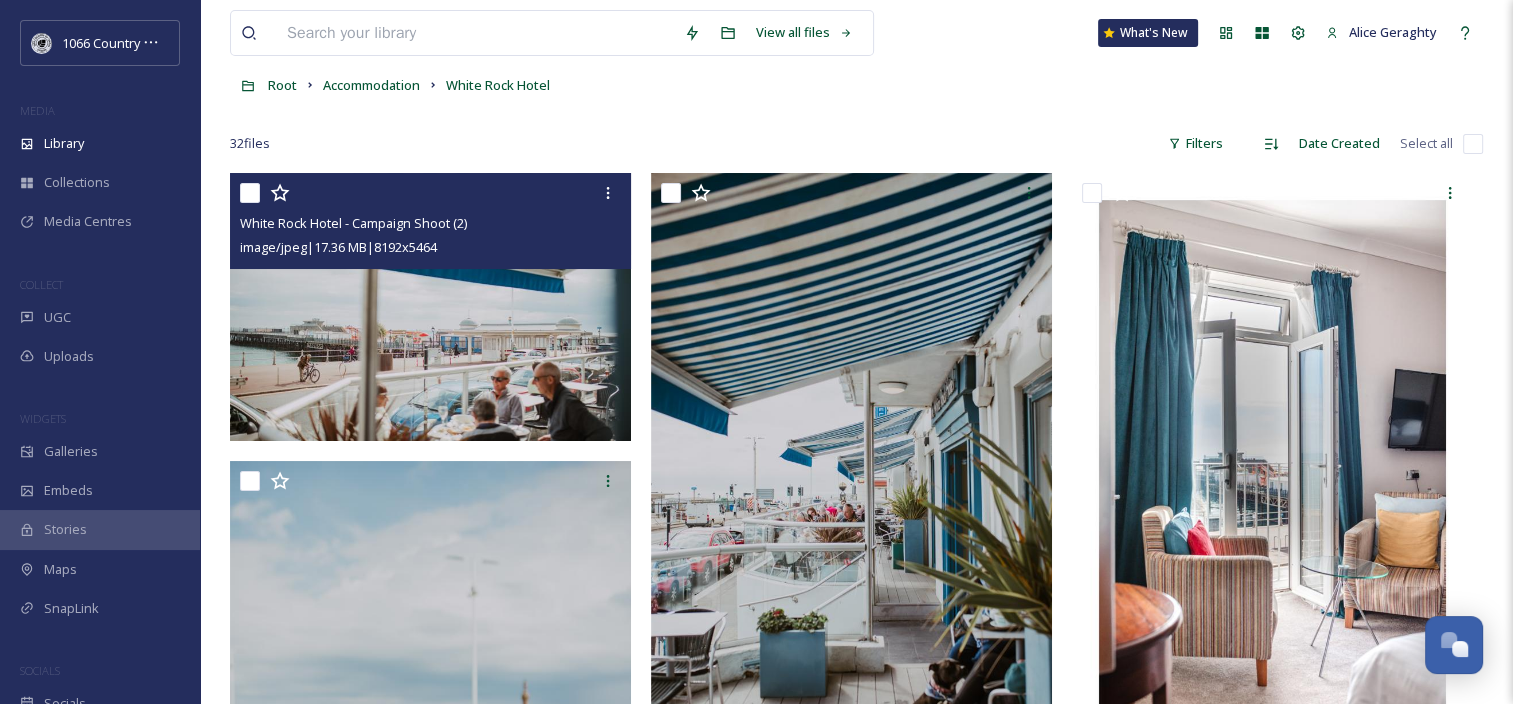 click at bounding box center [250, 193] 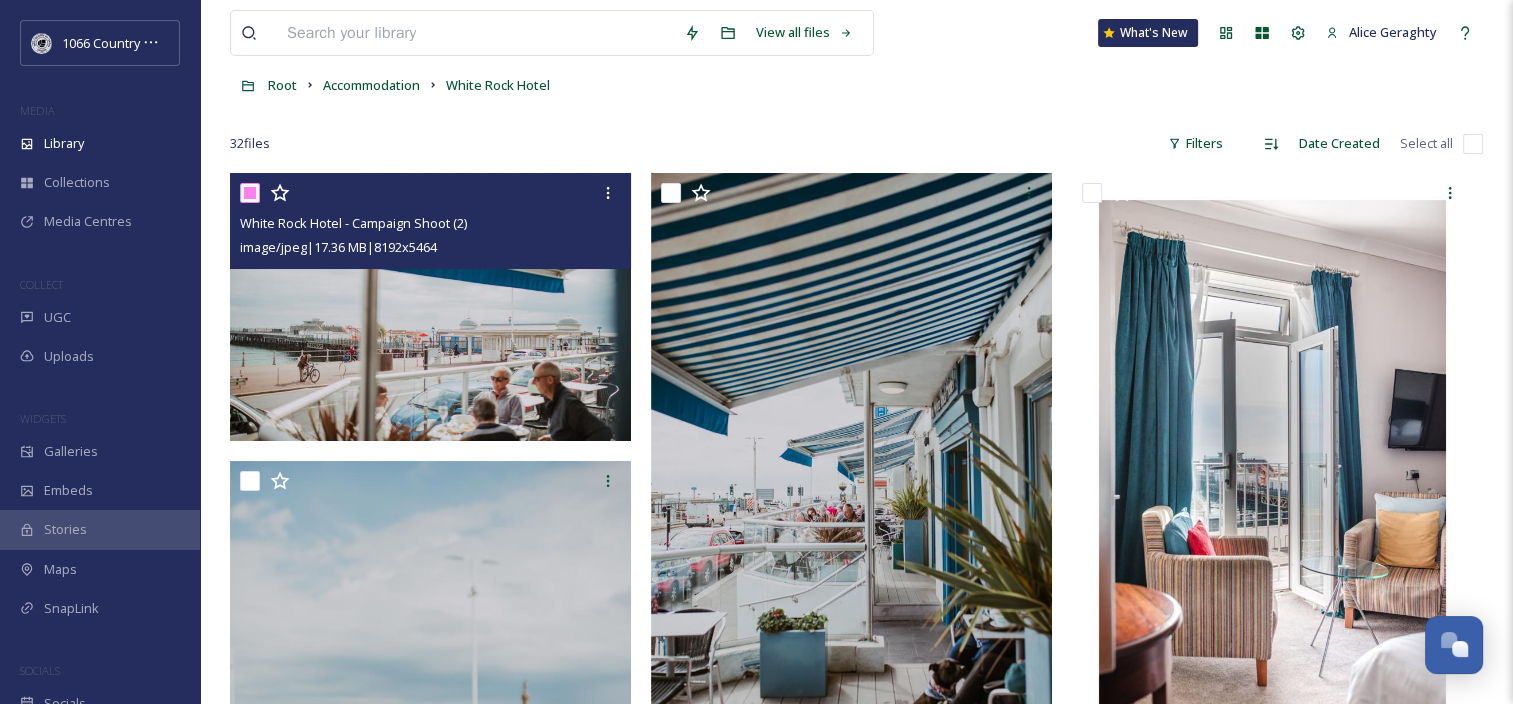 checkbox on "true" 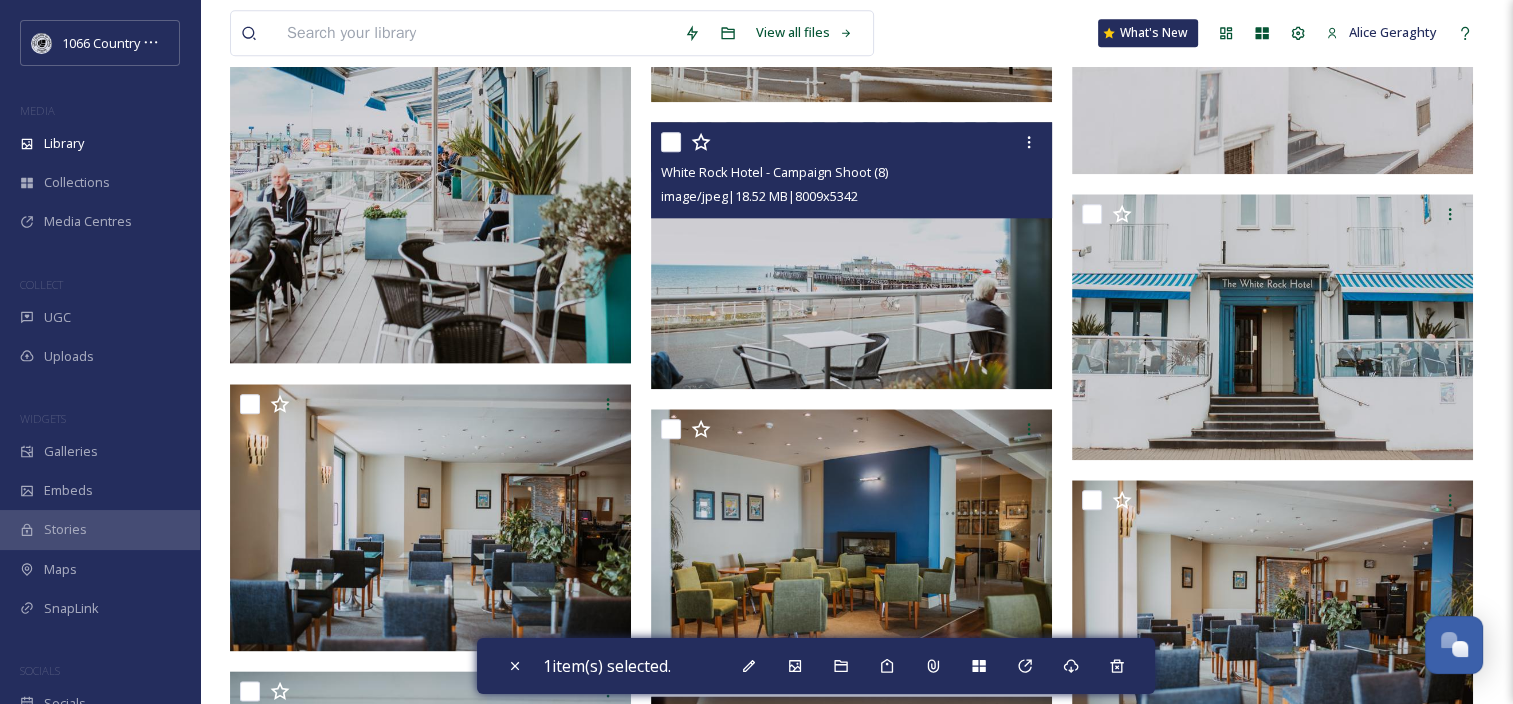 scroll, scrollTop: 2200, scrollLeft: 0, axis: vertical 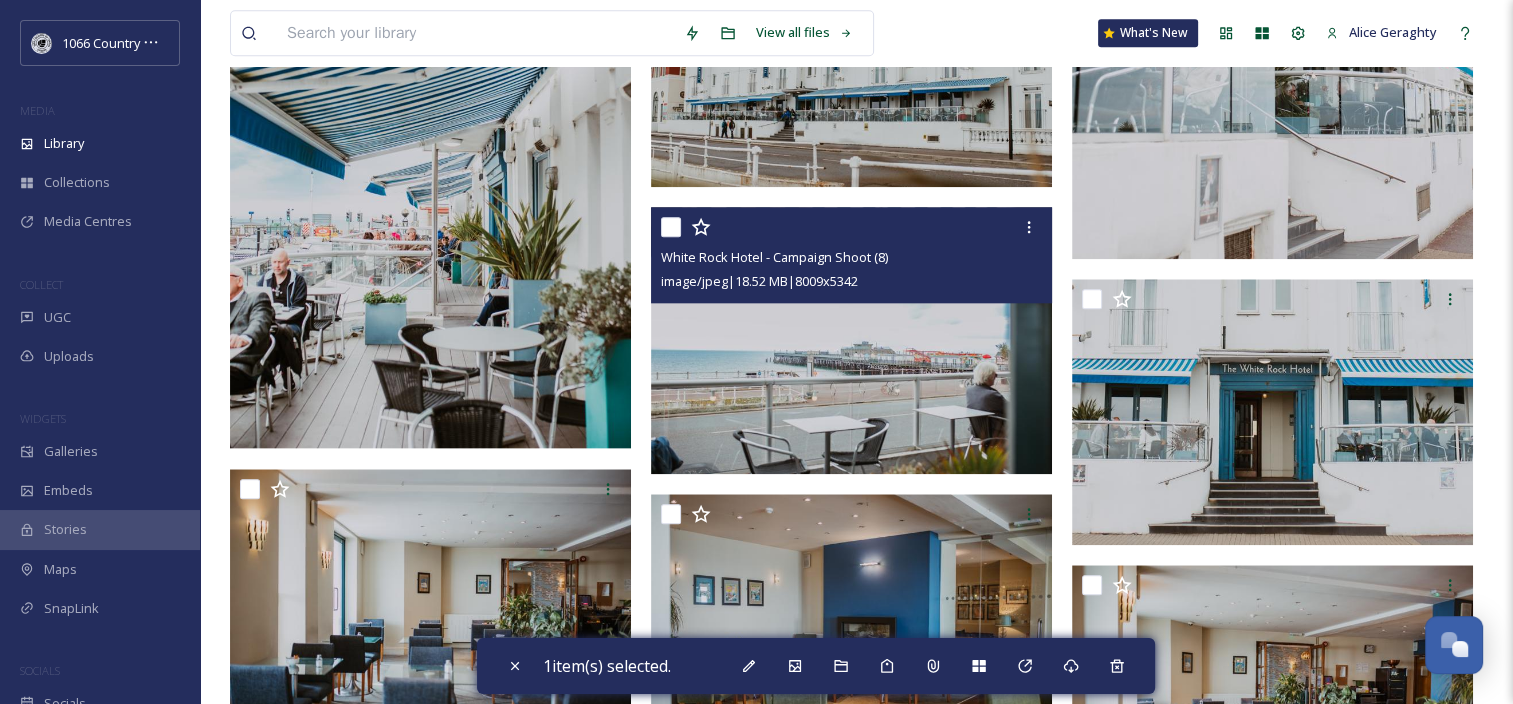 click at bounding box center [671, 227] 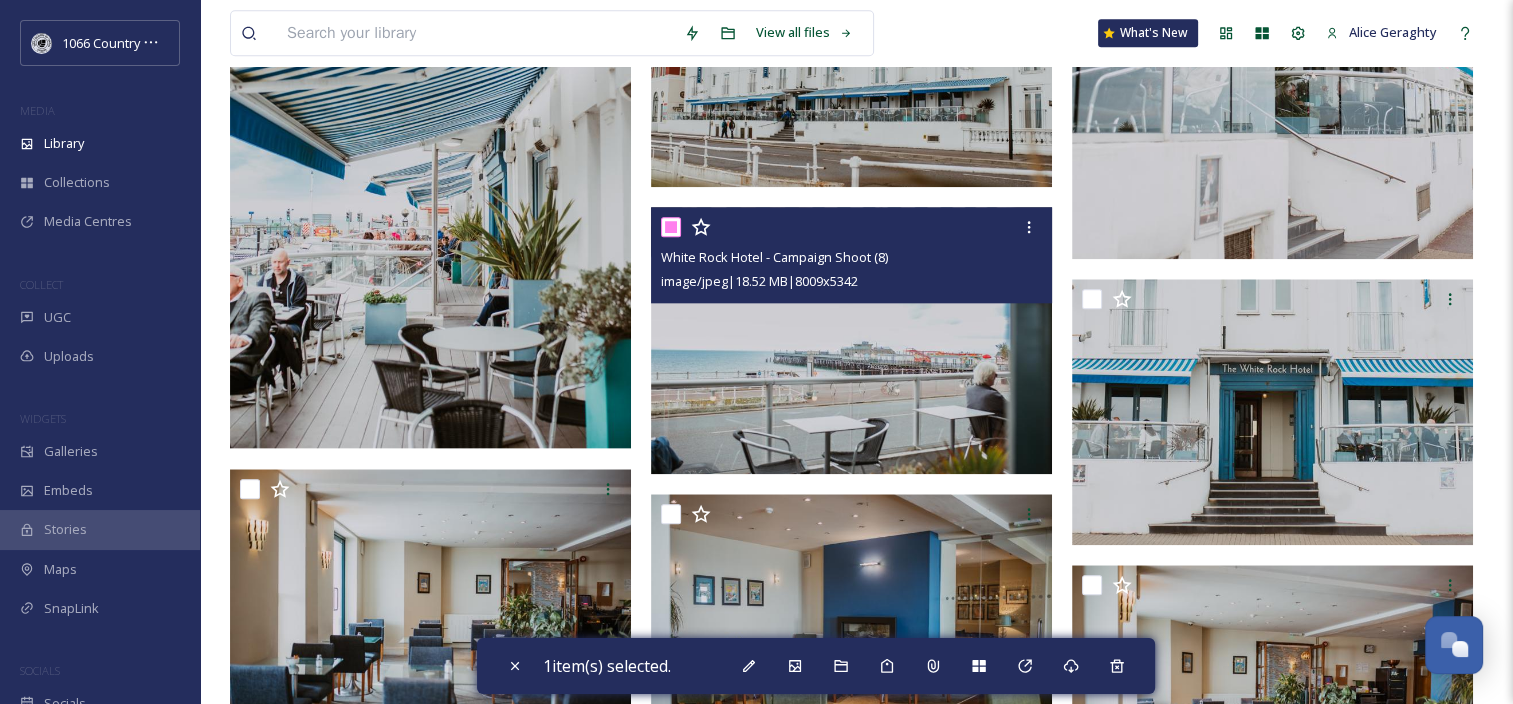 checkbox on "true" 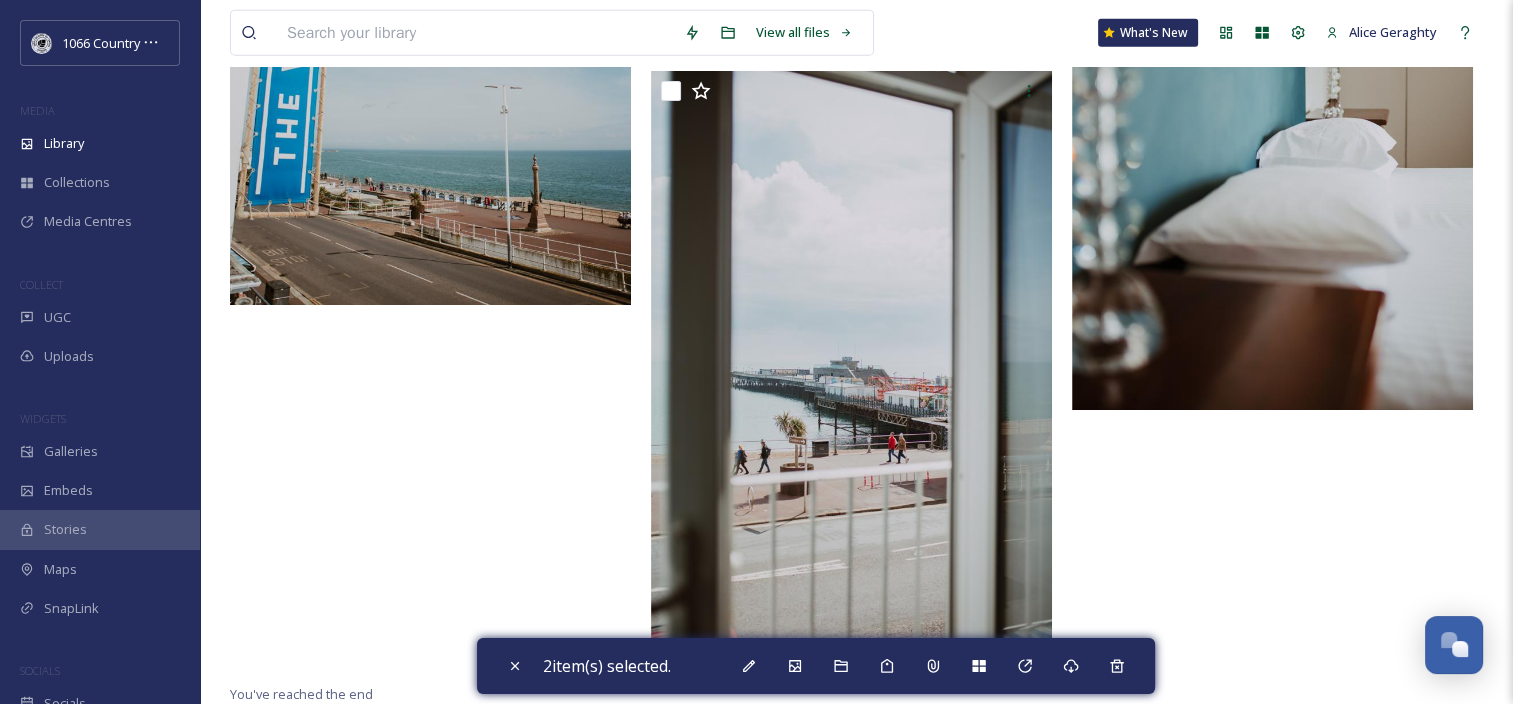 scroll, scrollTop: 4728, scrollLeft: 0, axis: vertical 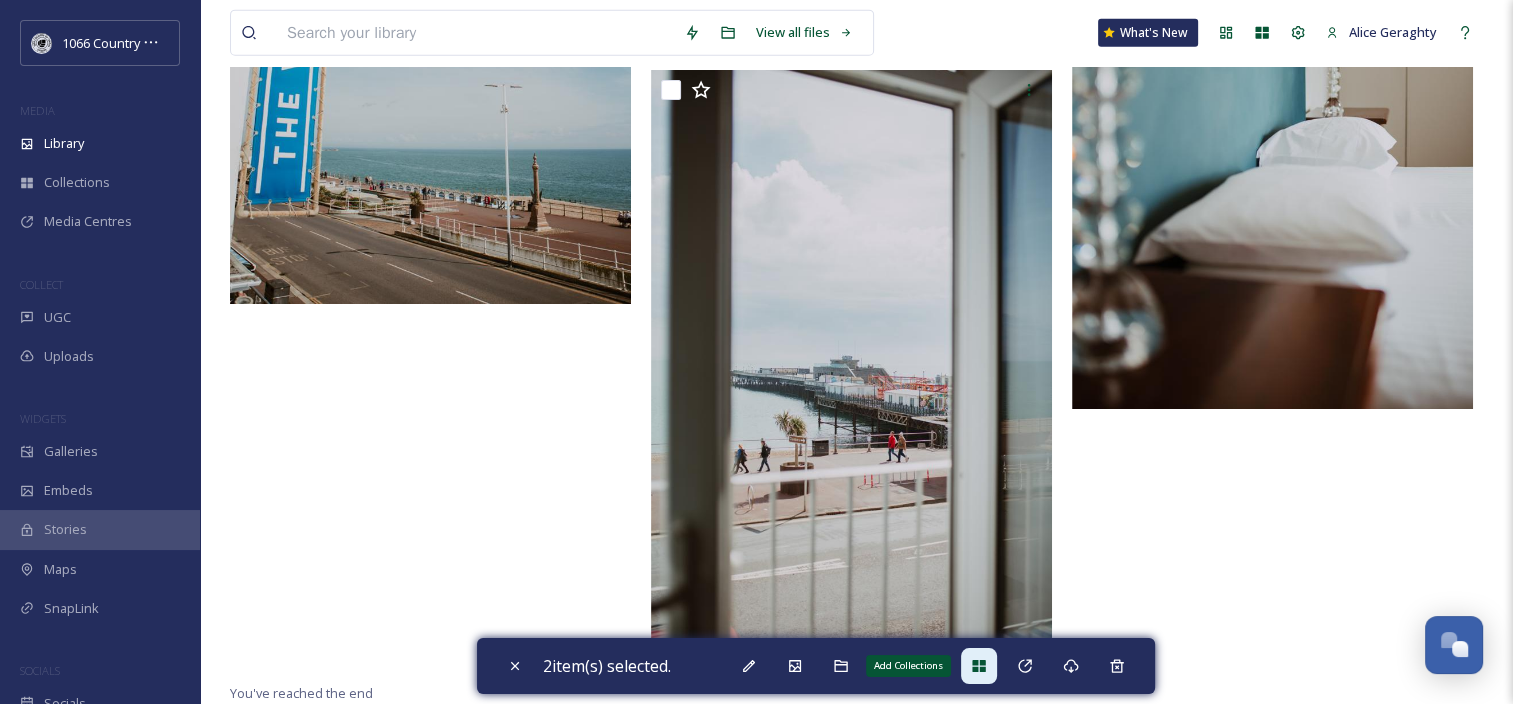 click 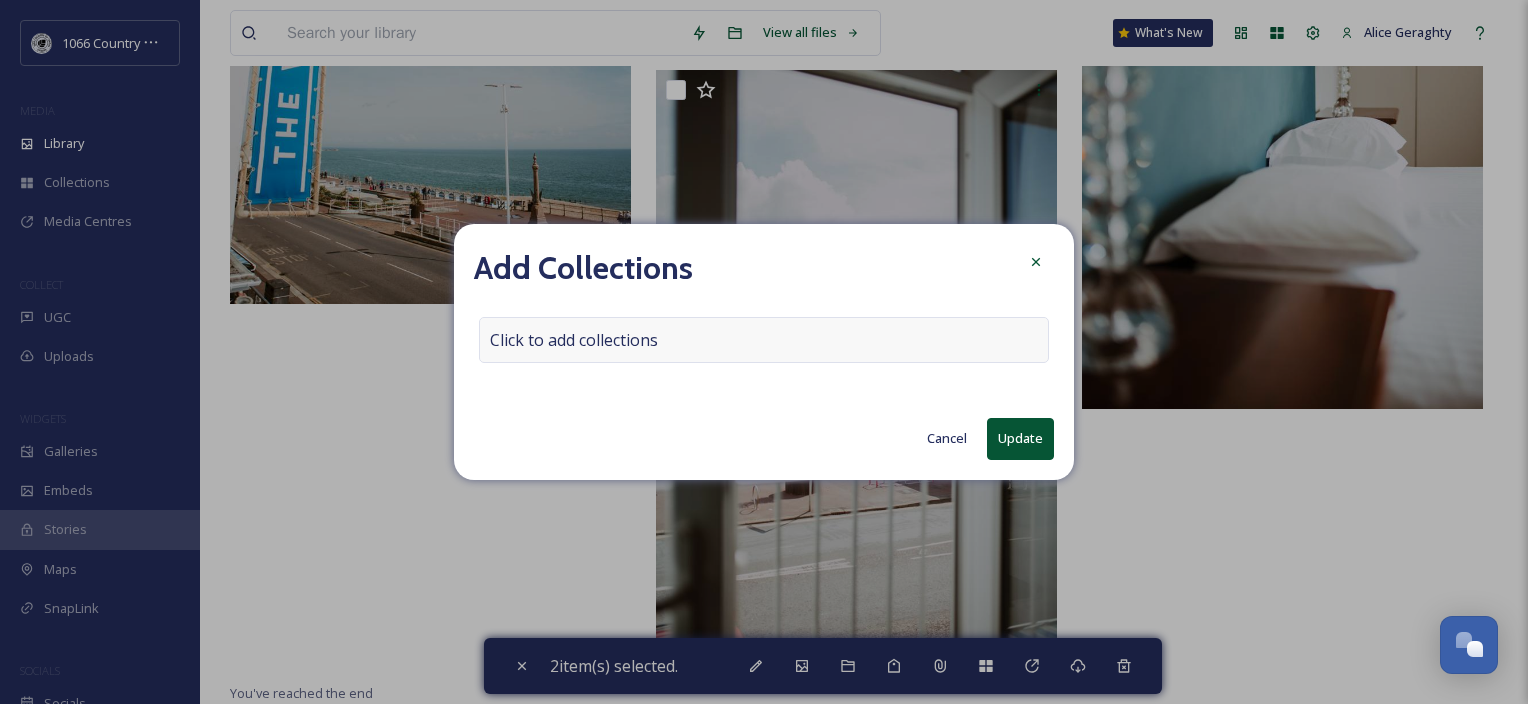 click on "Click to add collections" at bounding box center (574, 340) 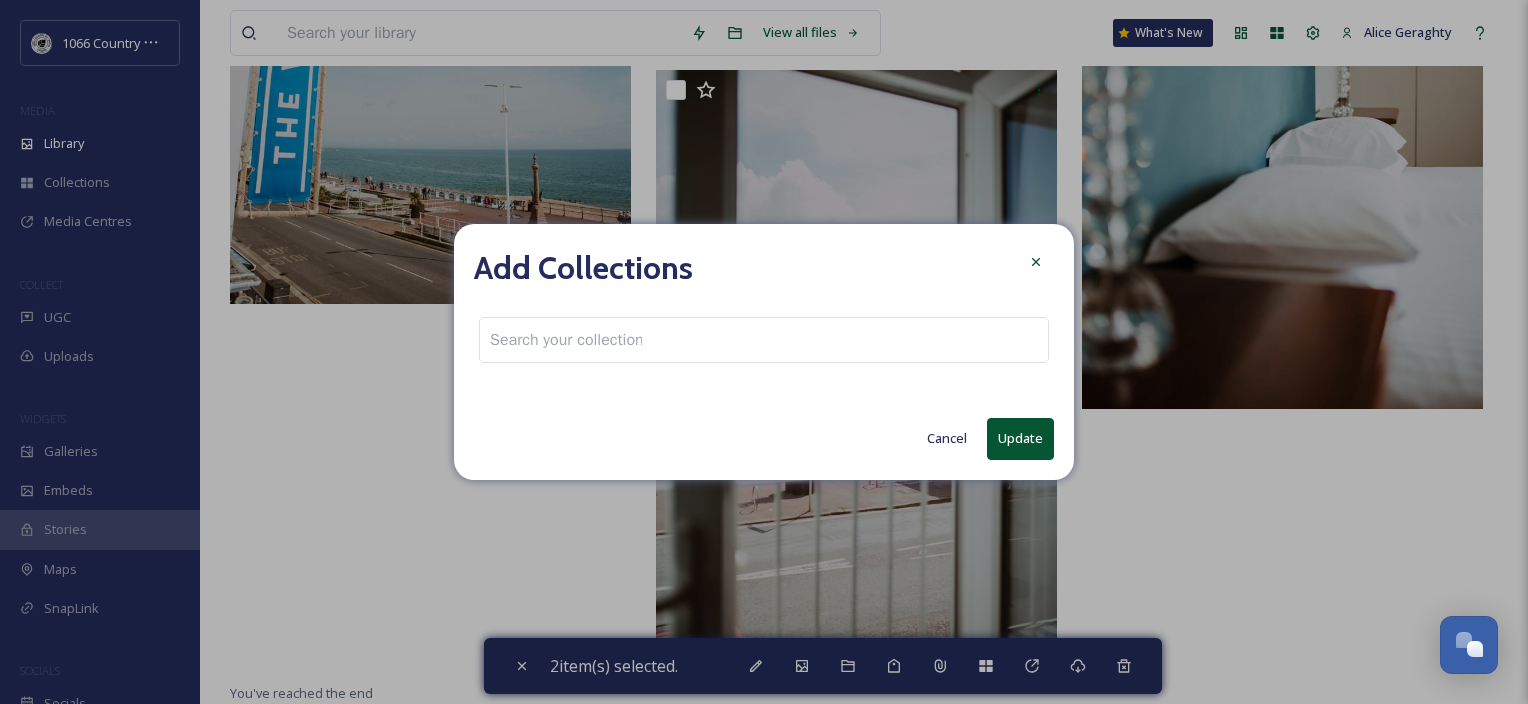 click at bounding box center (566, 340) 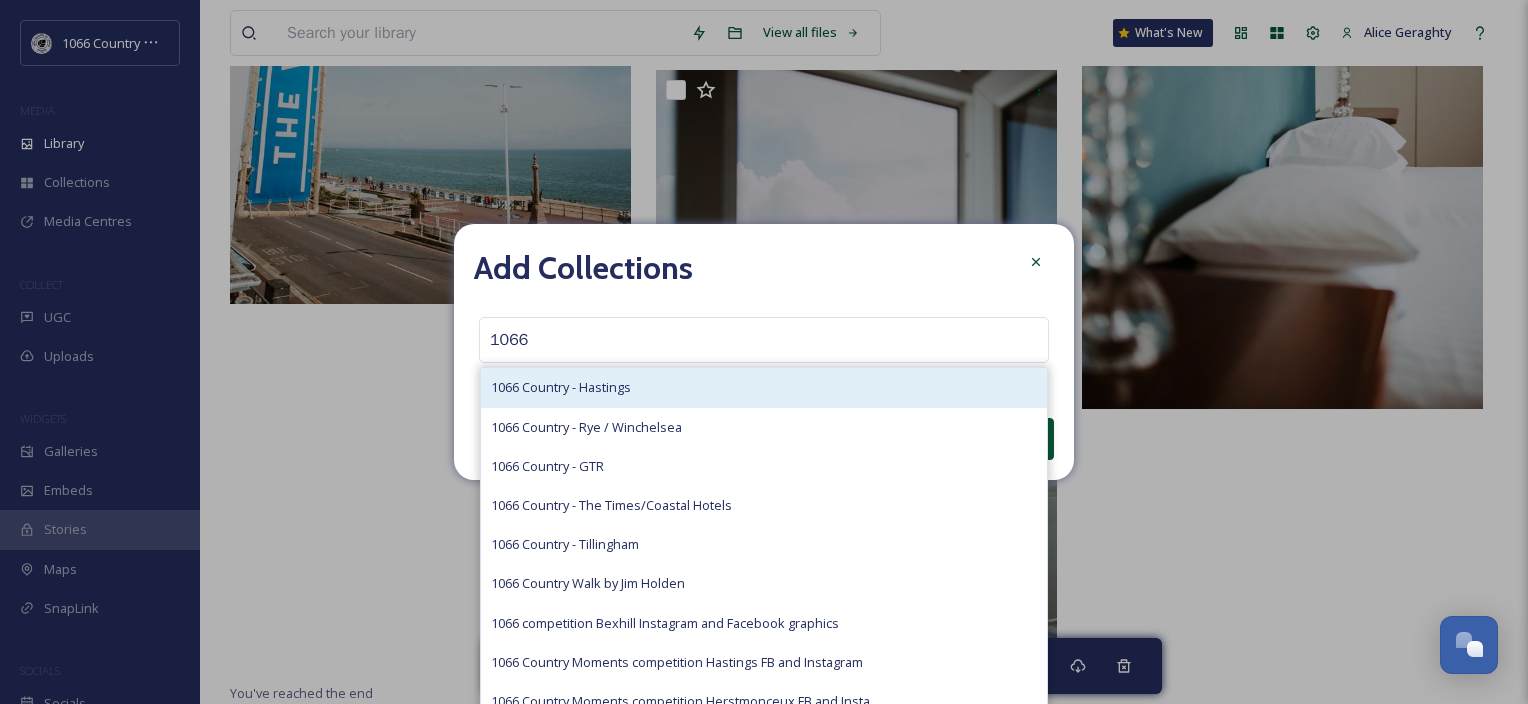type on "1066" 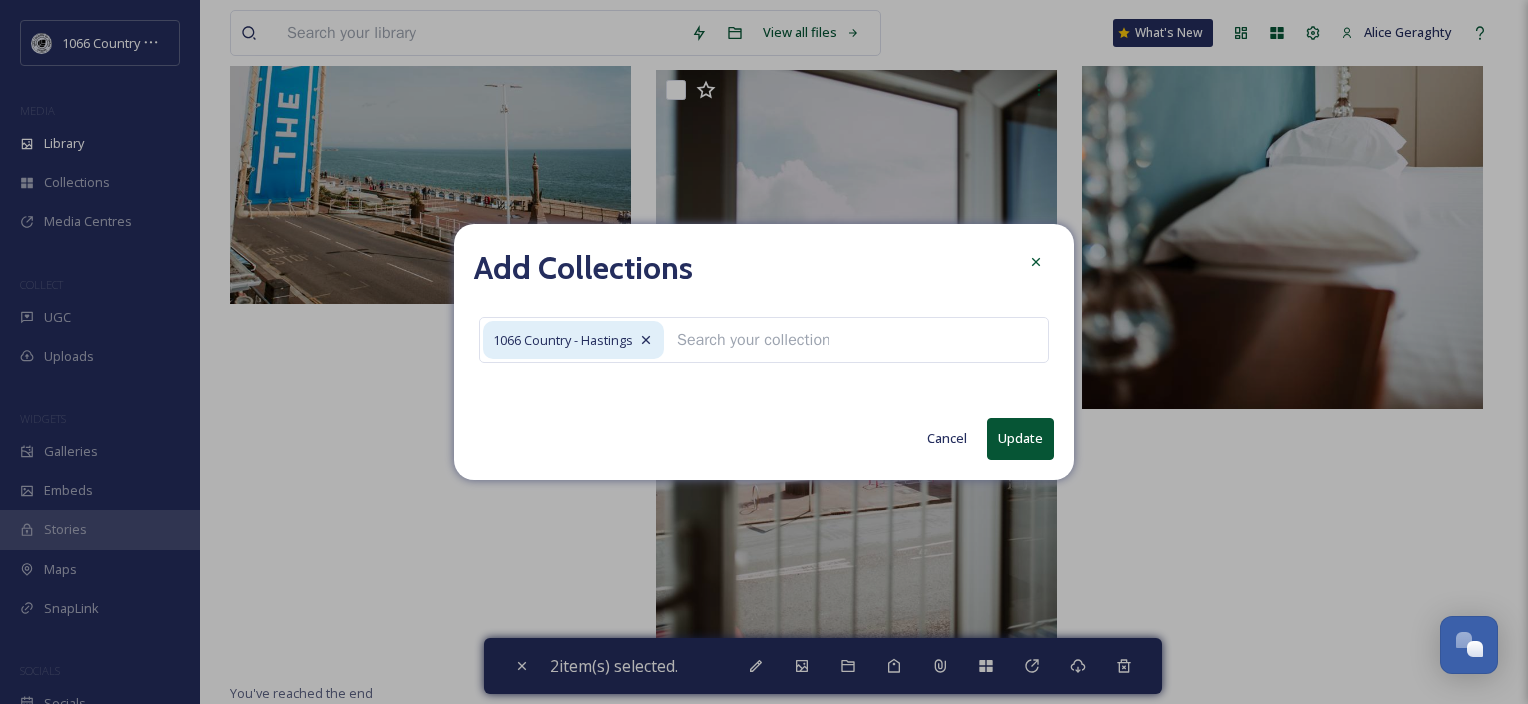 click on "Update" at bounding box center (1020, 438) 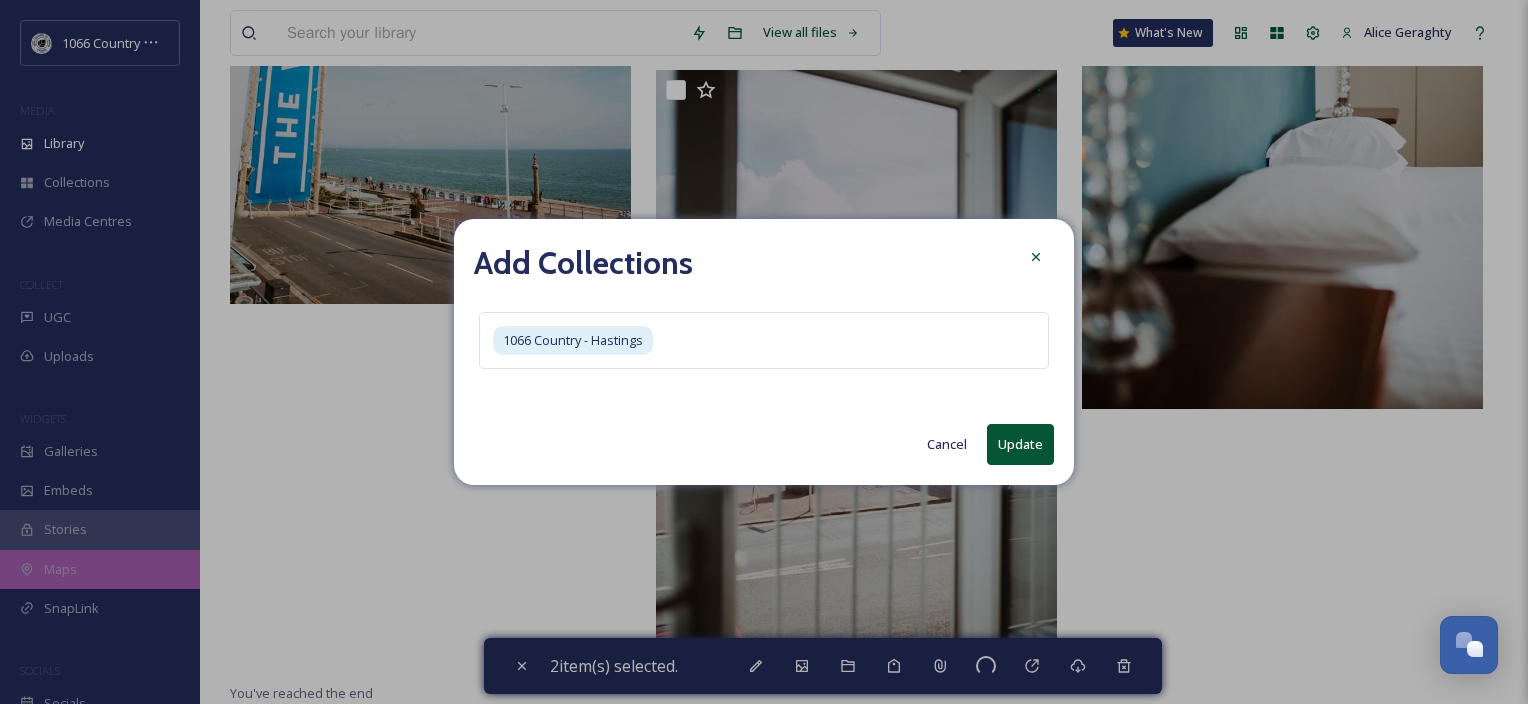 checkbox on "false" 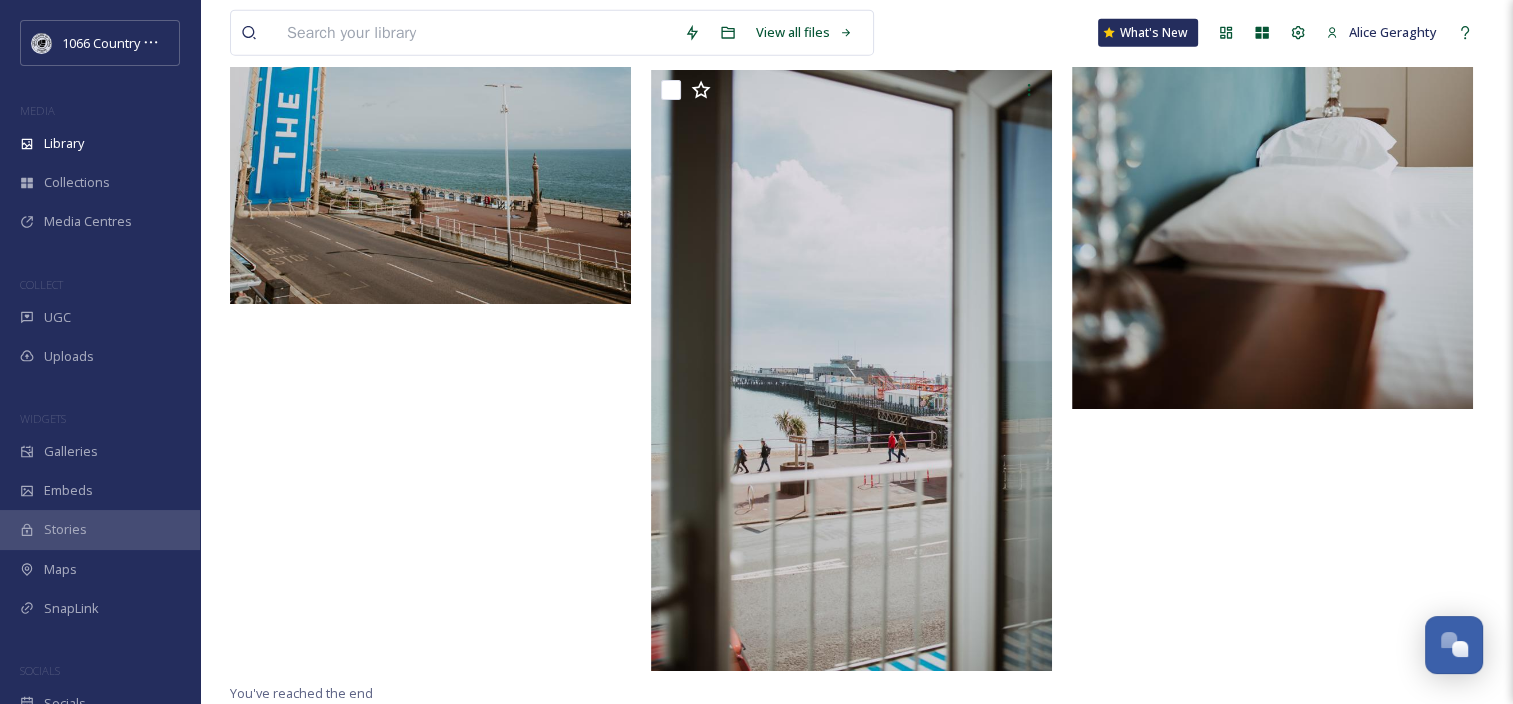 click at bounding box center [435, -1887] 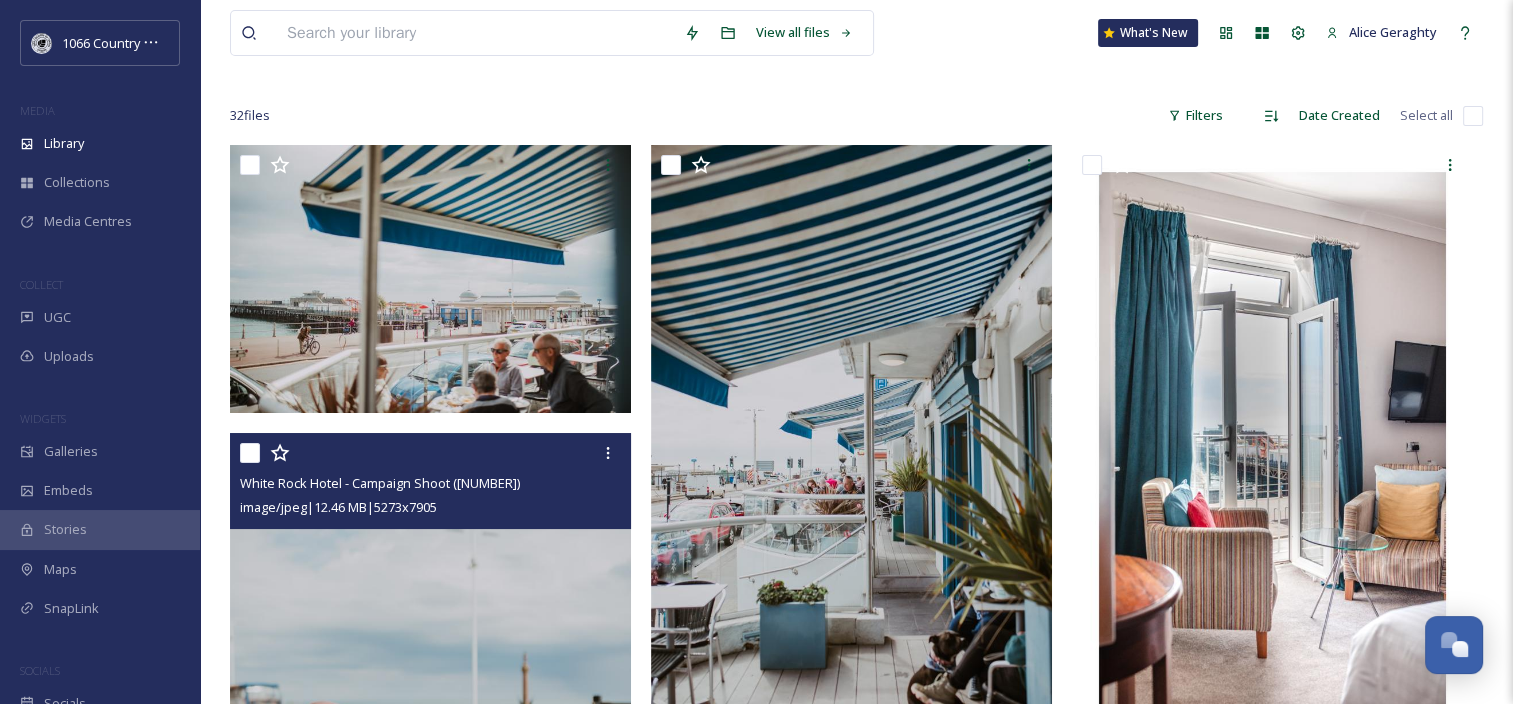scroll, scrollTop: 0, scrollLeft: 0, axis: both 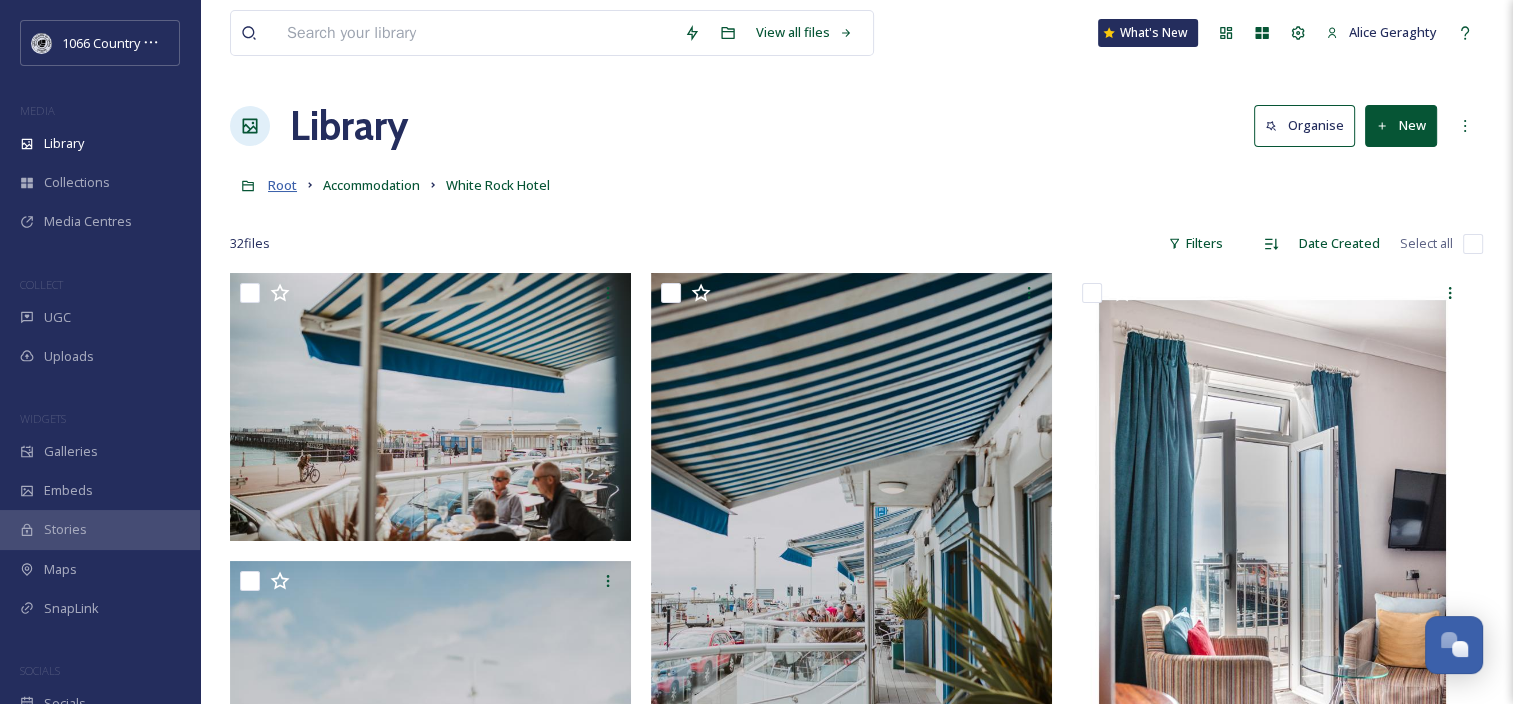 click on "Root" at bounding box center (282, 185) 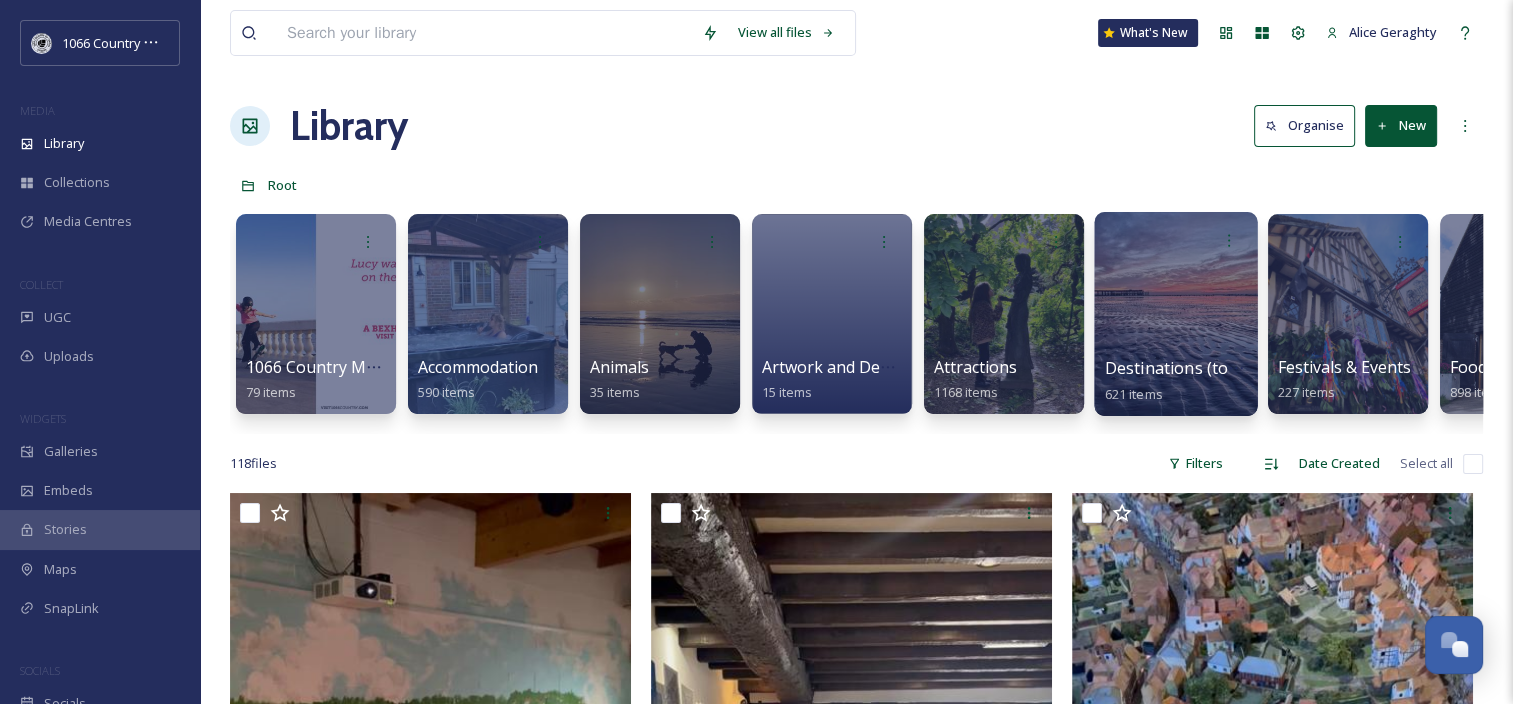 click at bounding box center [1175, 314] 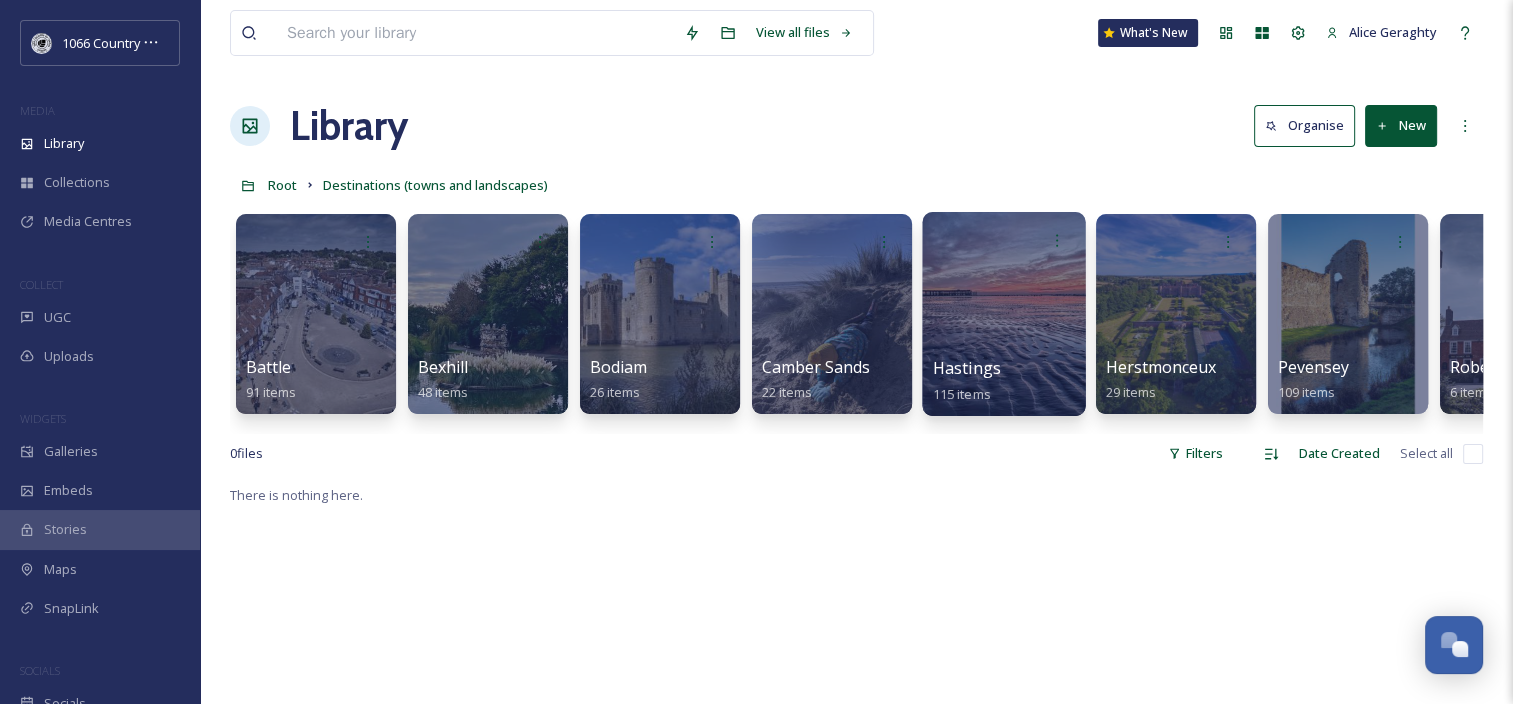click at bounding box center (1003, 314) 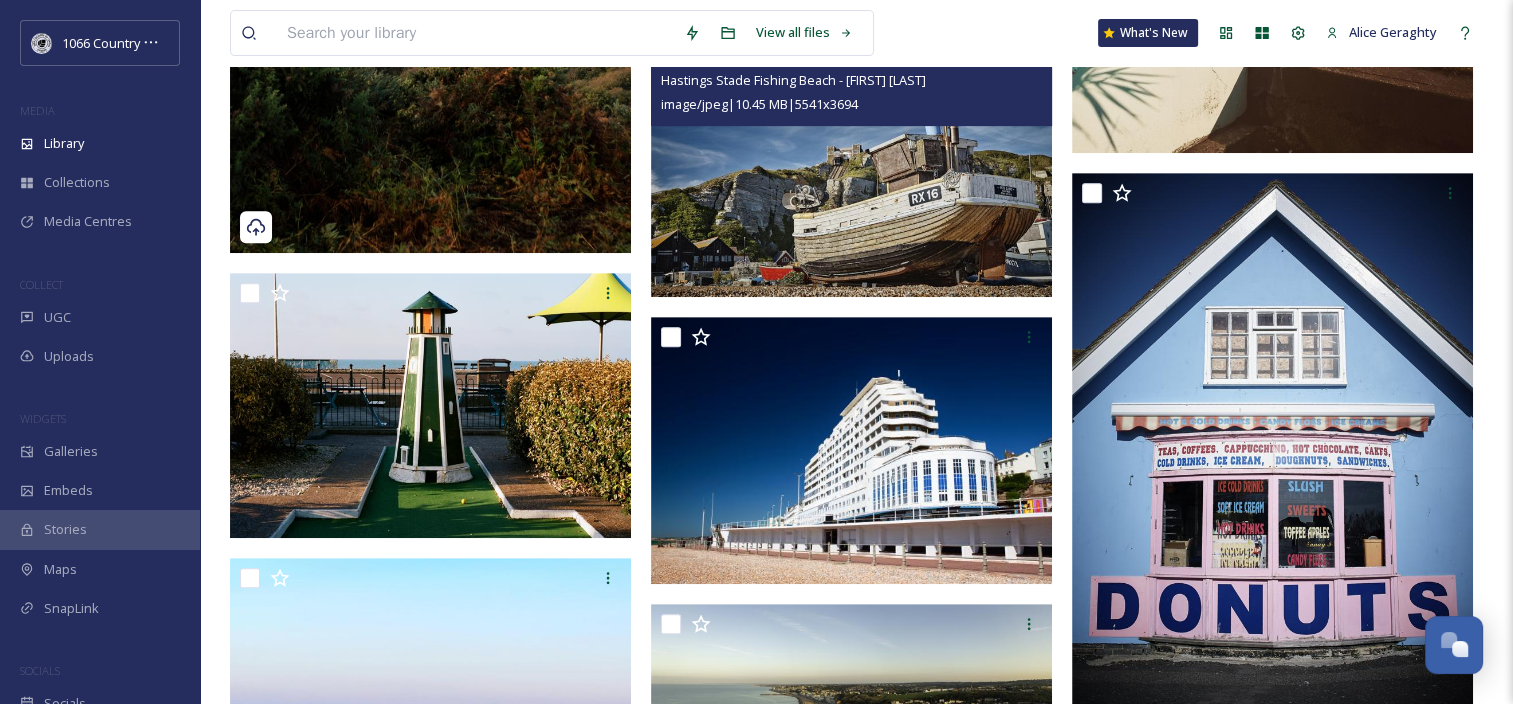 scroll, scrollTop: 731, scrollLeft: 0, axis: vertical 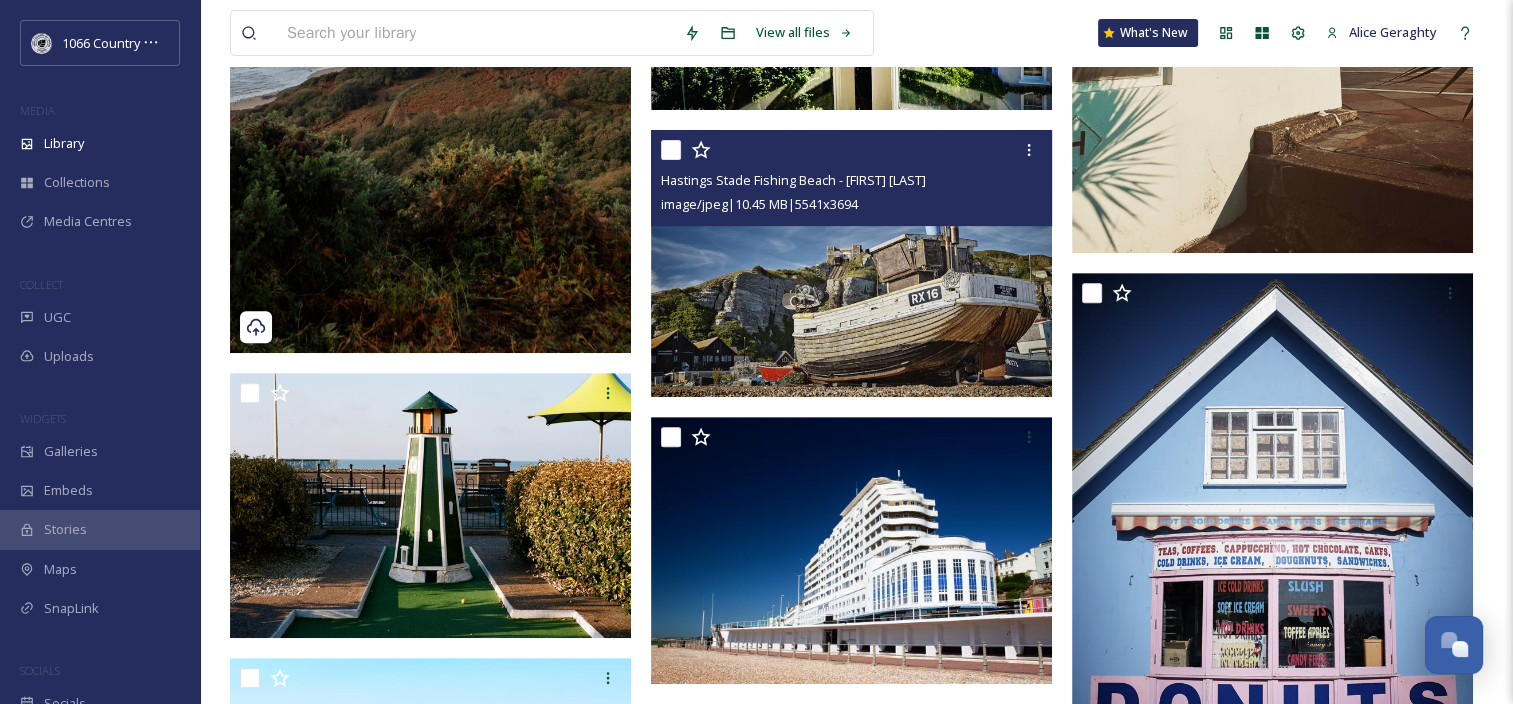click at bounding box center (671, 150) 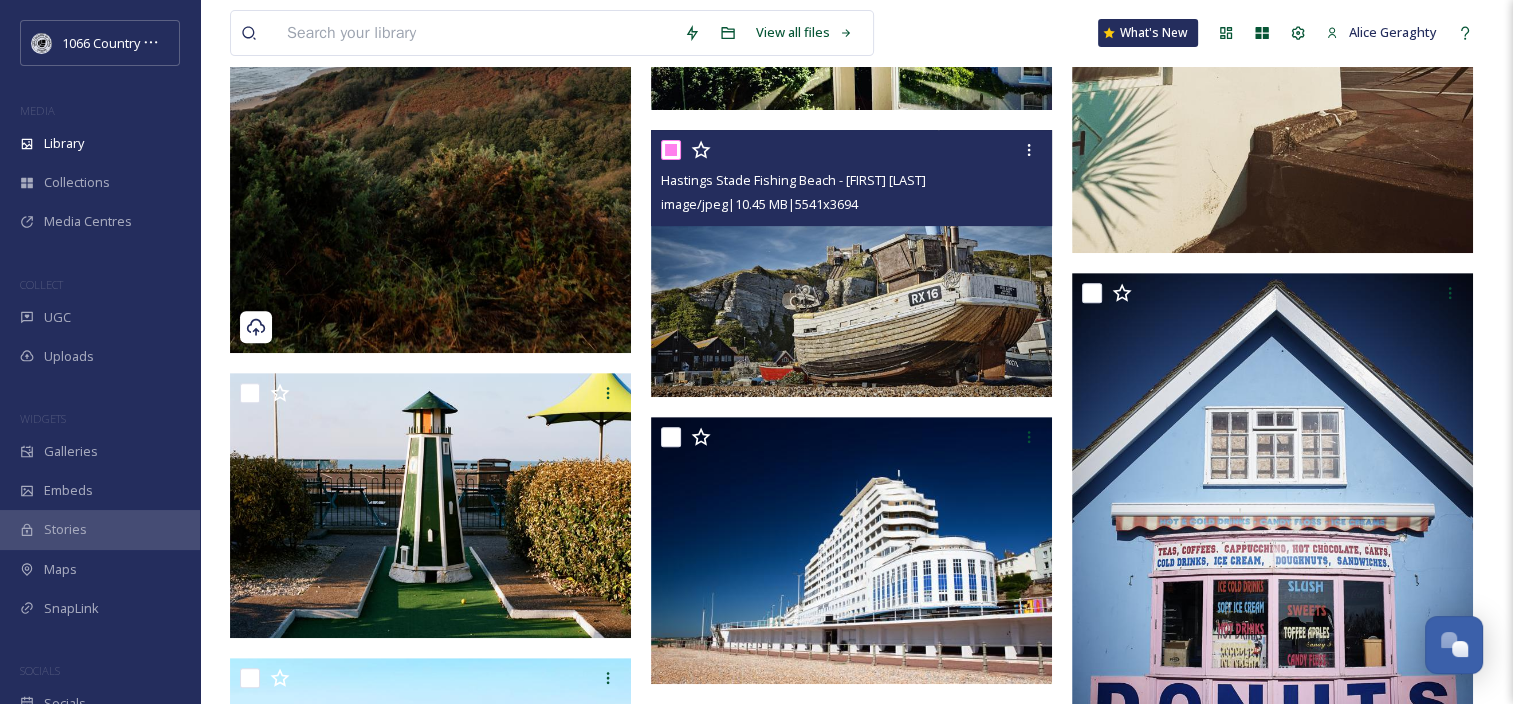 checkbox on "true" 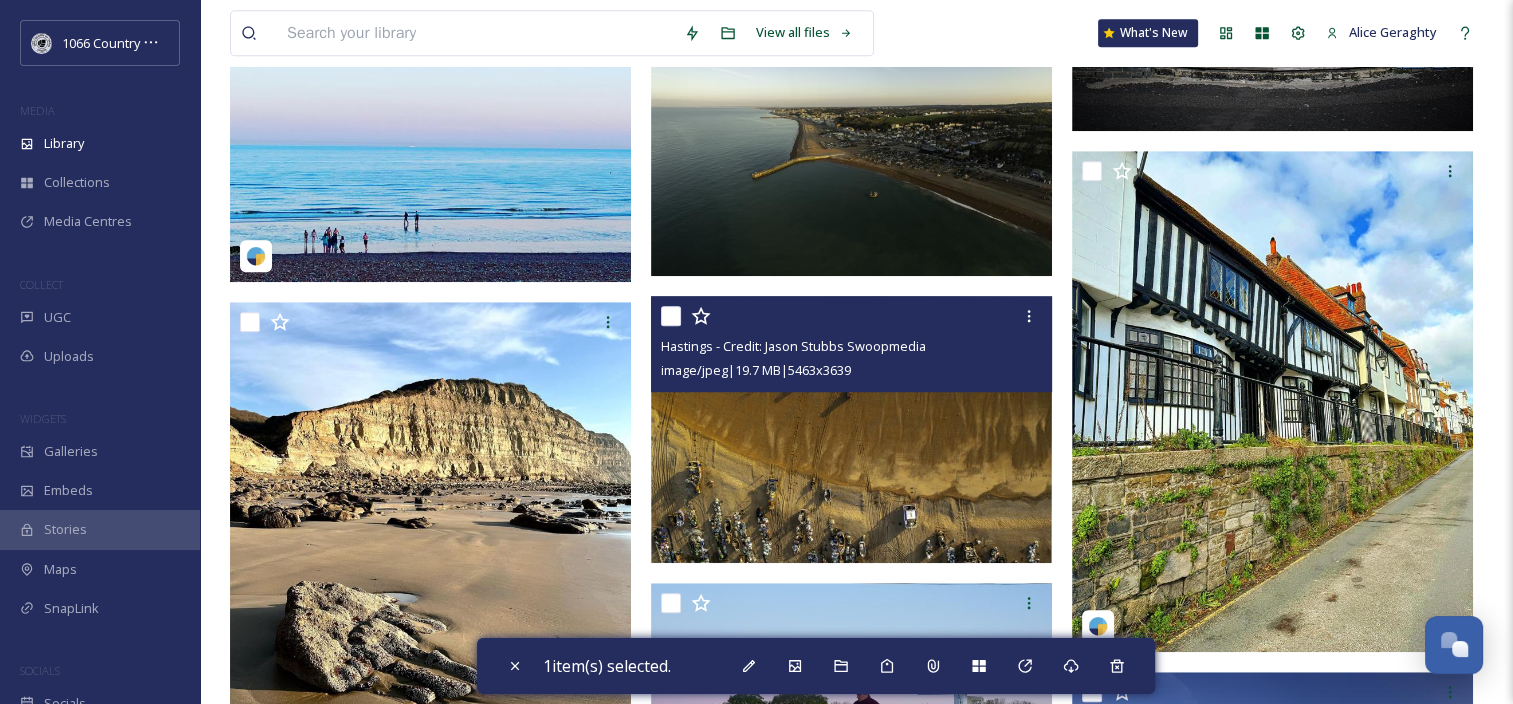 scroll, scrollTop: 1531, scrollLeft: 0, axis: vertical 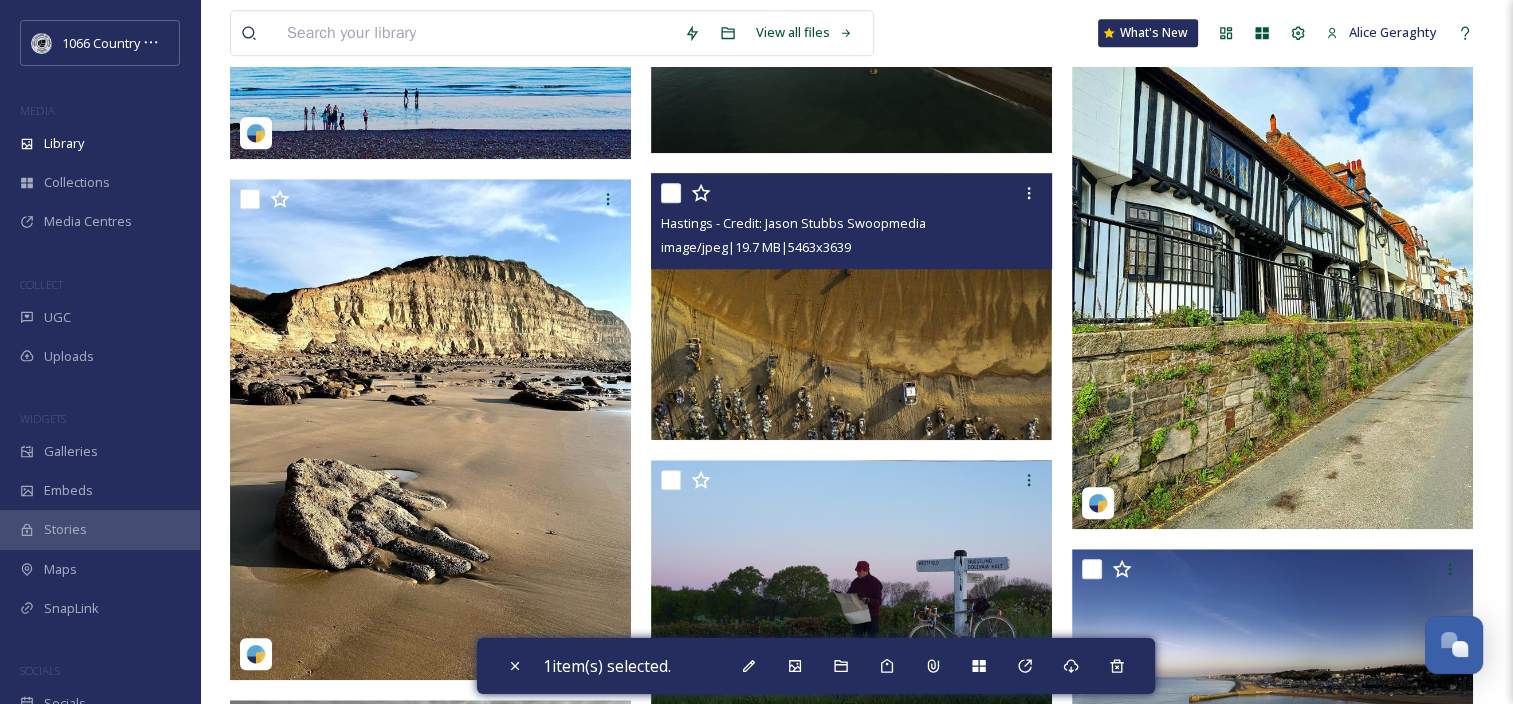 click at bounding box center (671, 193) 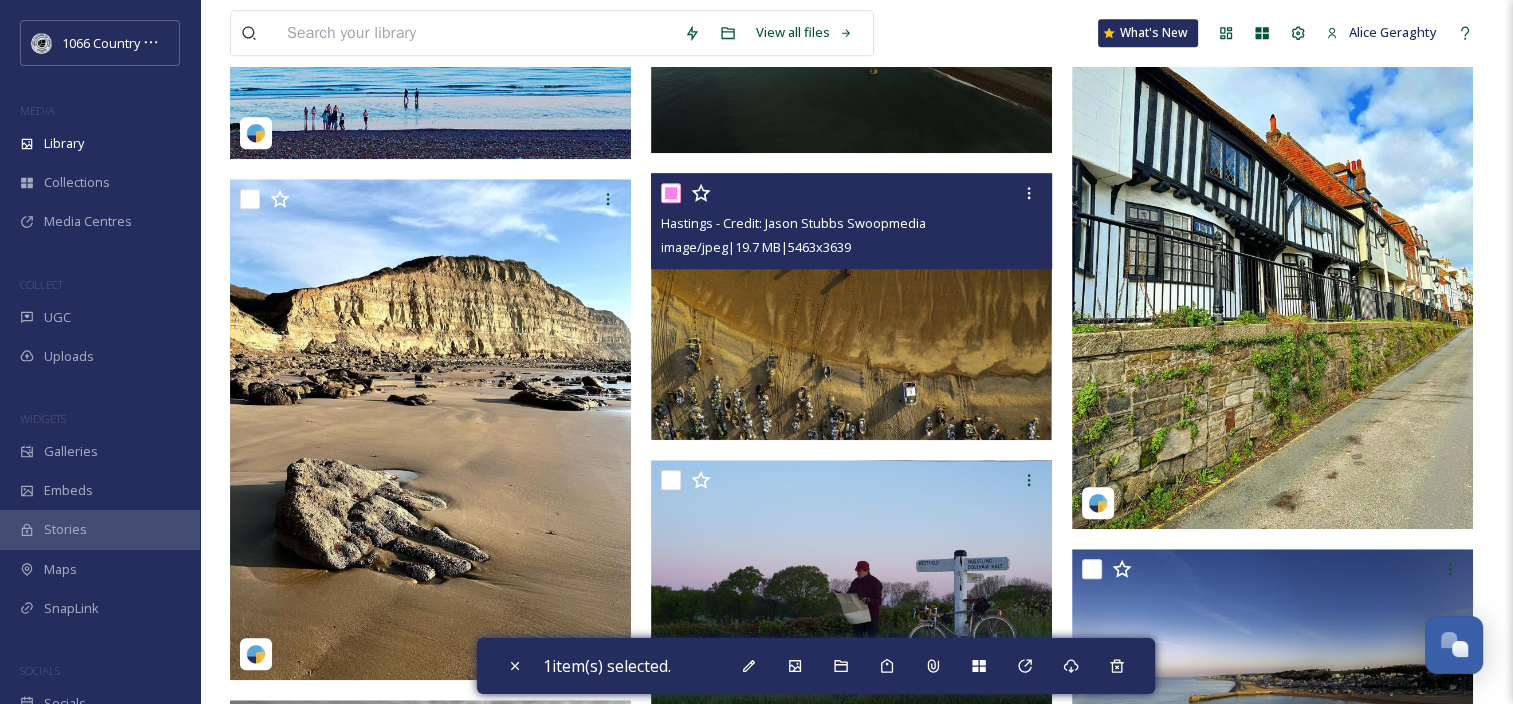 checkbox on "true" 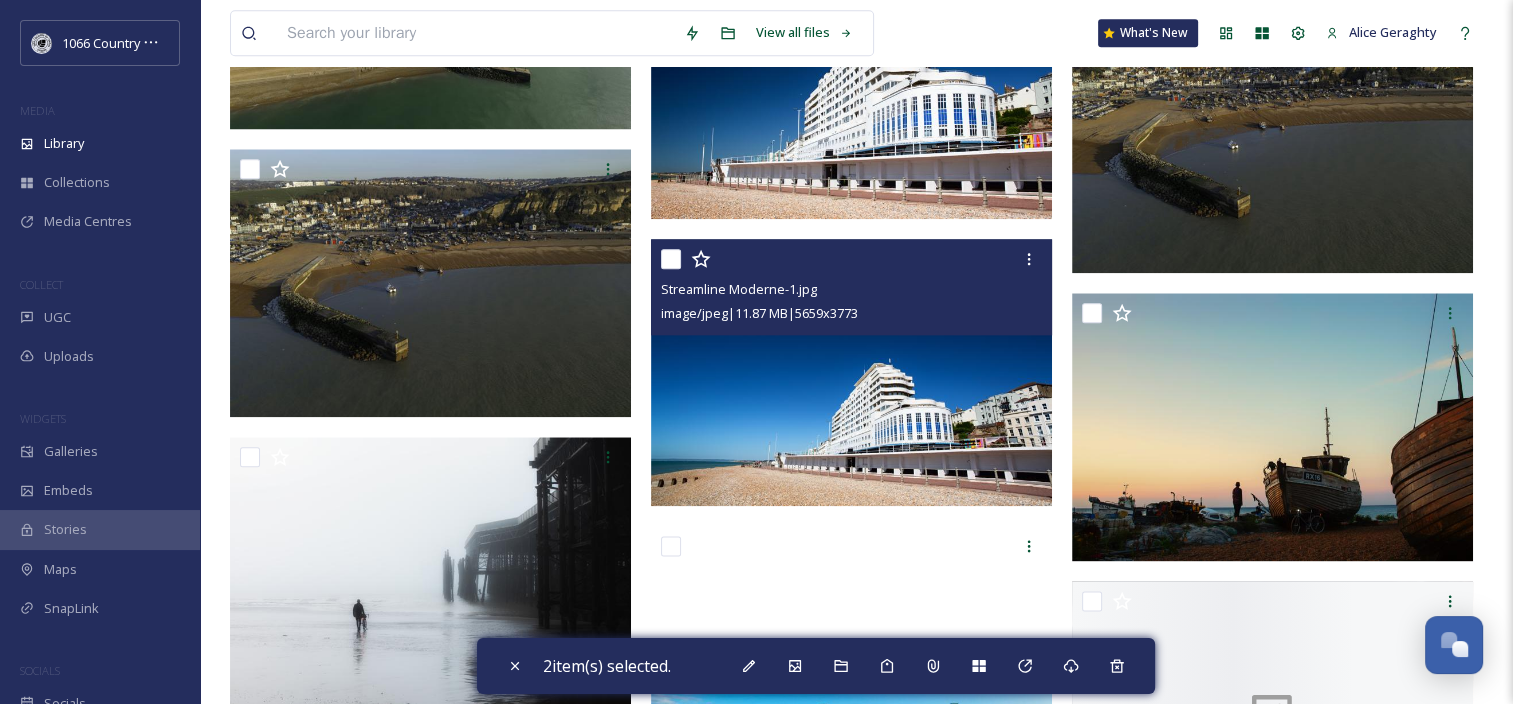 scroll, scrollTop: 2331, scrollLeft: 0, axis: vertical 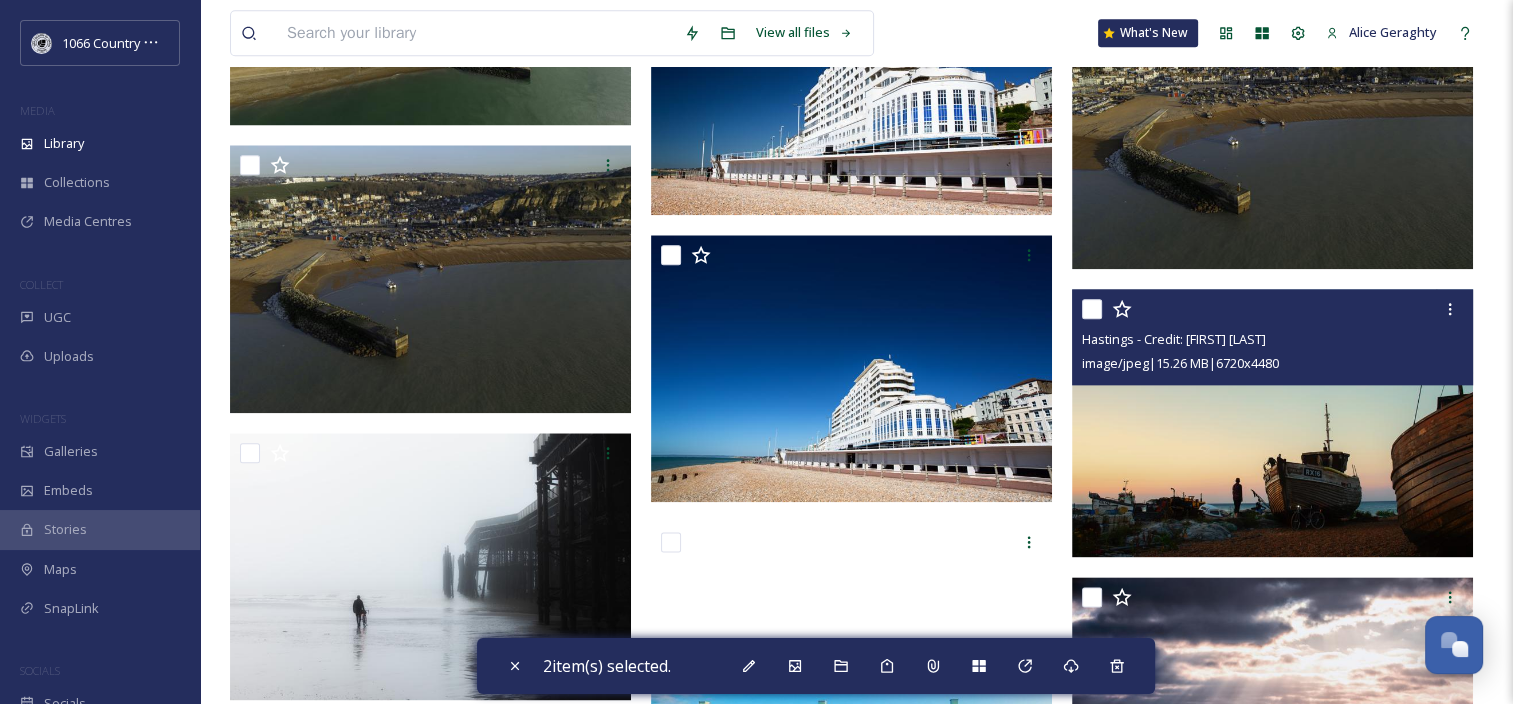 click at bounding box center [1092, 309] 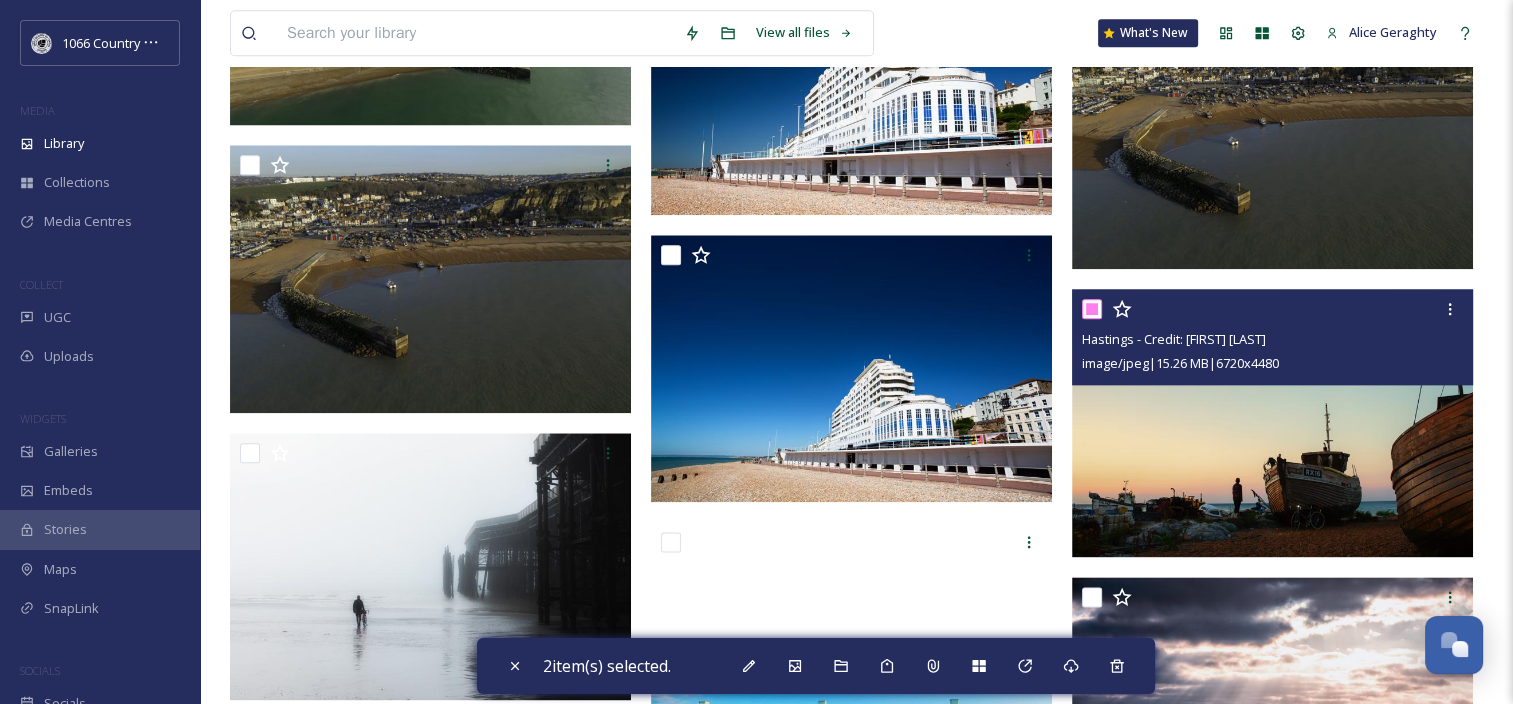 checkbox on "true" 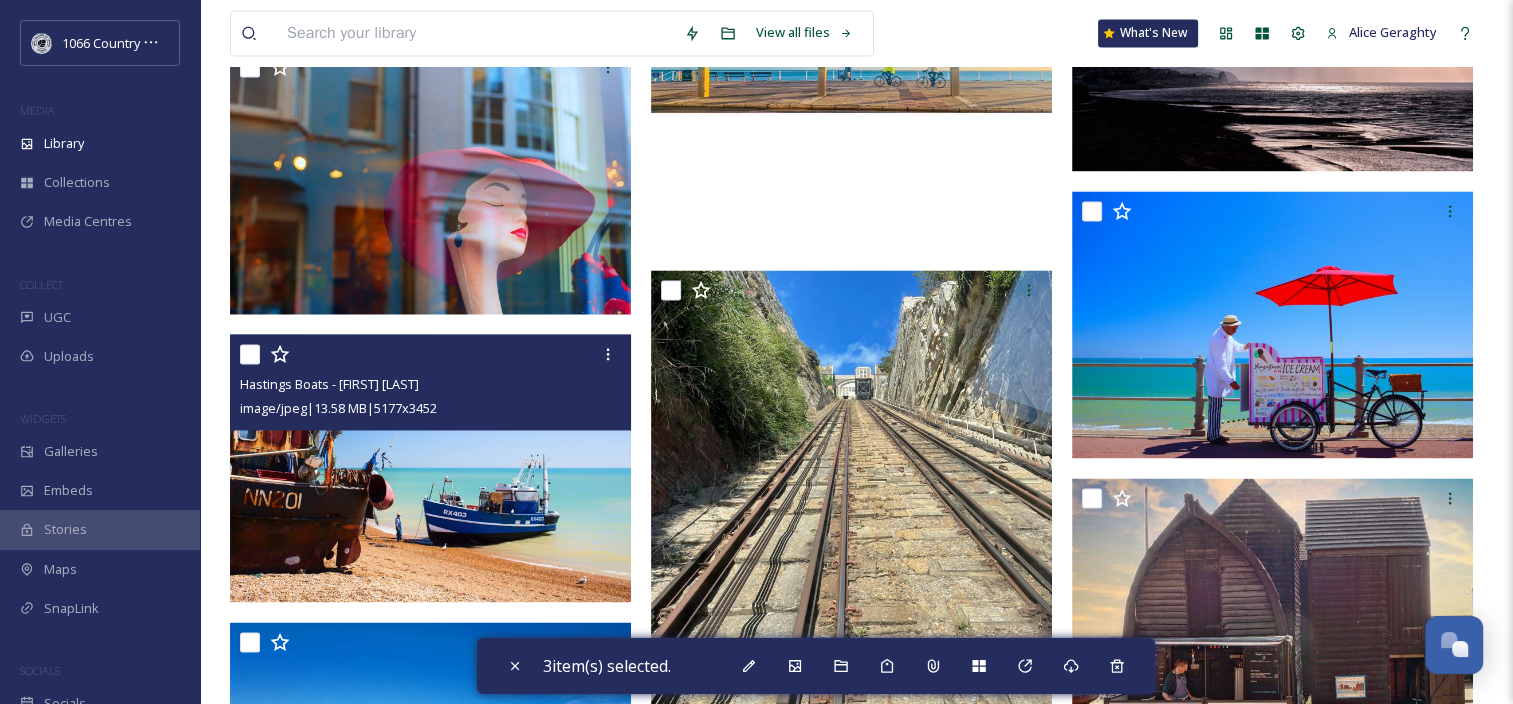 scroll, scrollTop: 3031, scrollLeft: 0, axis: vertical 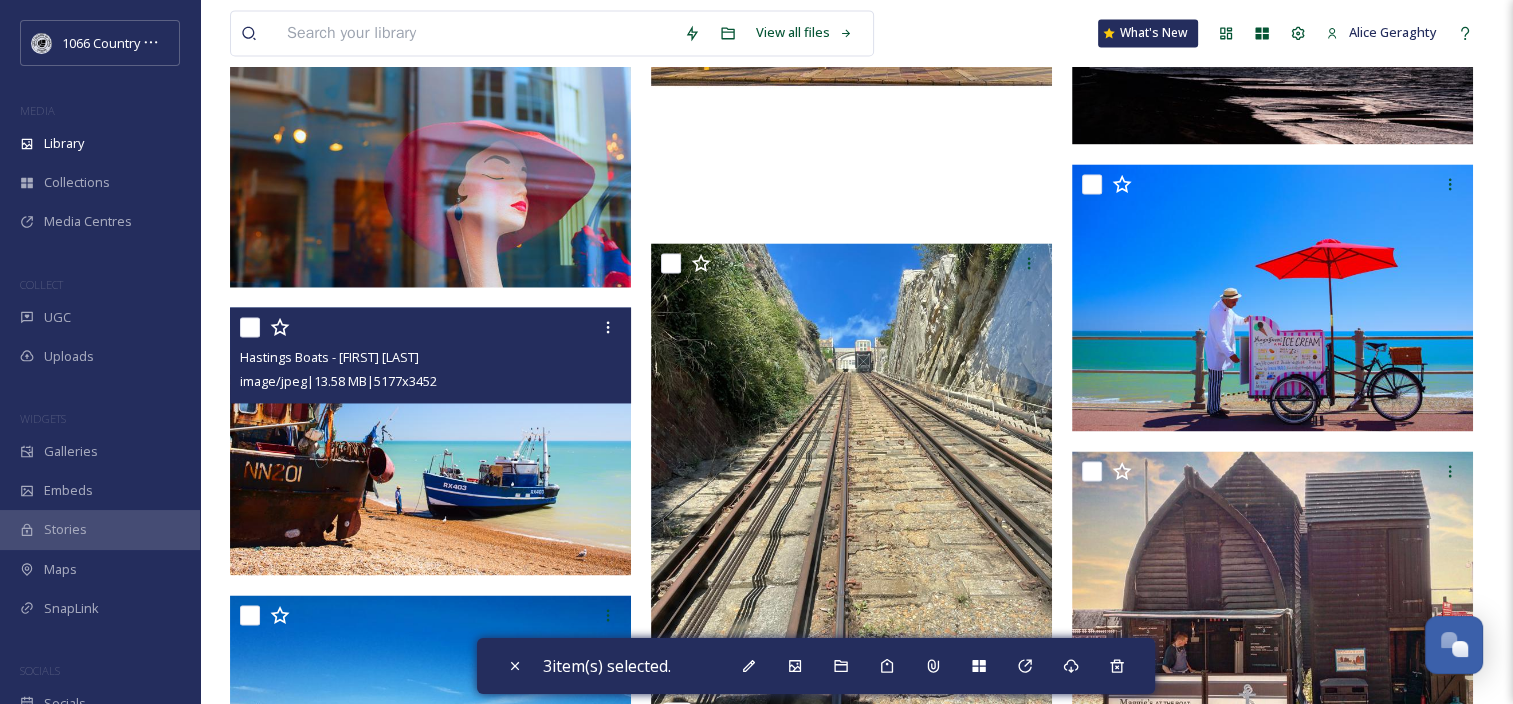click at bounding box center [250, 327] 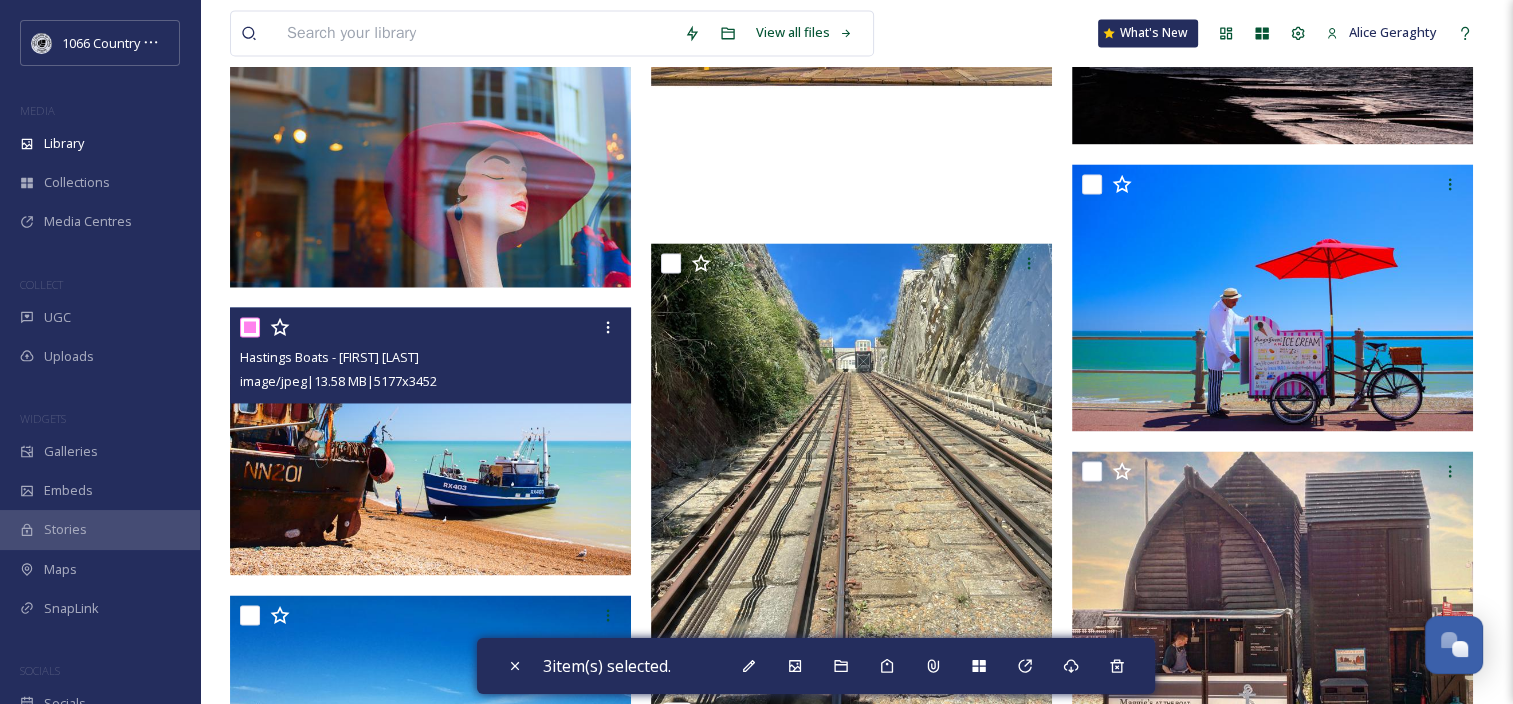 checkbox on "true" 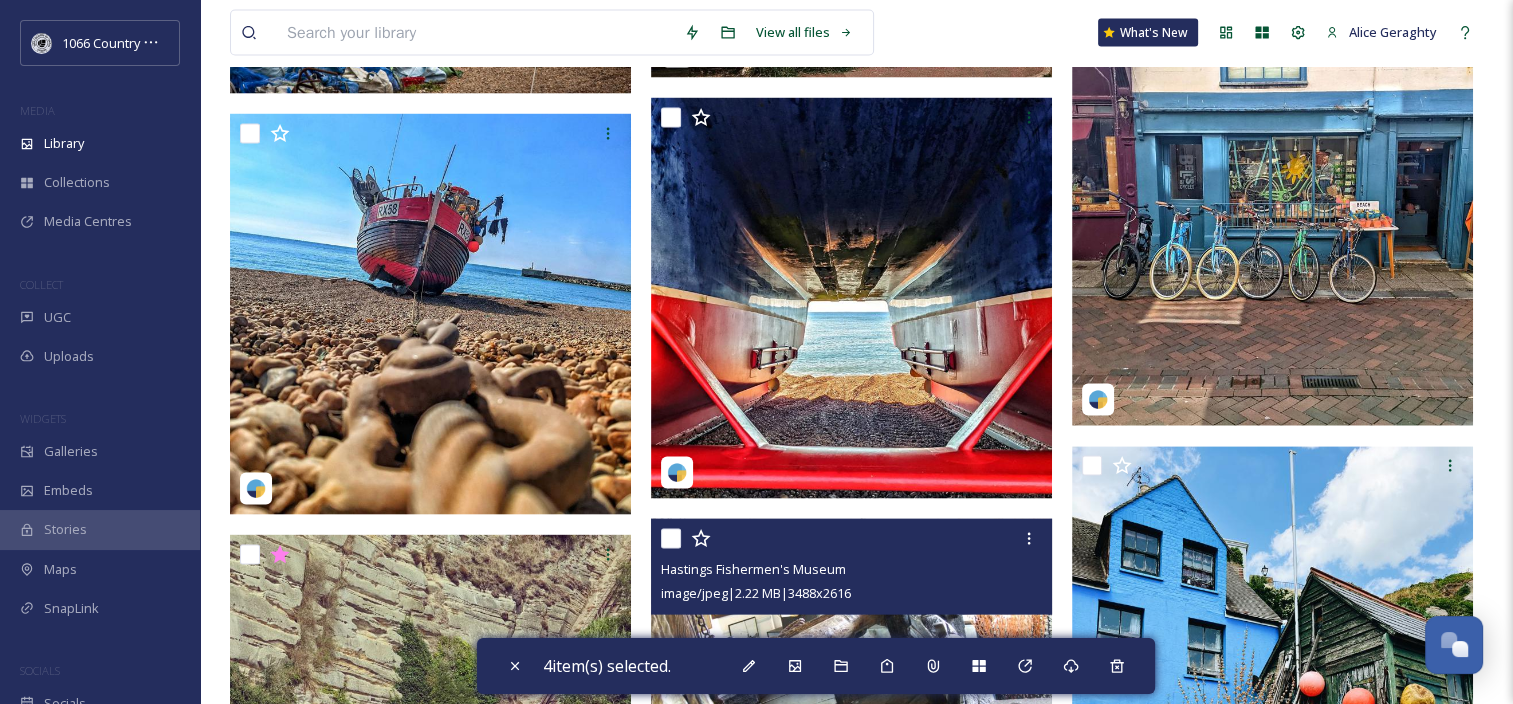 scroll, scrollTop: 4231, scrollLeft: 0, axis: vertical 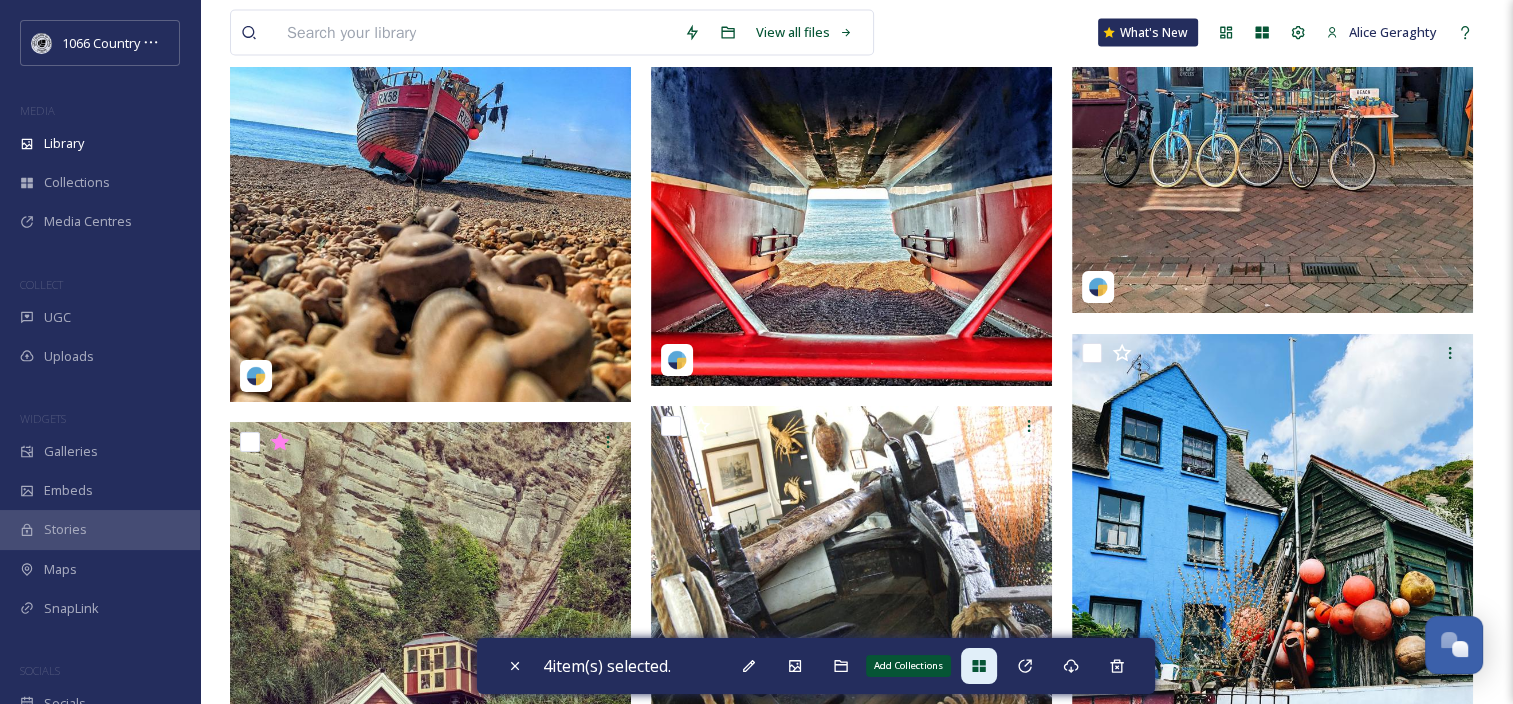 click 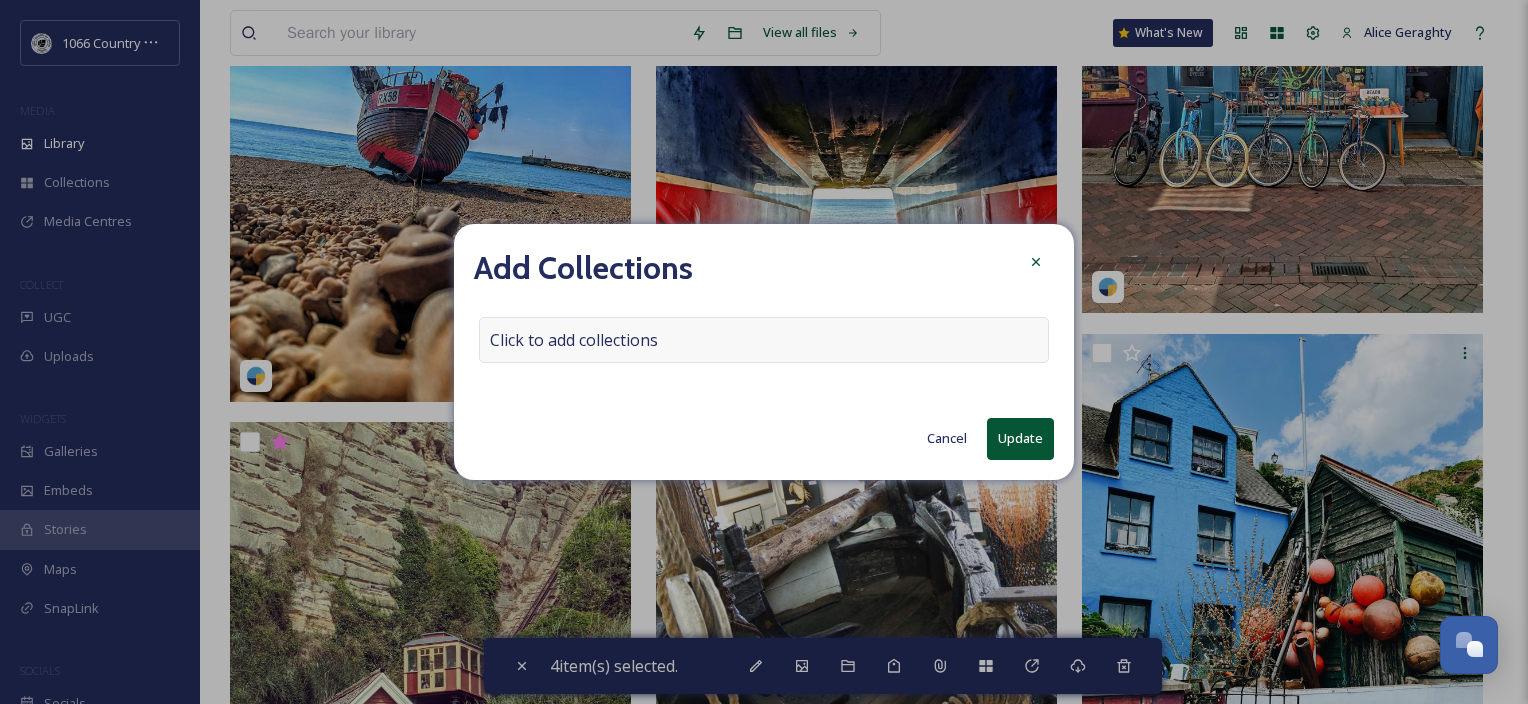 click on "Click to add collections" at bounding box center [574, 340] 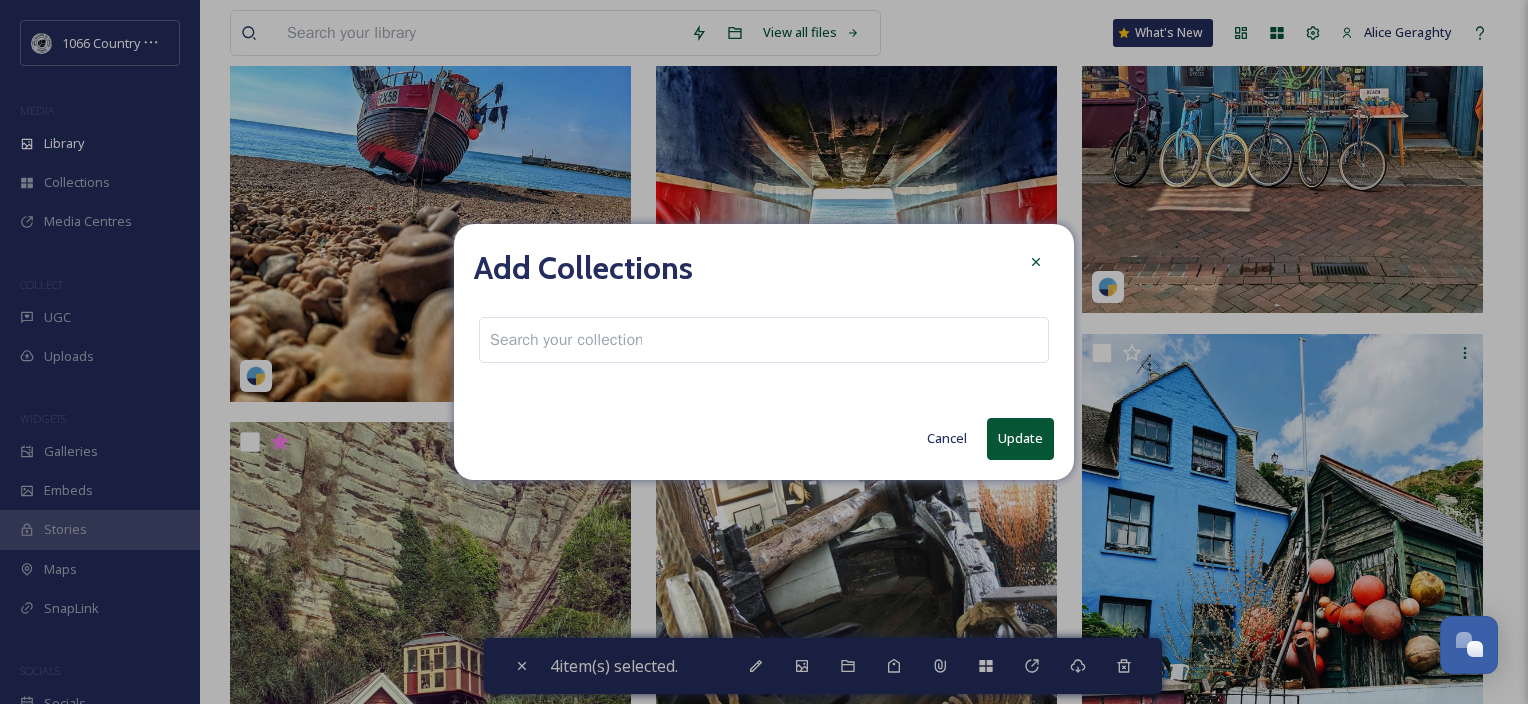 click at bounding box center [566, 340] 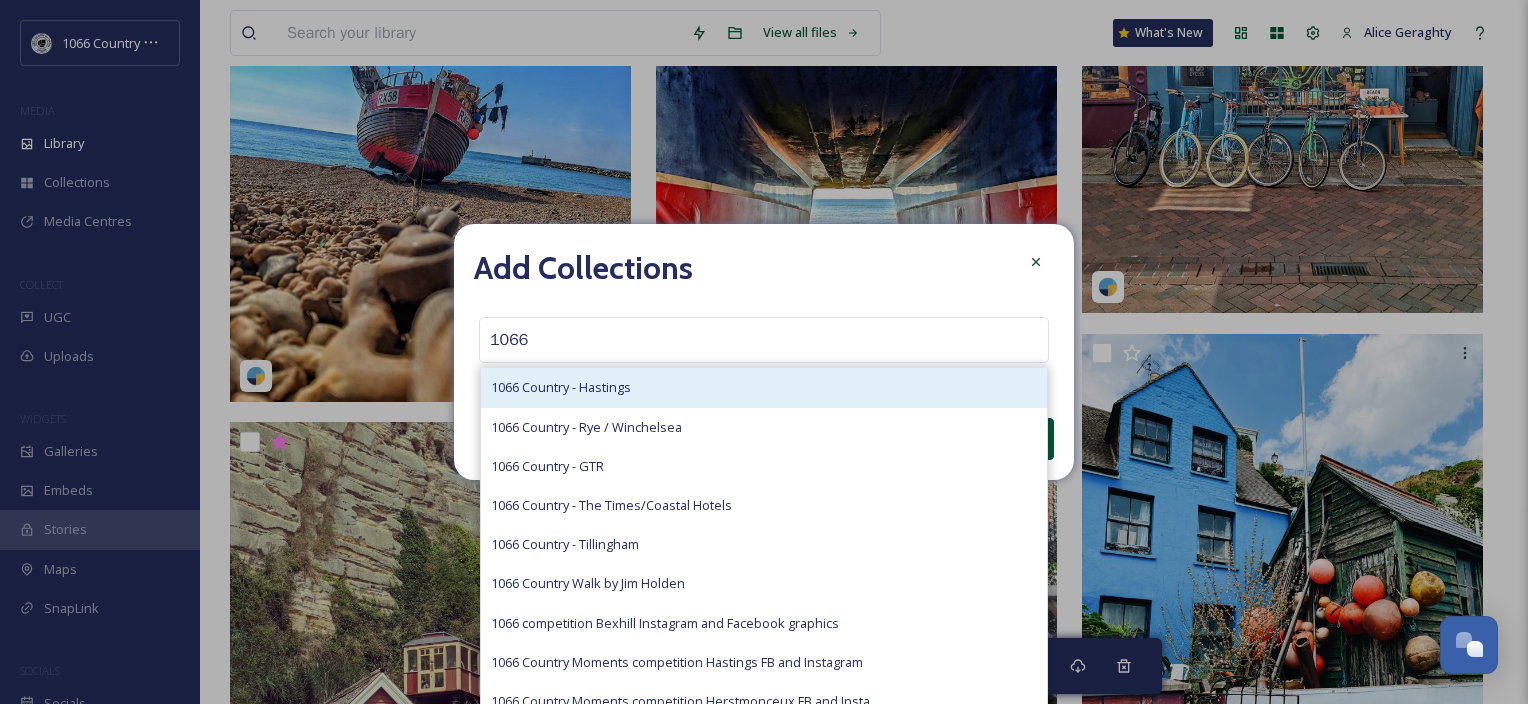 type on "1066" 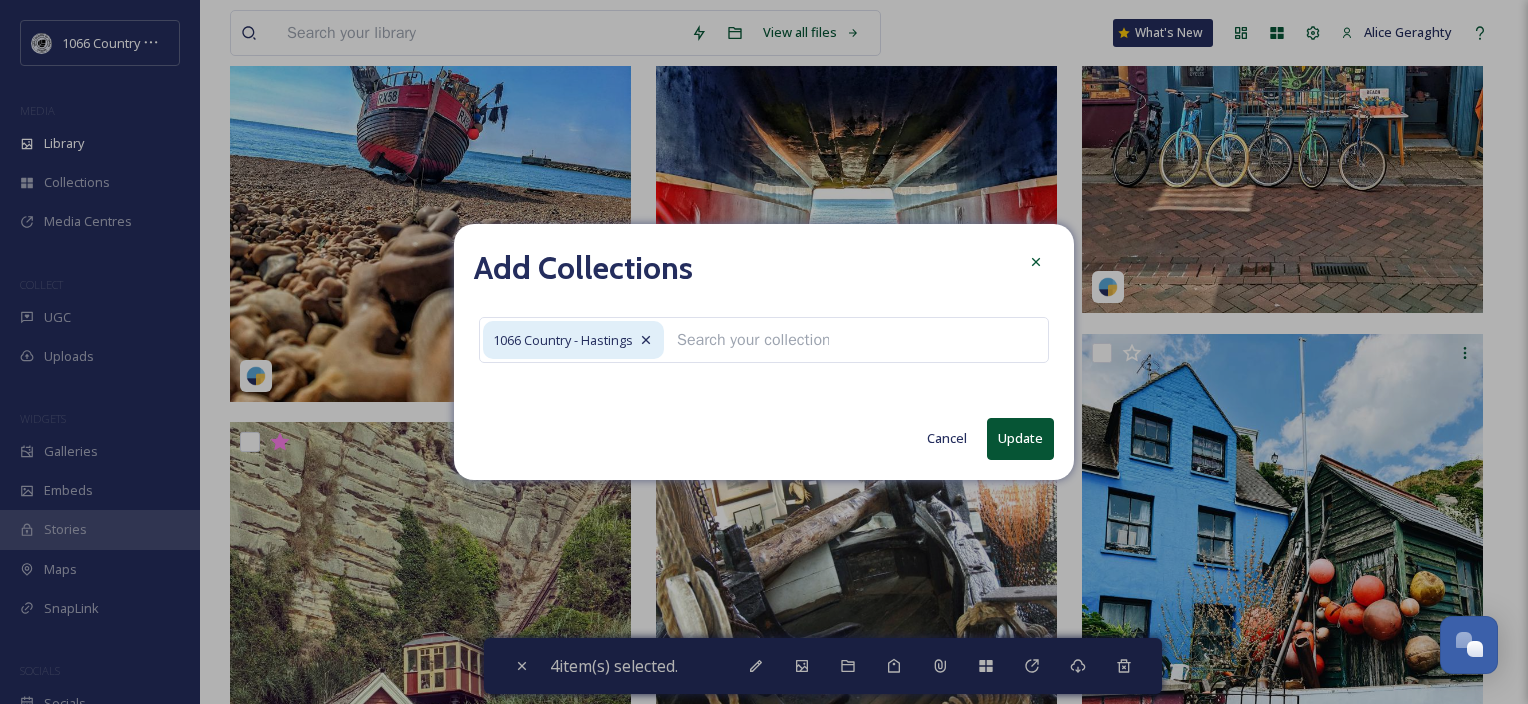 click on "Update" at bounding box center [1020, 438] 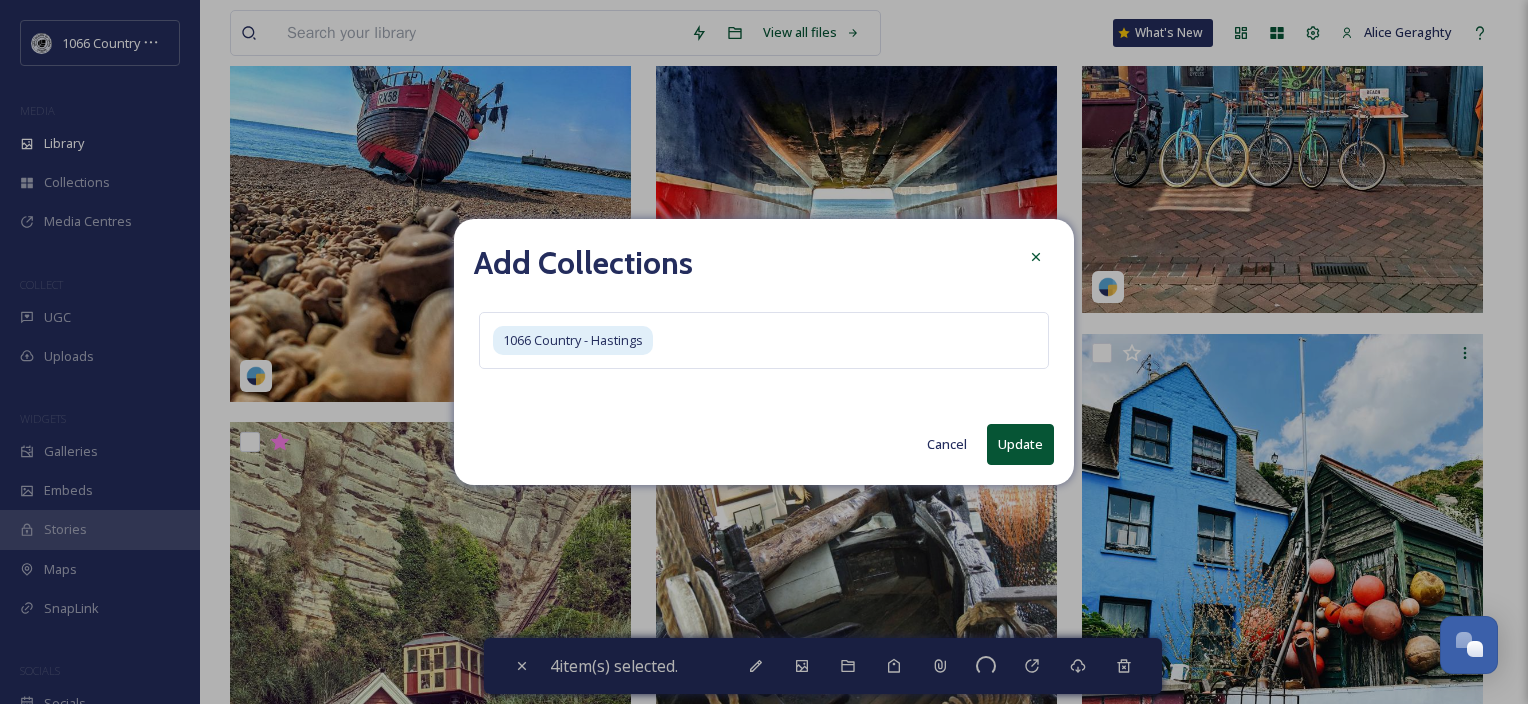 checkbox on "false" 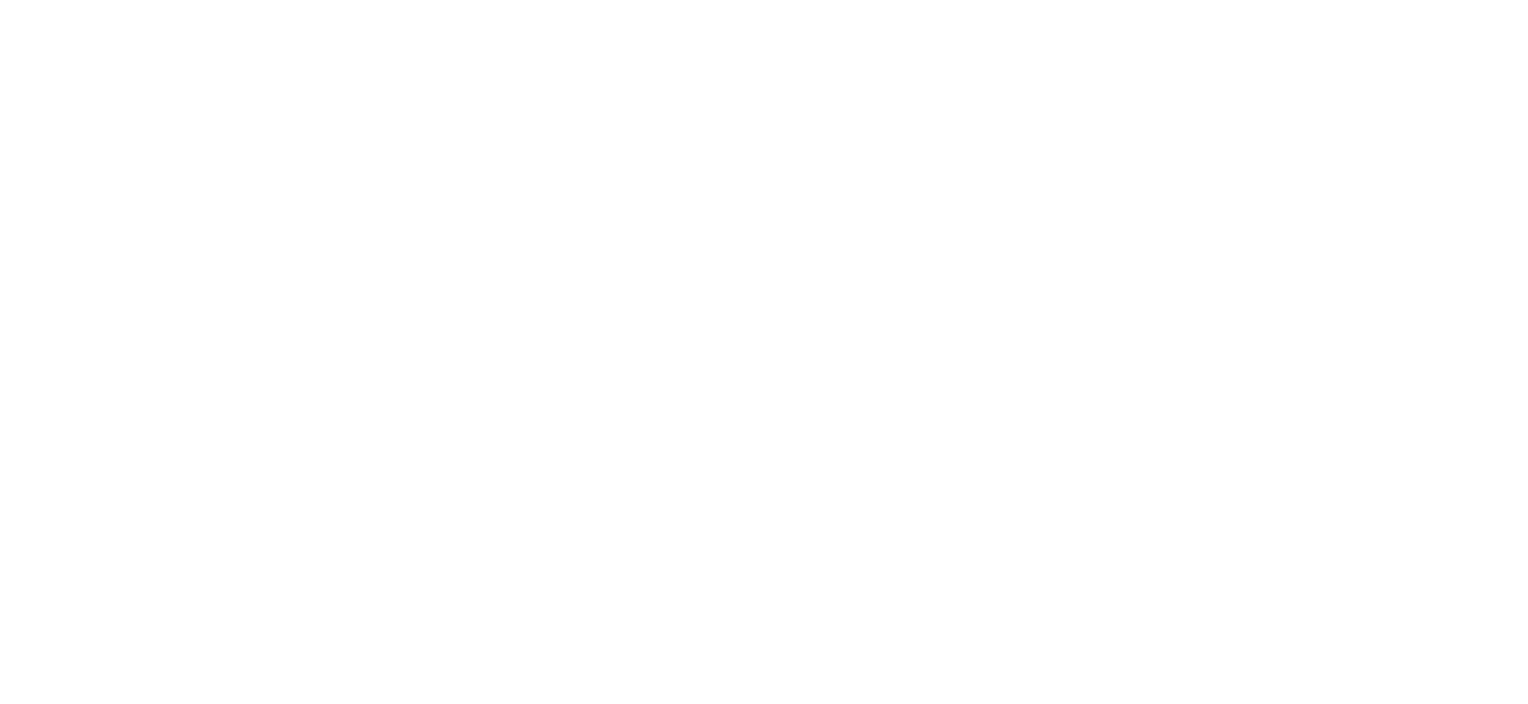 scroll, scrollTop: 0, scrollLeft: 0, axis: both 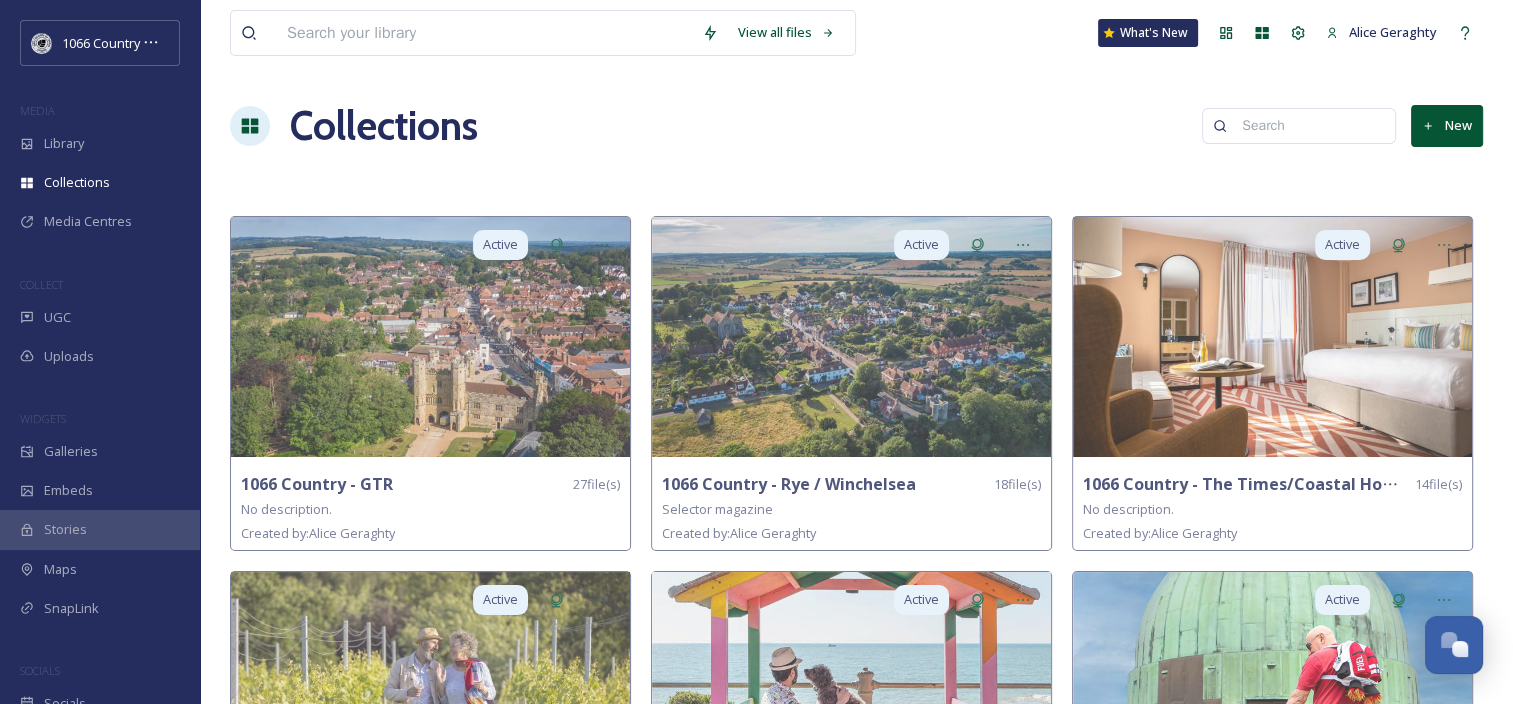 click on "Collections New" at bounding box center (856, 126) 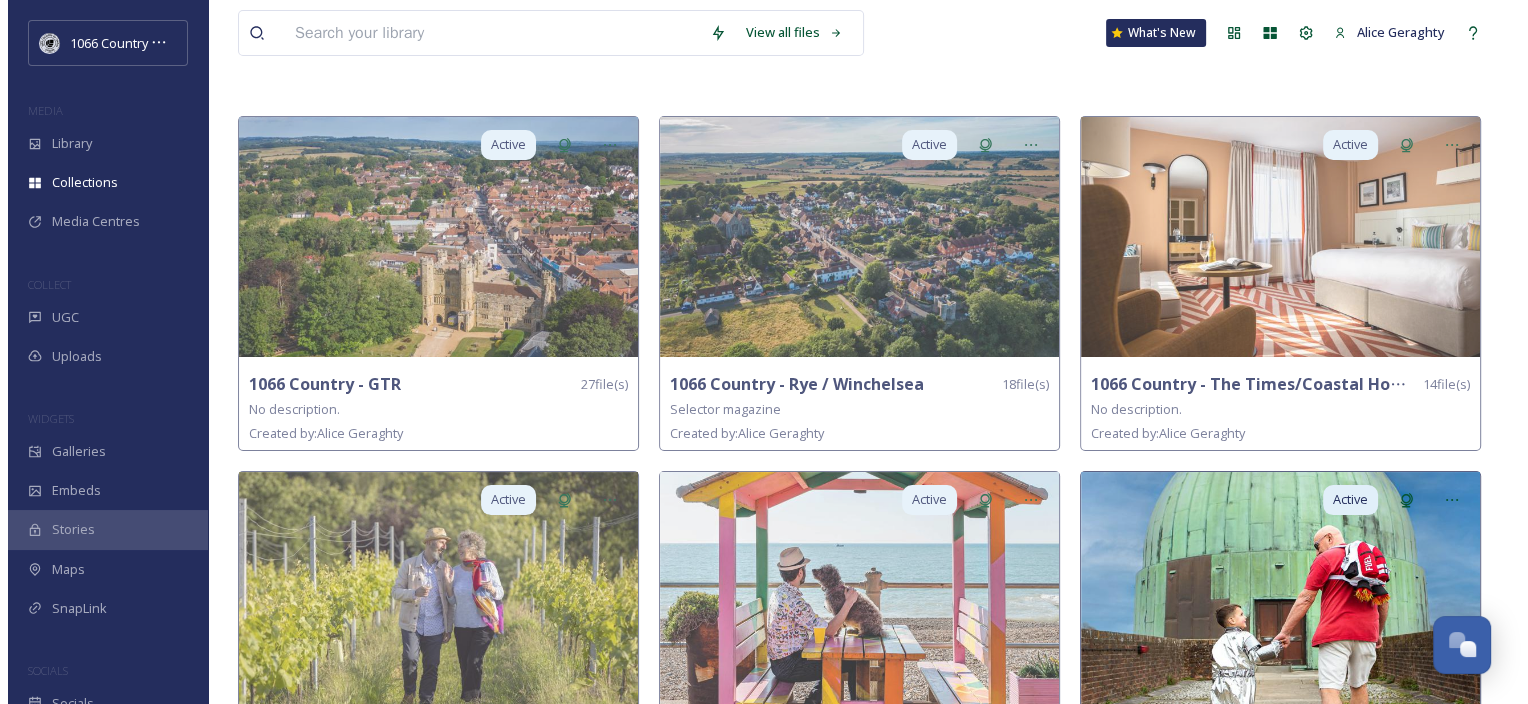 scroll, scrollTop: 0, scrollLeft: 0, axis: both 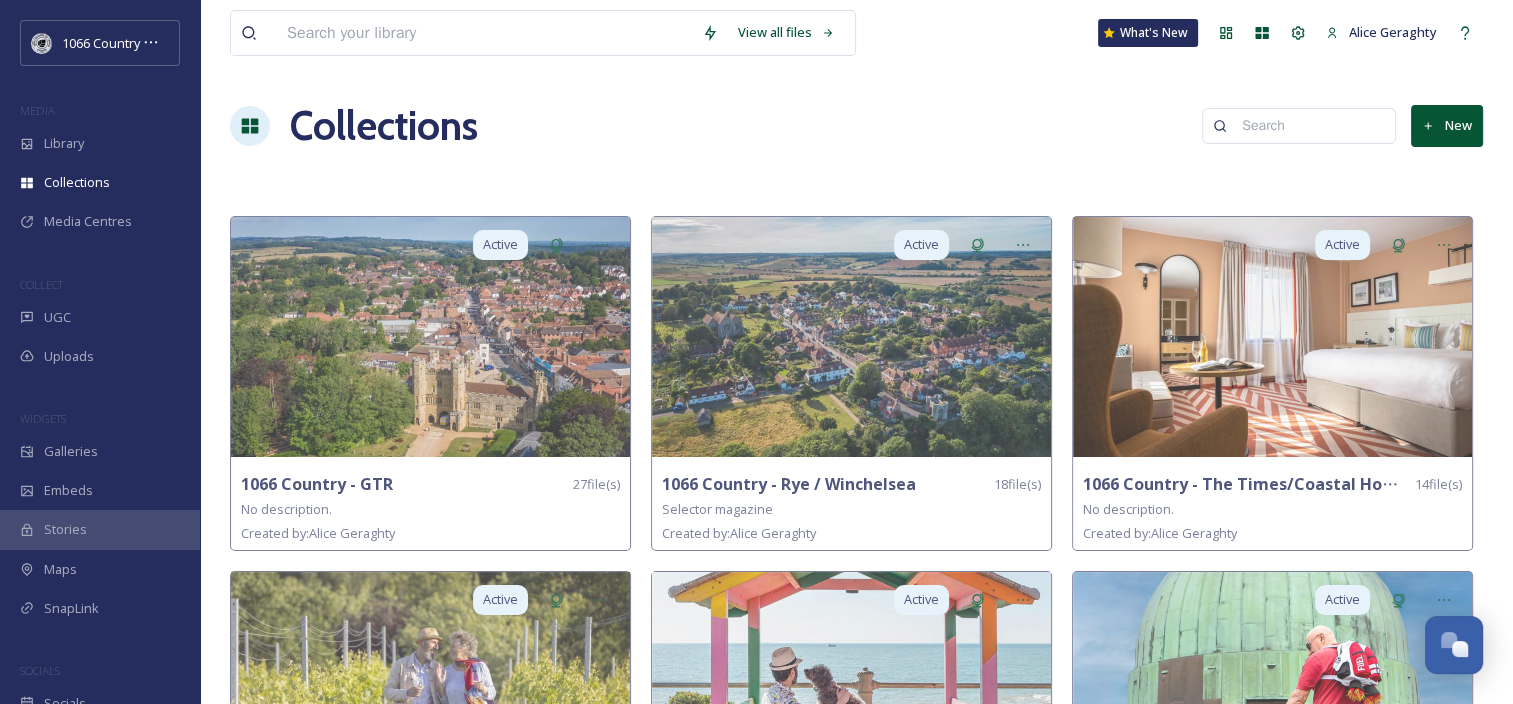 click on "Collections New" at bounding box center (856, 126) 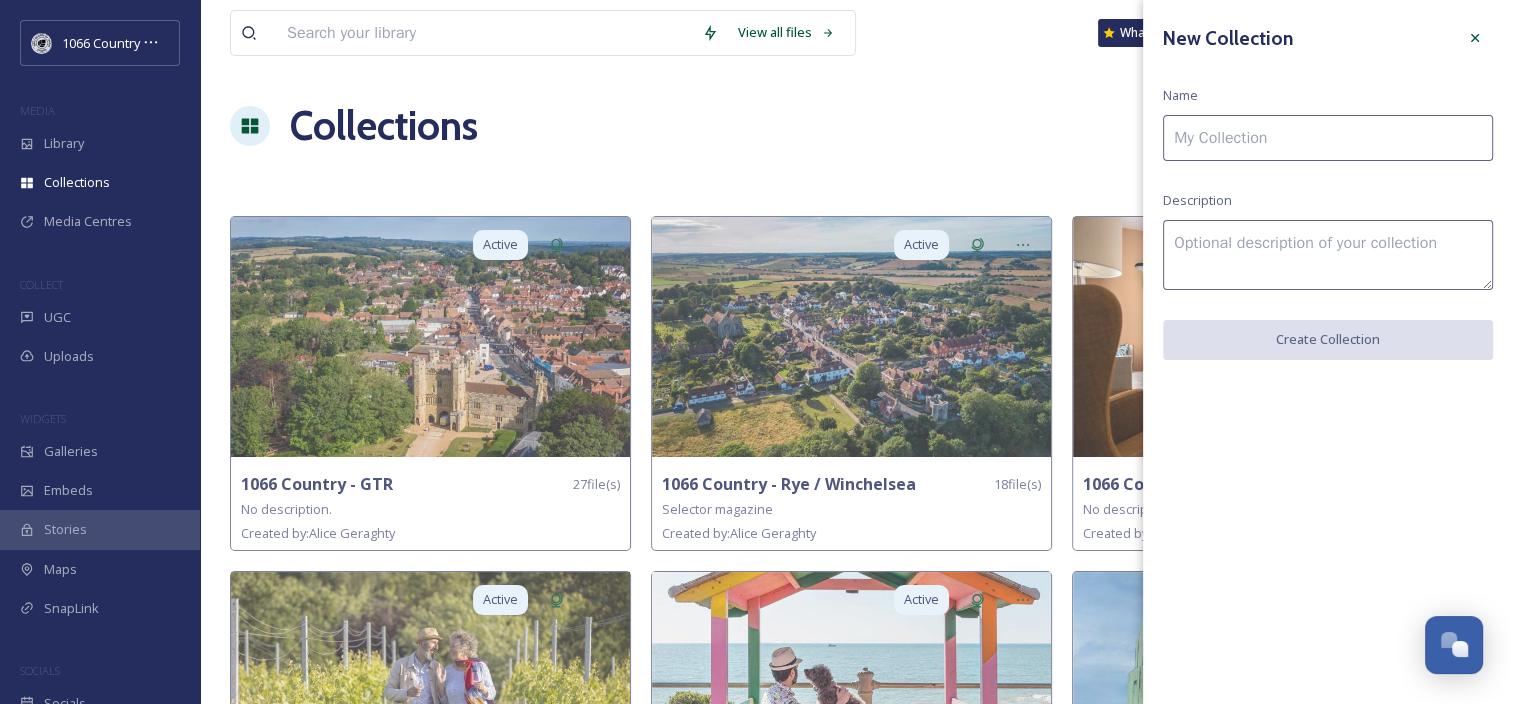 click at bounding box center [1328, 138] 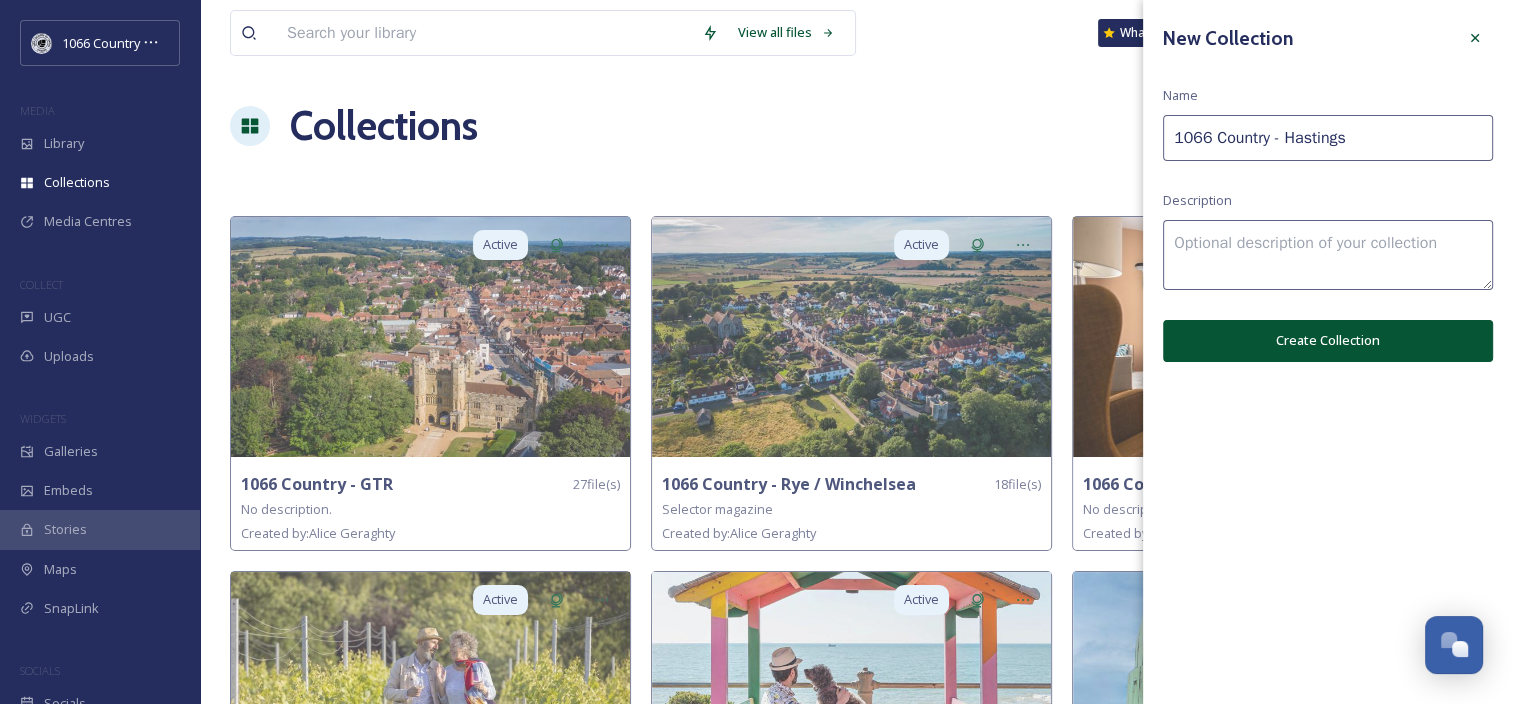 type on "1066 Country - Hastings" 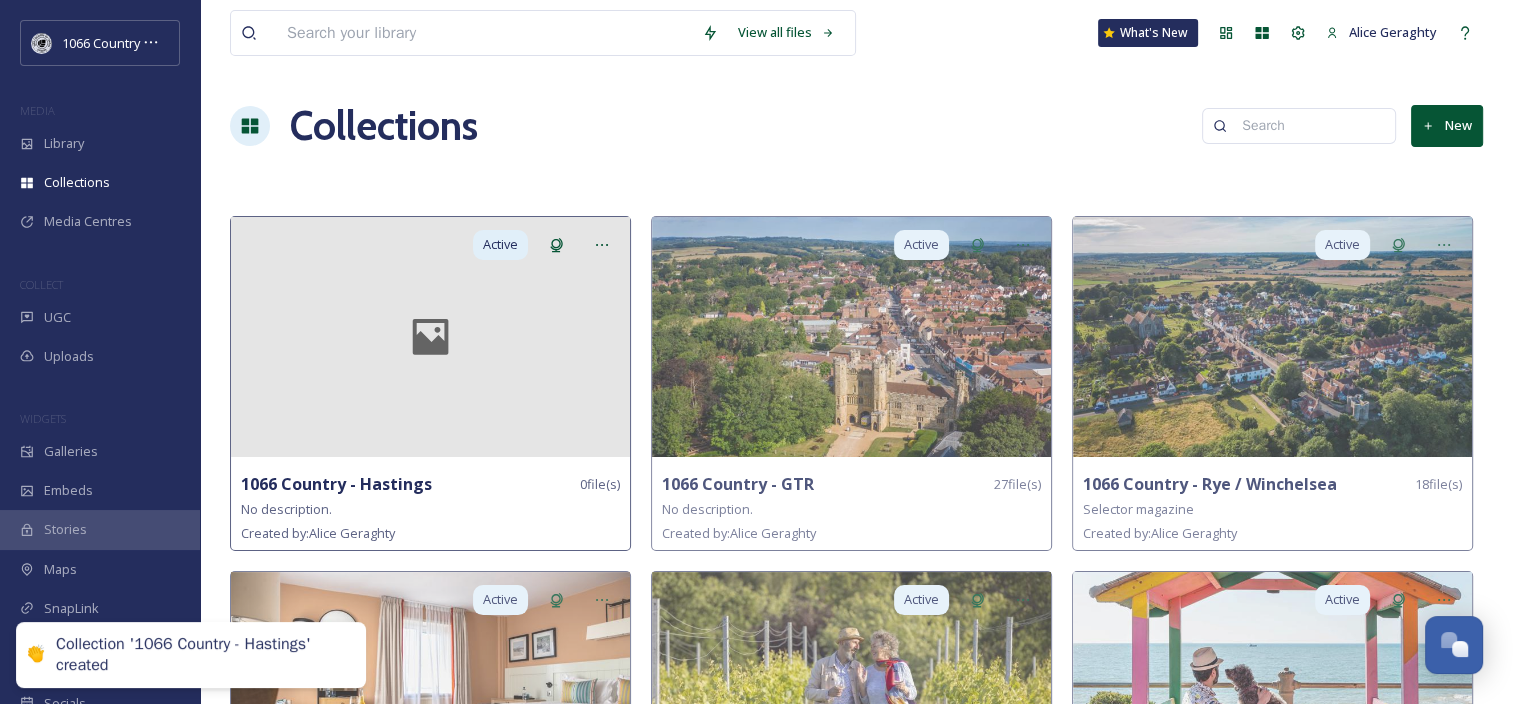 click at bounding box center (430, 337) 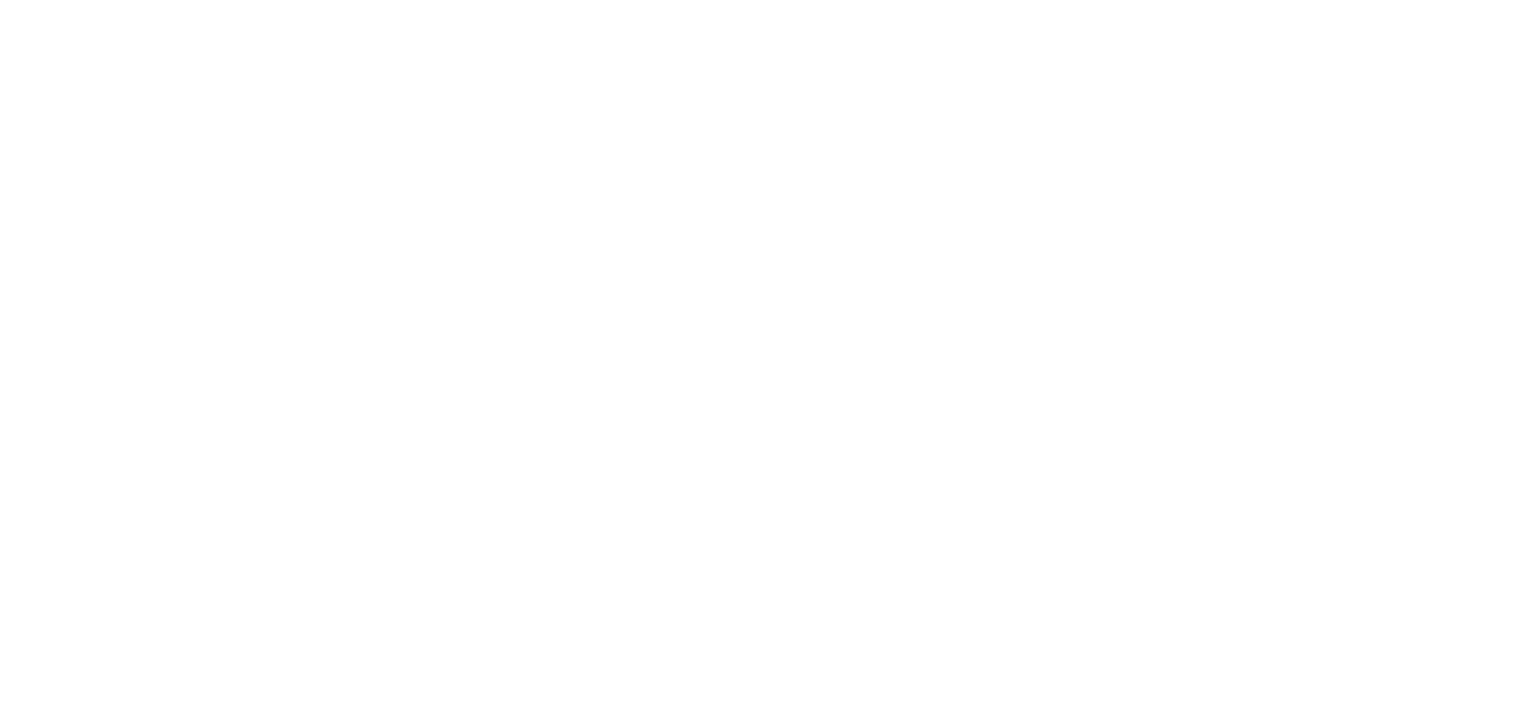 scroll, scrollTop: 0, scrollLeft: 0, axis: both 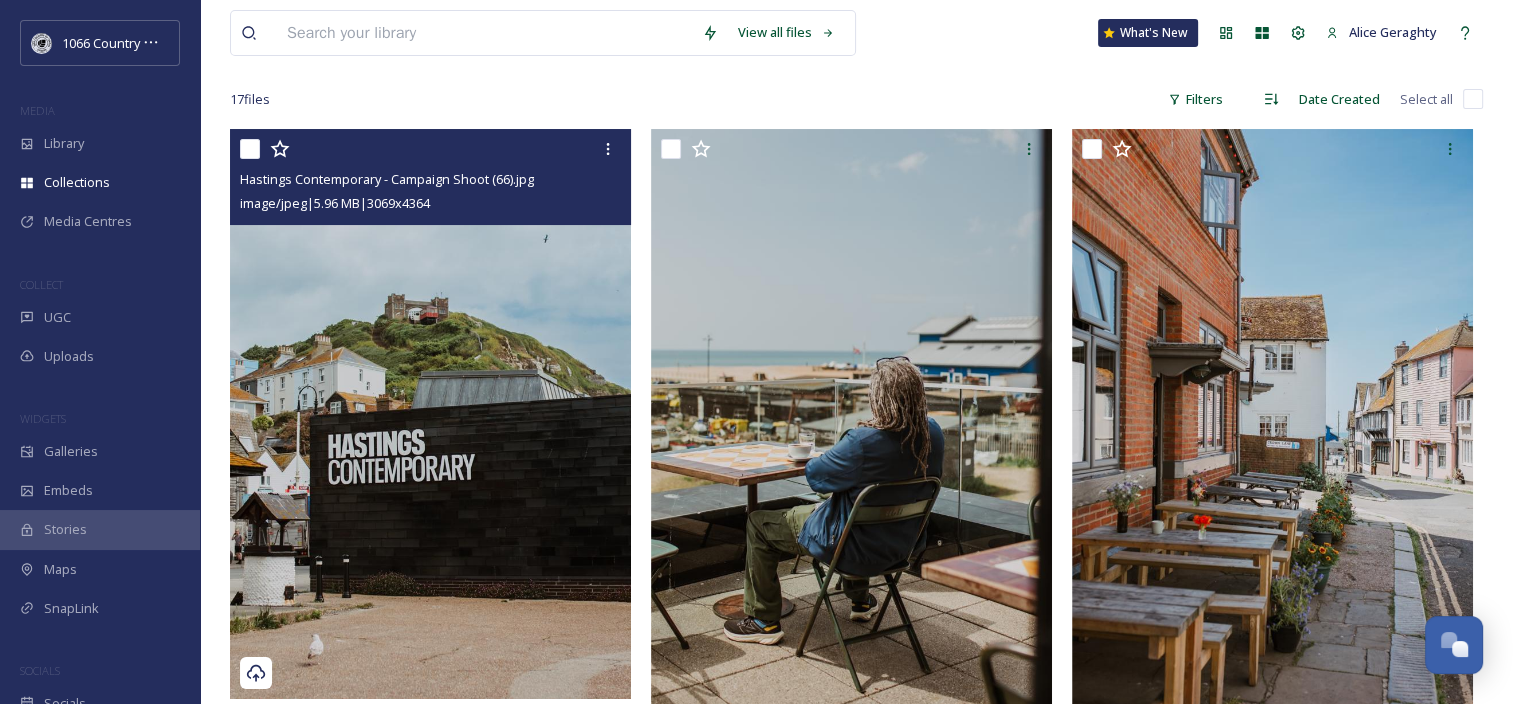 click at bounding box center (430, 414) 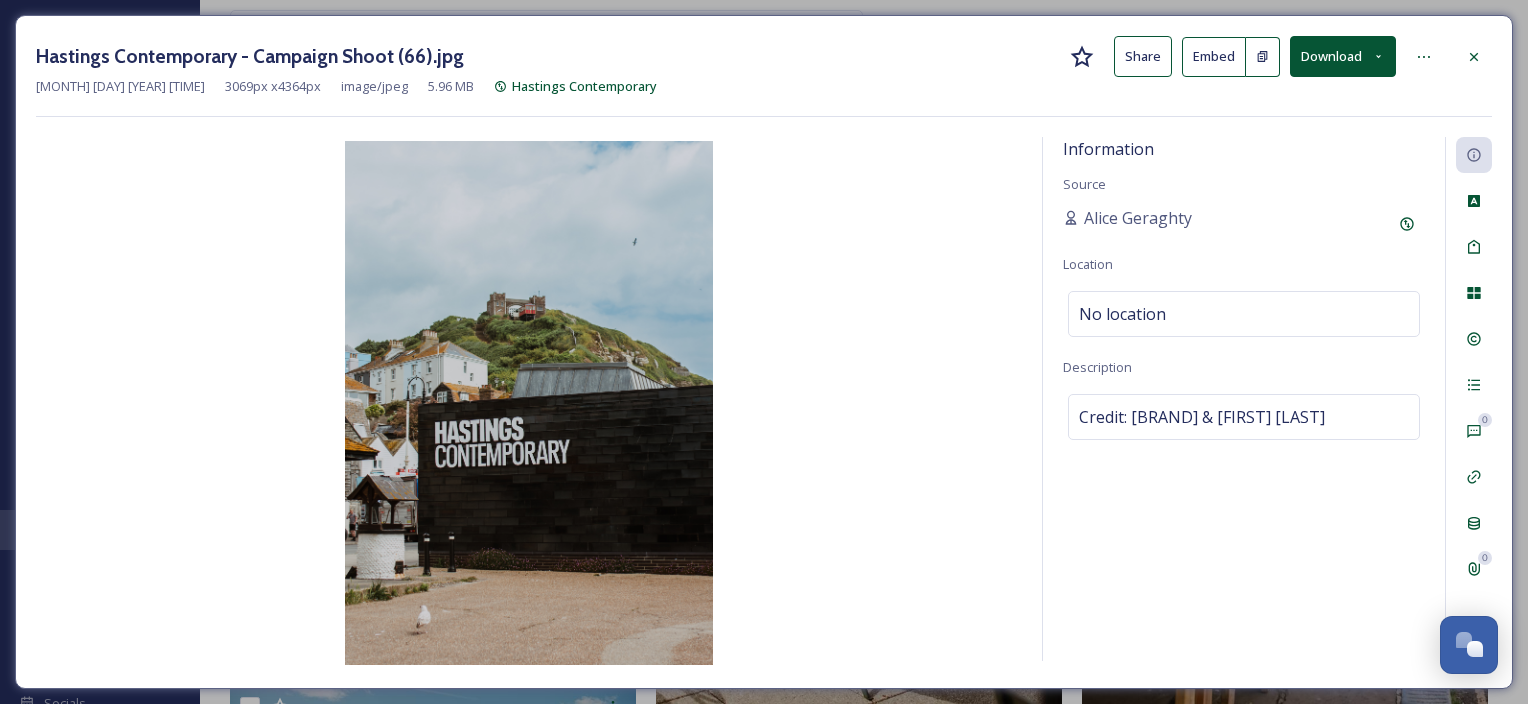 click at bounding box center [1474, 57] 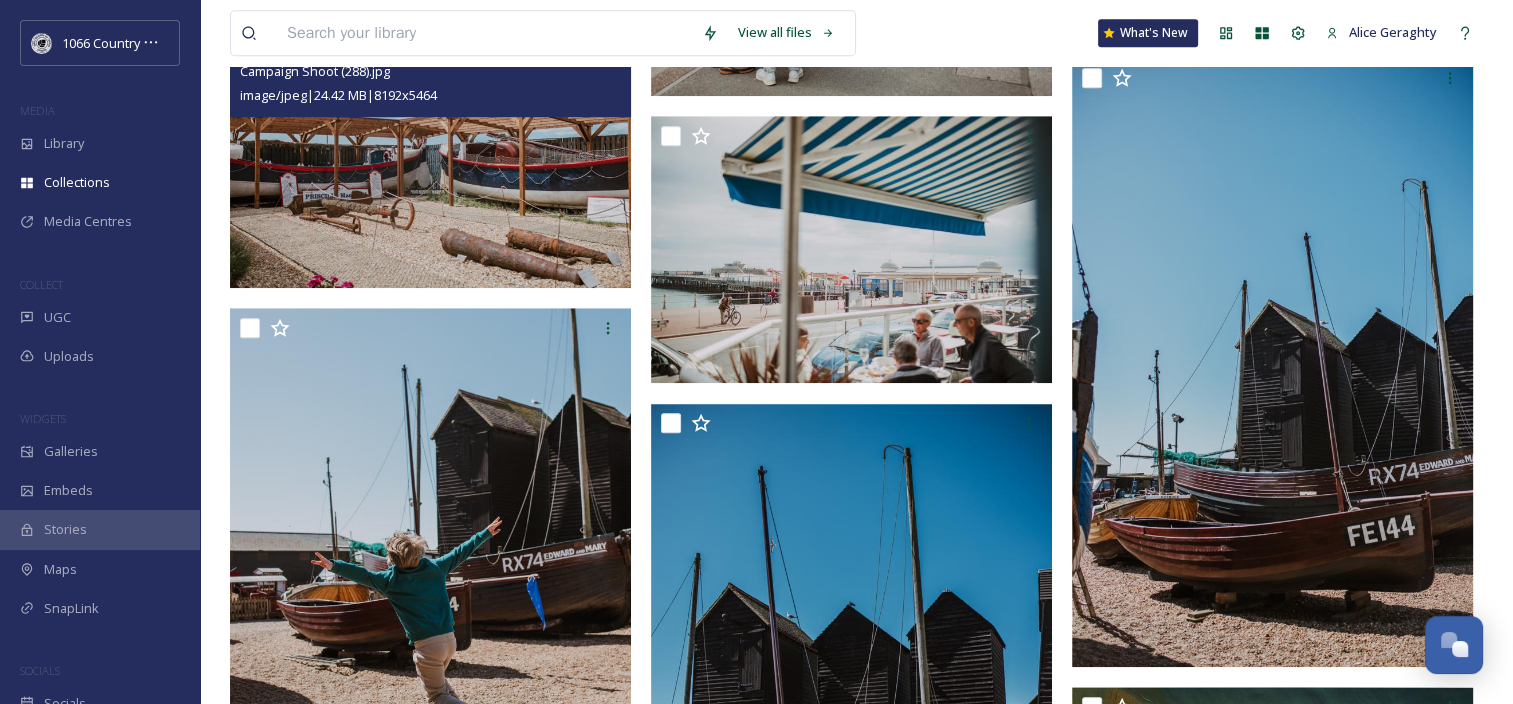 scroll, scrollTop: 1200, scrollLeft: 0, axis: vertical 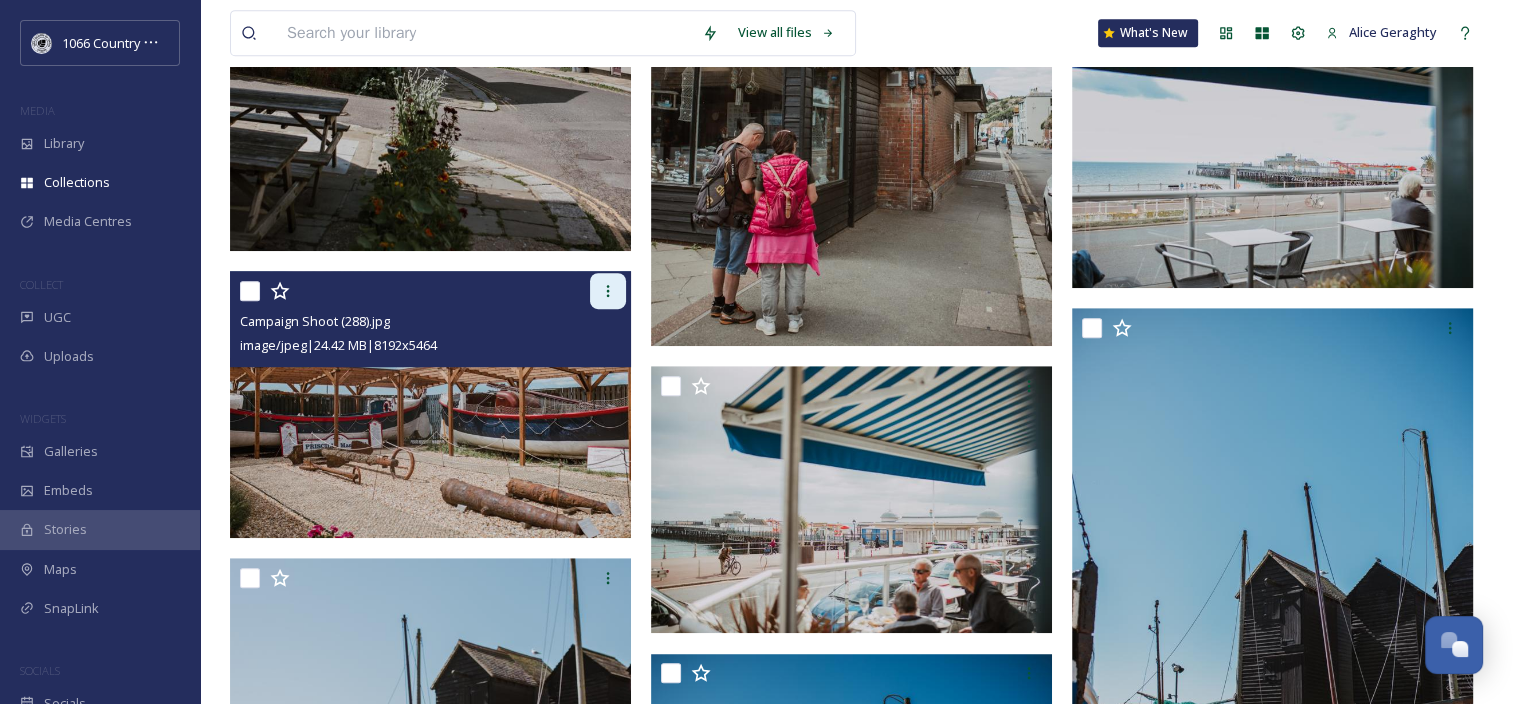 click 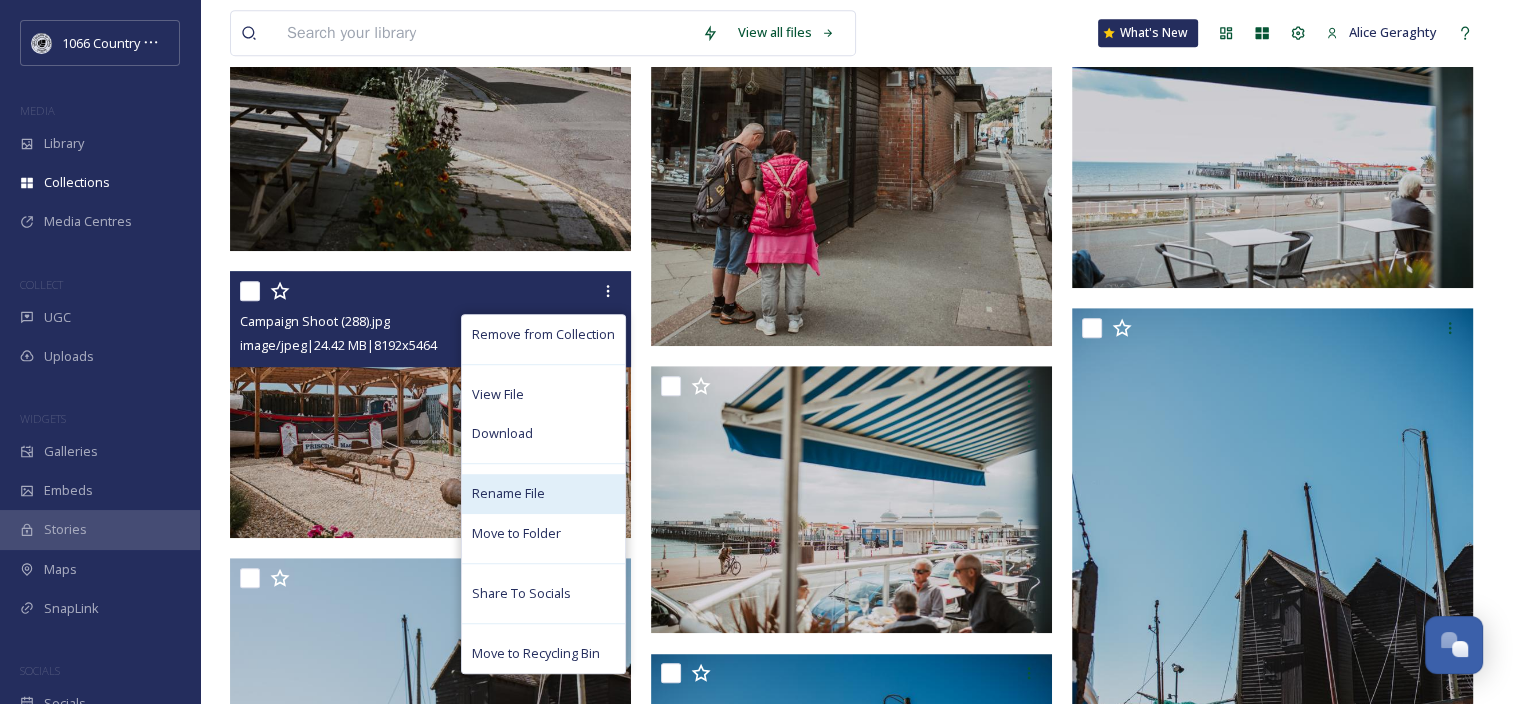 click on "Rename File" at bounding box center [508, 493] 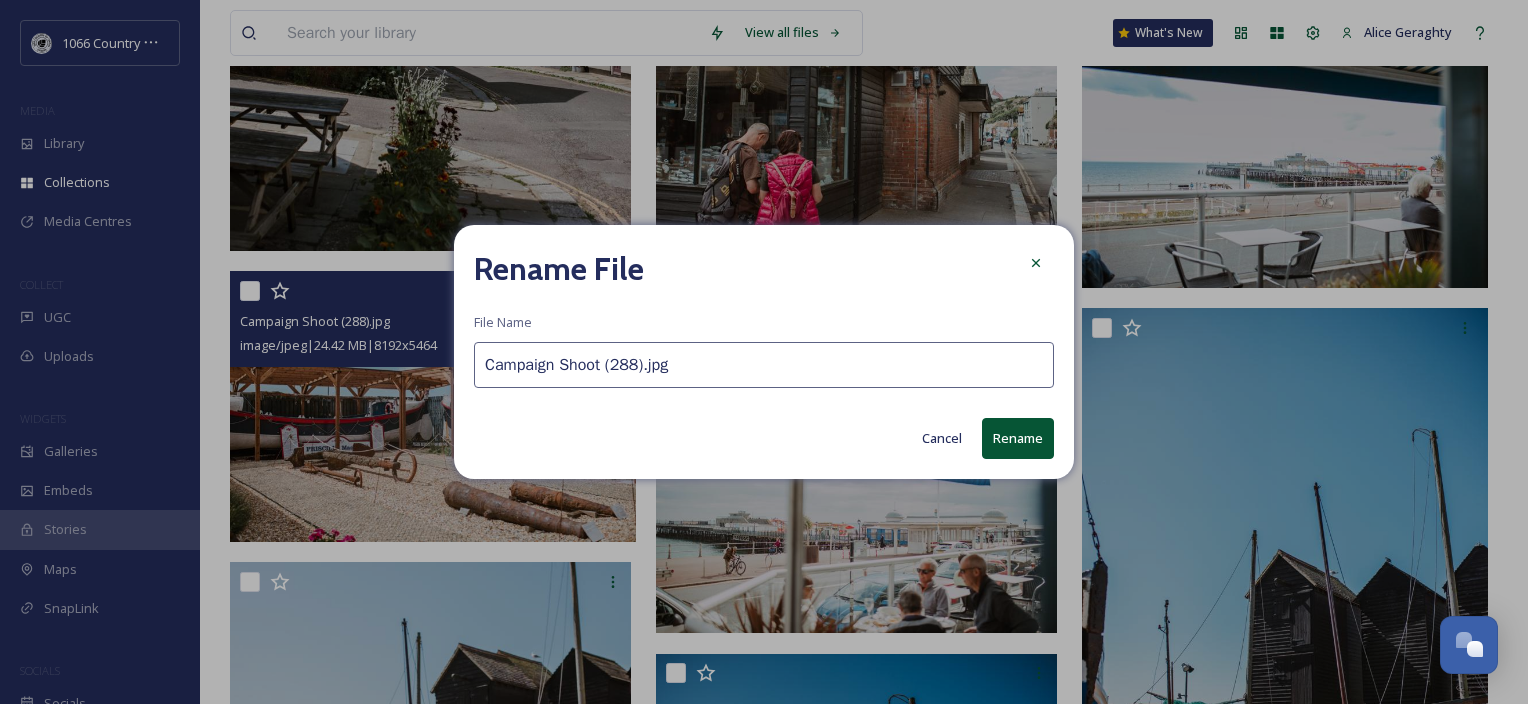click on "Campaign Shoot (288).jpg" at bounding box center (764, 365) 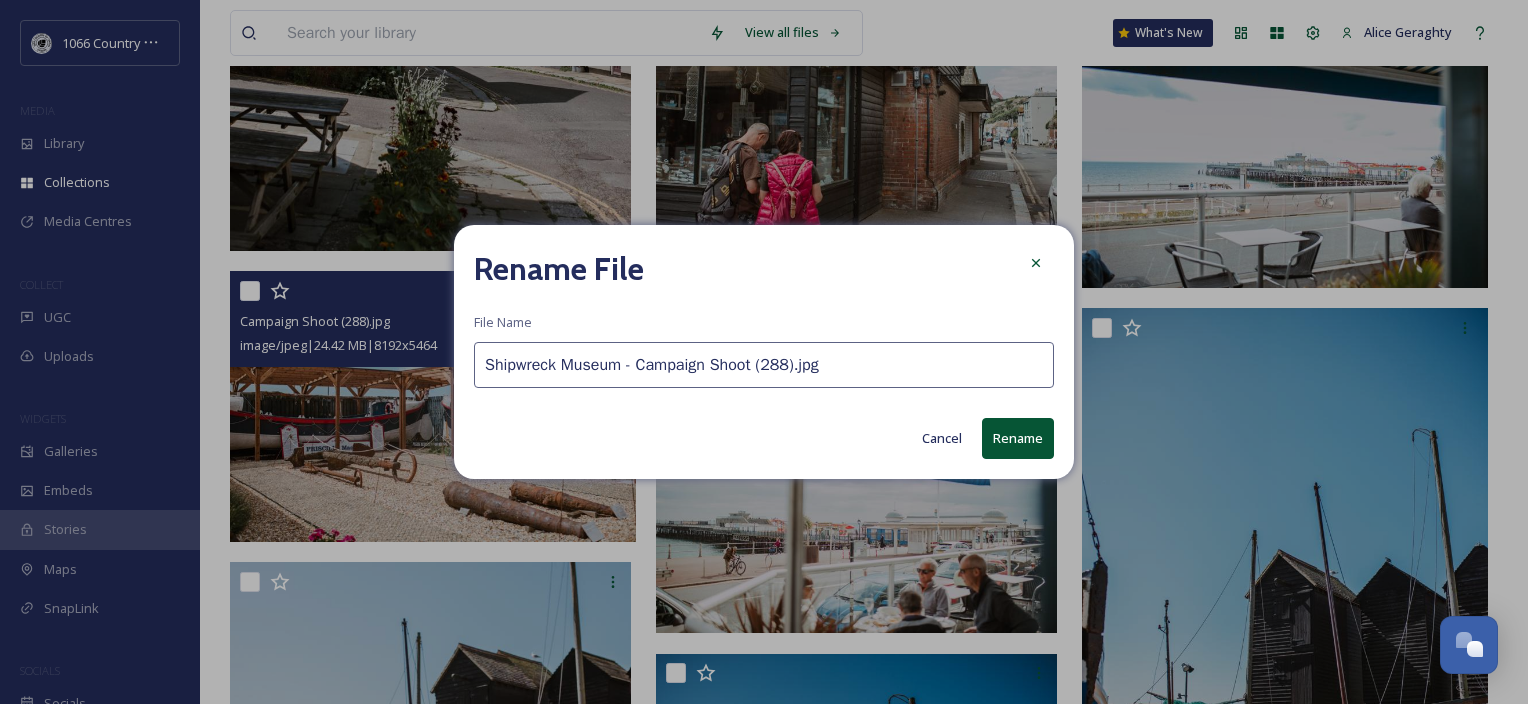 type on "Shipwreck Museum - Campaign Shoot (288).jpg" 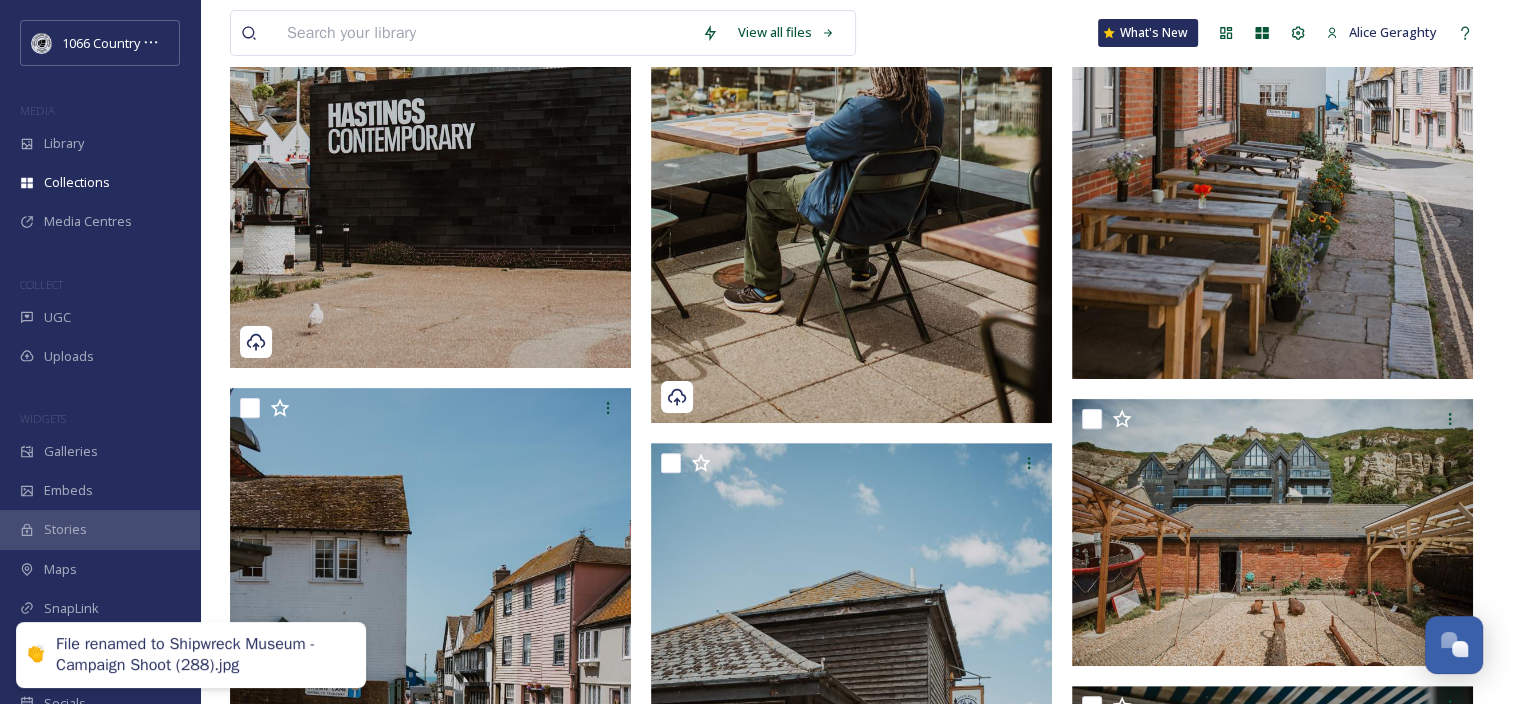 scroll, scrollTop: 500, scrollLeft: 0, axis: vertical 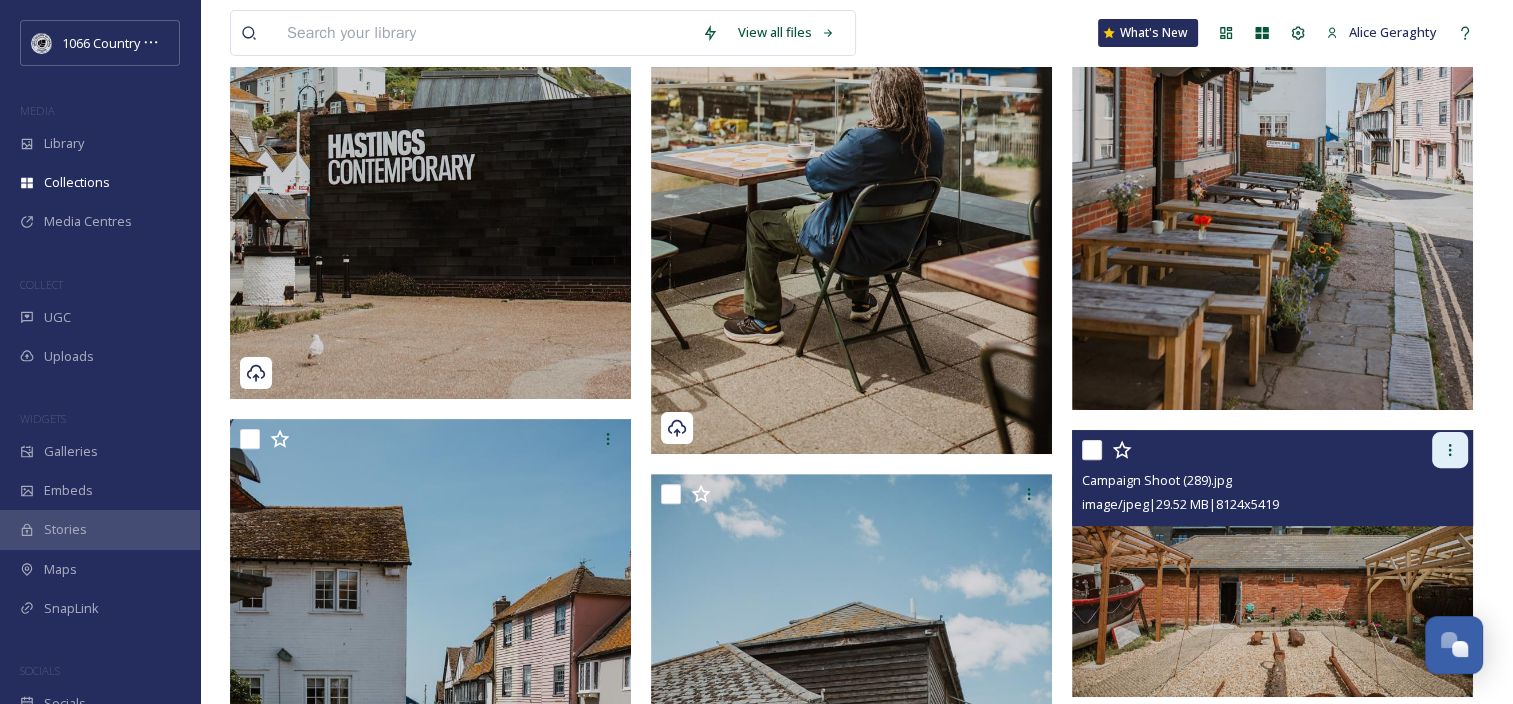 click 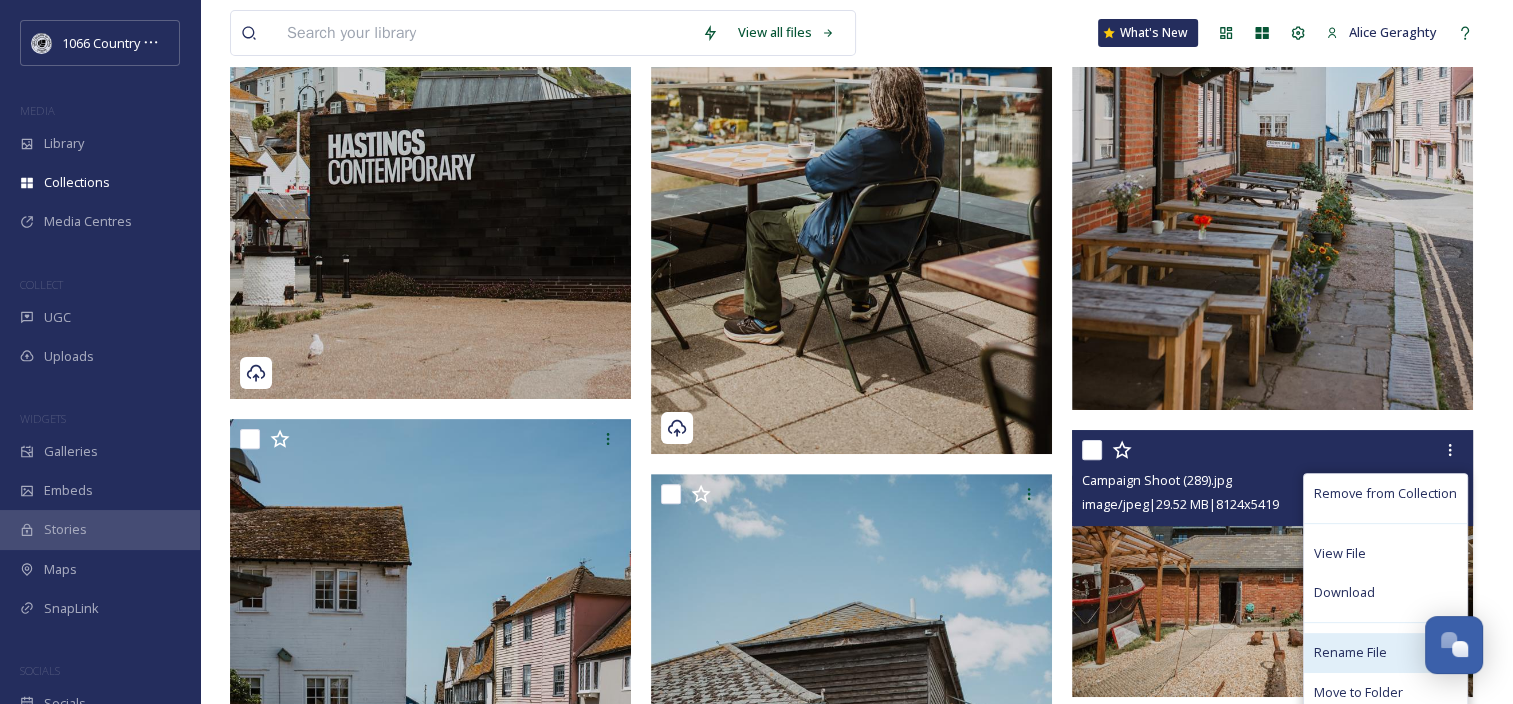 click on "Rename File" at bounding box center [1350, 652] 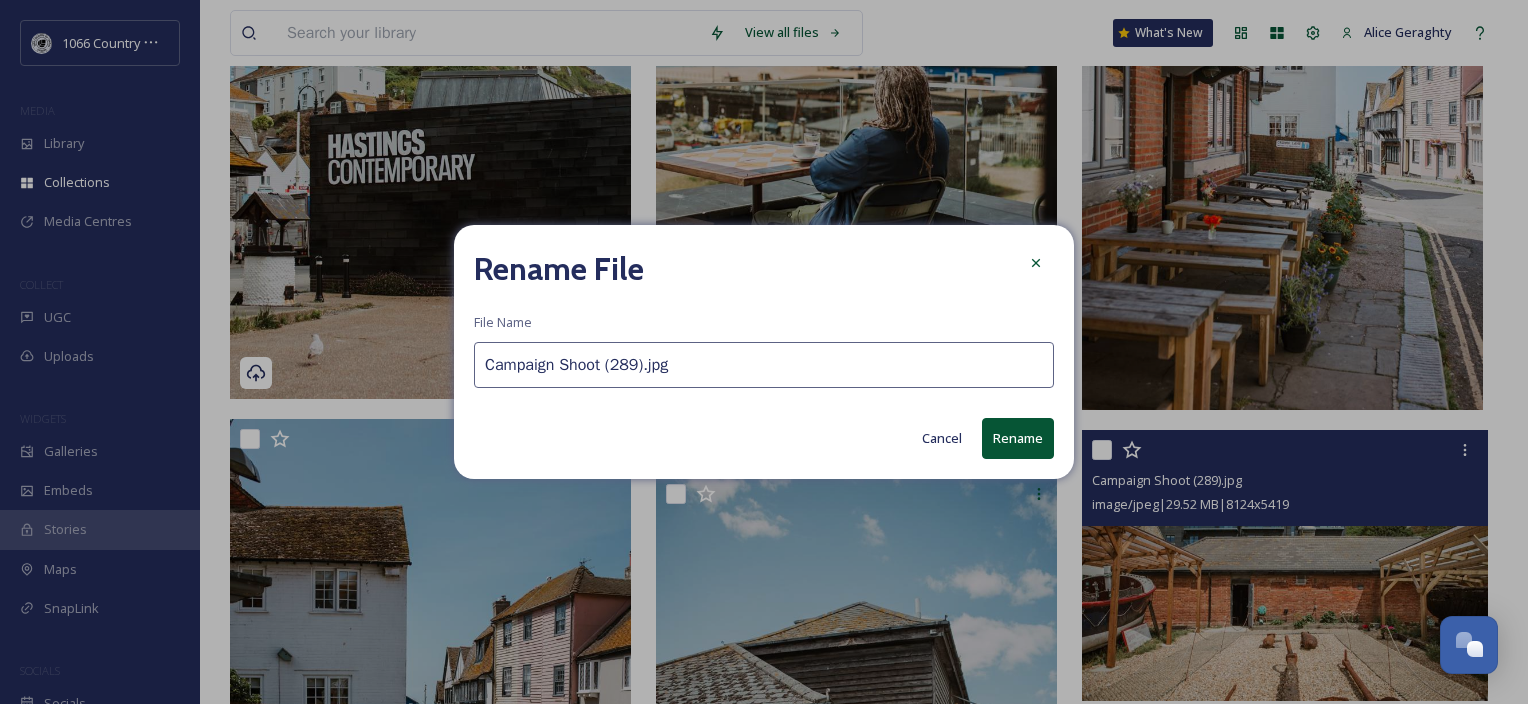 click on "Campaign Shoot (289).jpg" at bounding box center [764, 365] 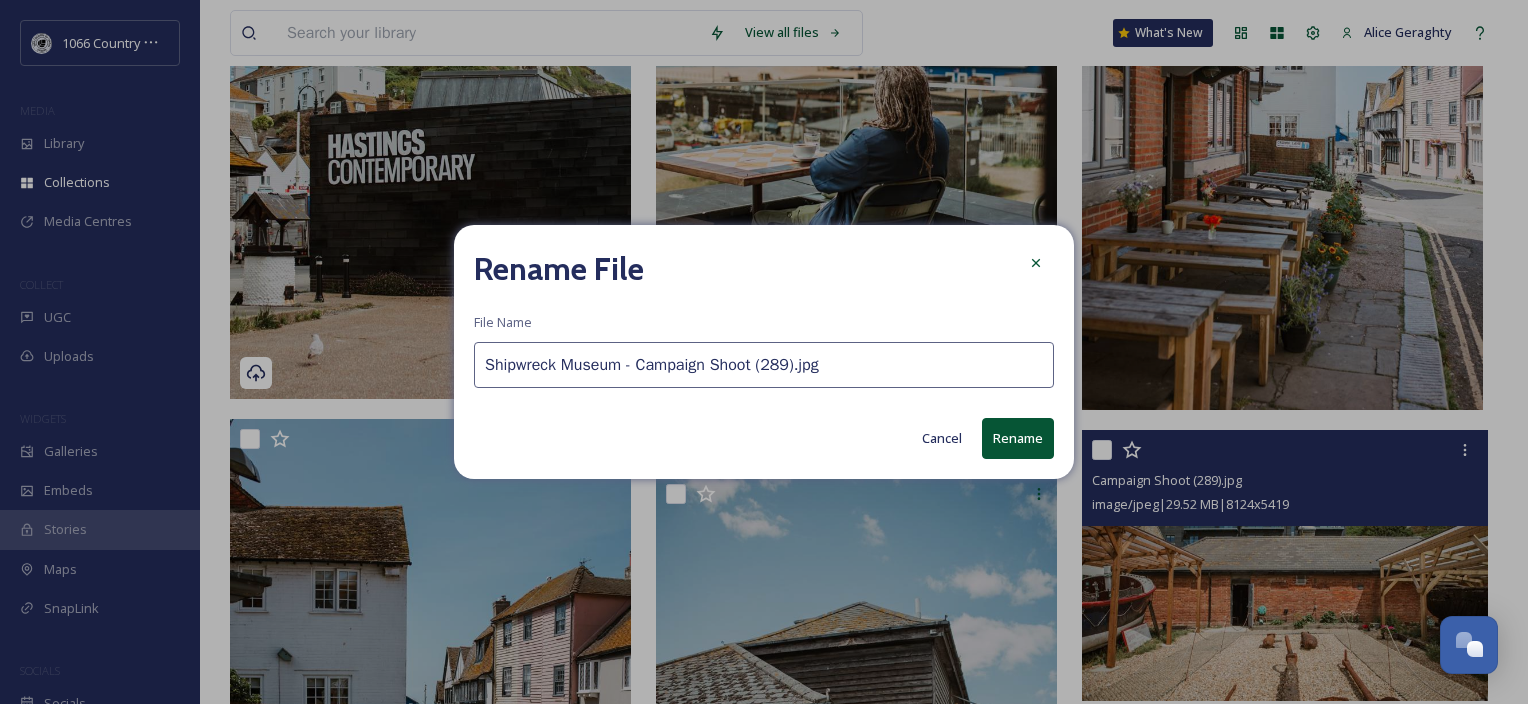 type on "Shipwreck Museum - Campaign Shoot (289).jpg" 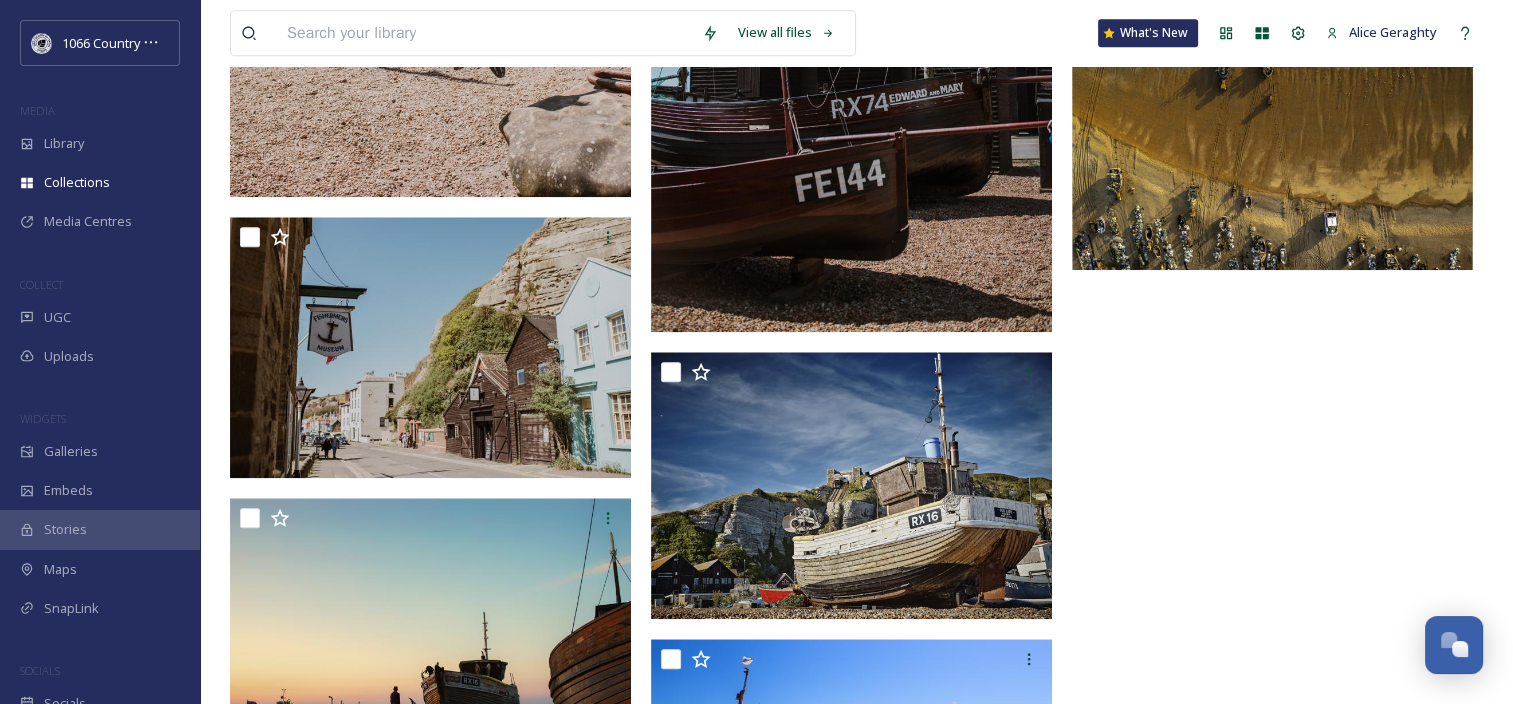 scroll, scrollTop: 2334, scrollLeft: 0, axis: vertical 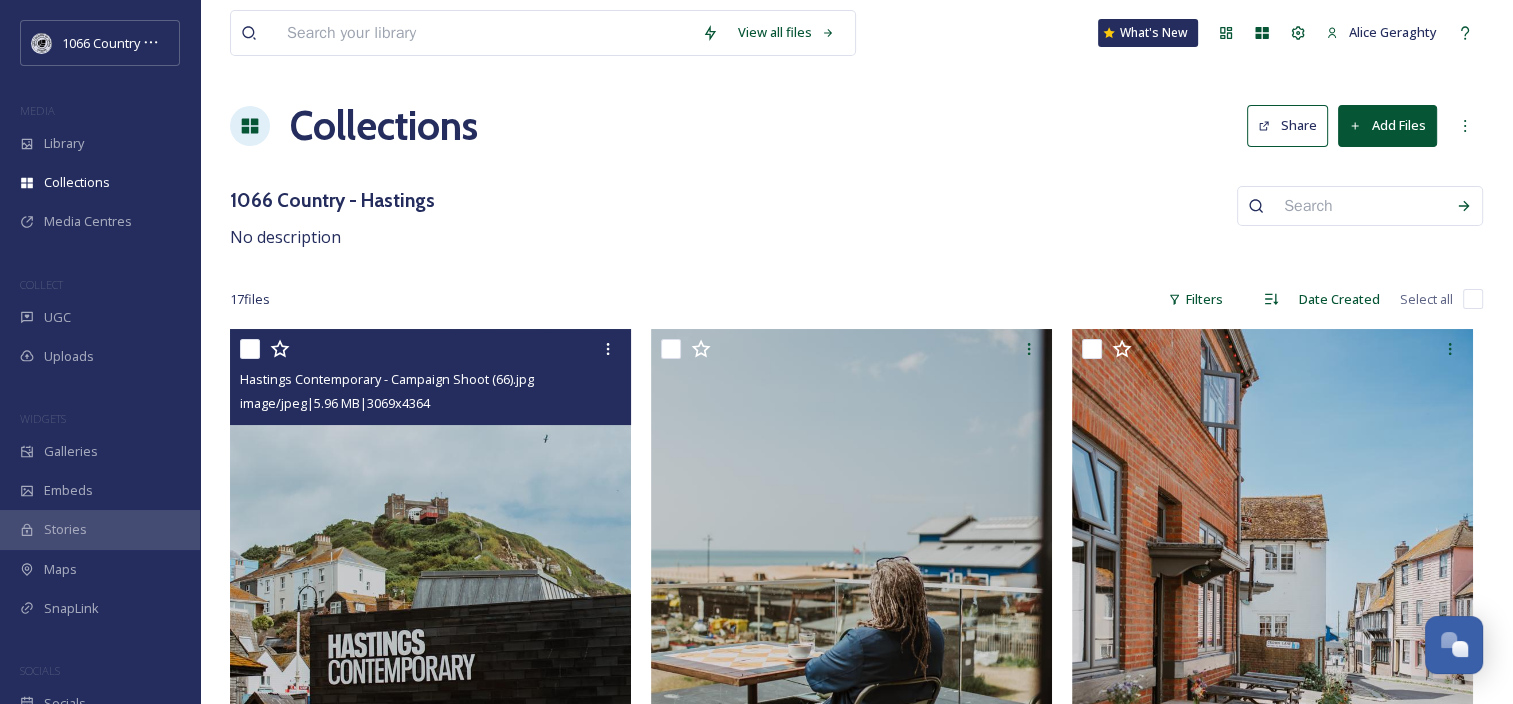 drag, startPoint x: 1253, startPoint y: 433, endPoint x: 1124, endPoint y: -34, distance: 484.4894 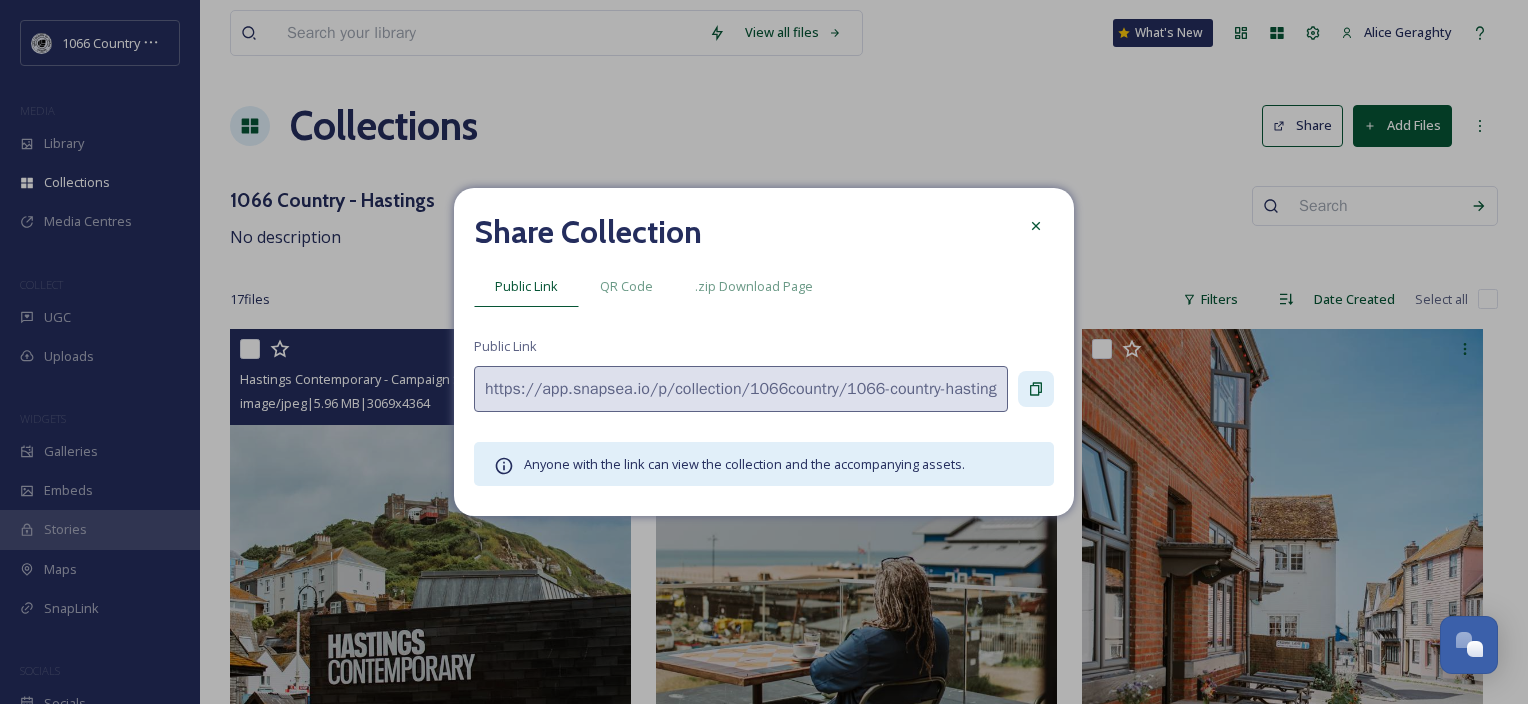 click 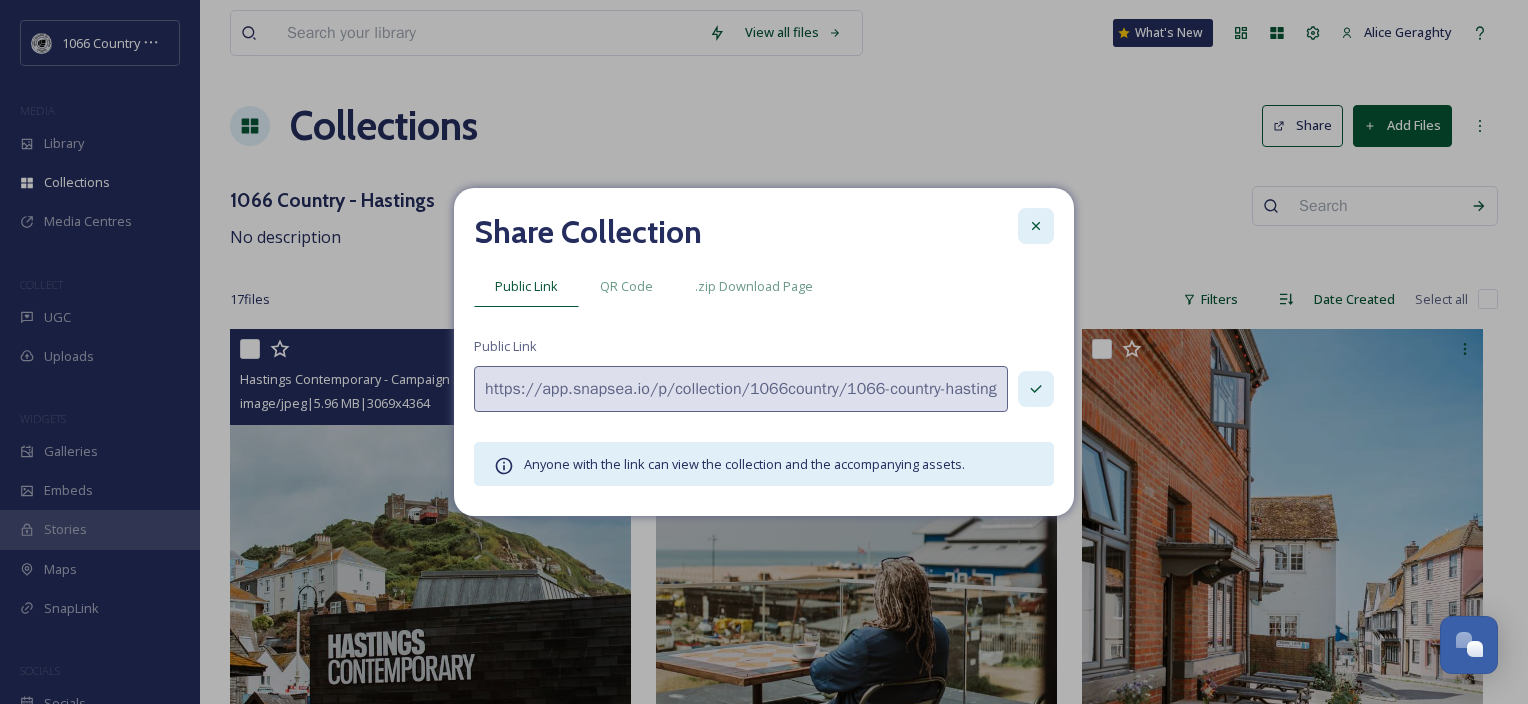 click at bounding box center (1036, 226) 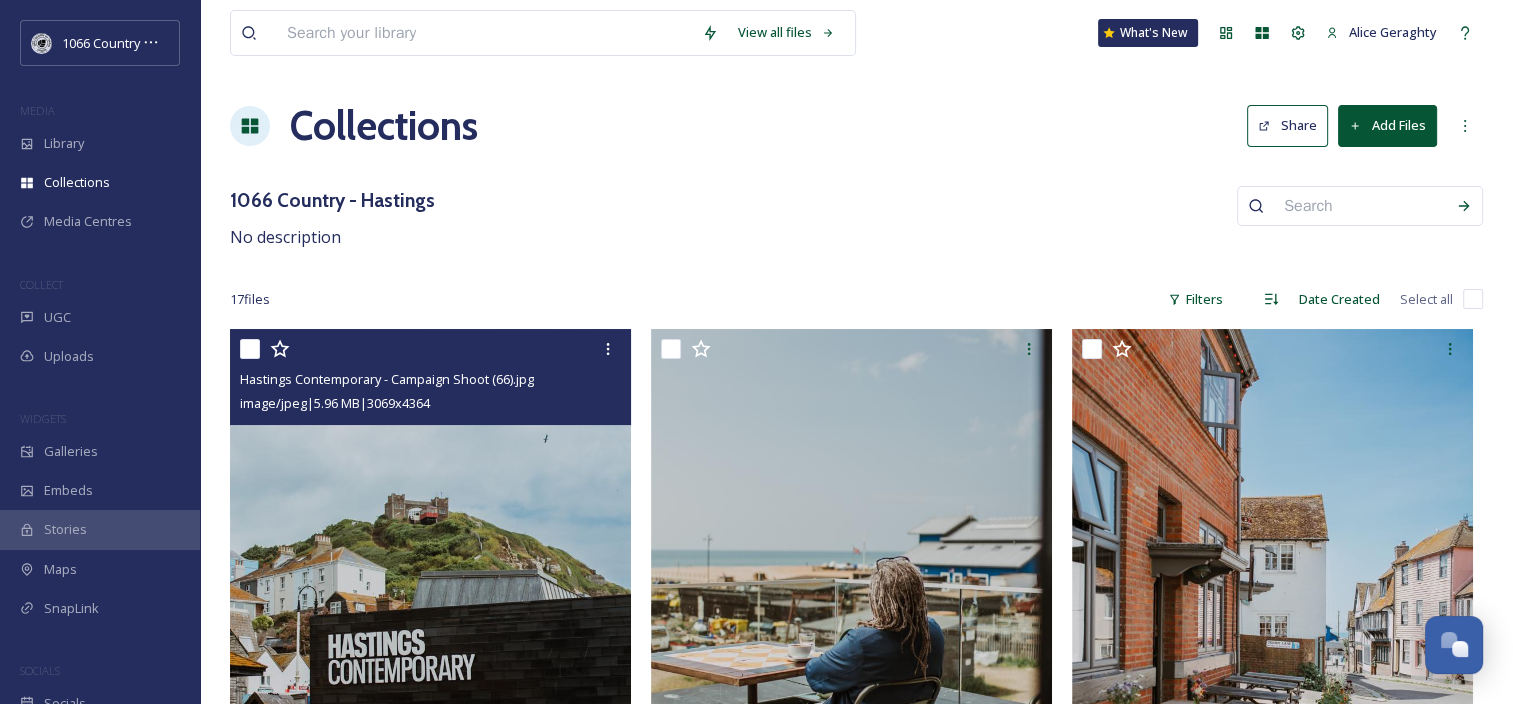 click on "View all files What's New Alice Geraghty Collections Share Add Files 1066 Country - Hastings No description 17  file s Filters Date Created Select all Hastings Contemporary - Campaign Shoot (66).jpg image/jpeg  |  5.96 MB  |  3069  x  4364 Shipwreck Museum - Campaign Shoot (288).jpg image/jpeg  |  24.42 MB  |  8192  x  5464" at bounding box center (856, 1519) 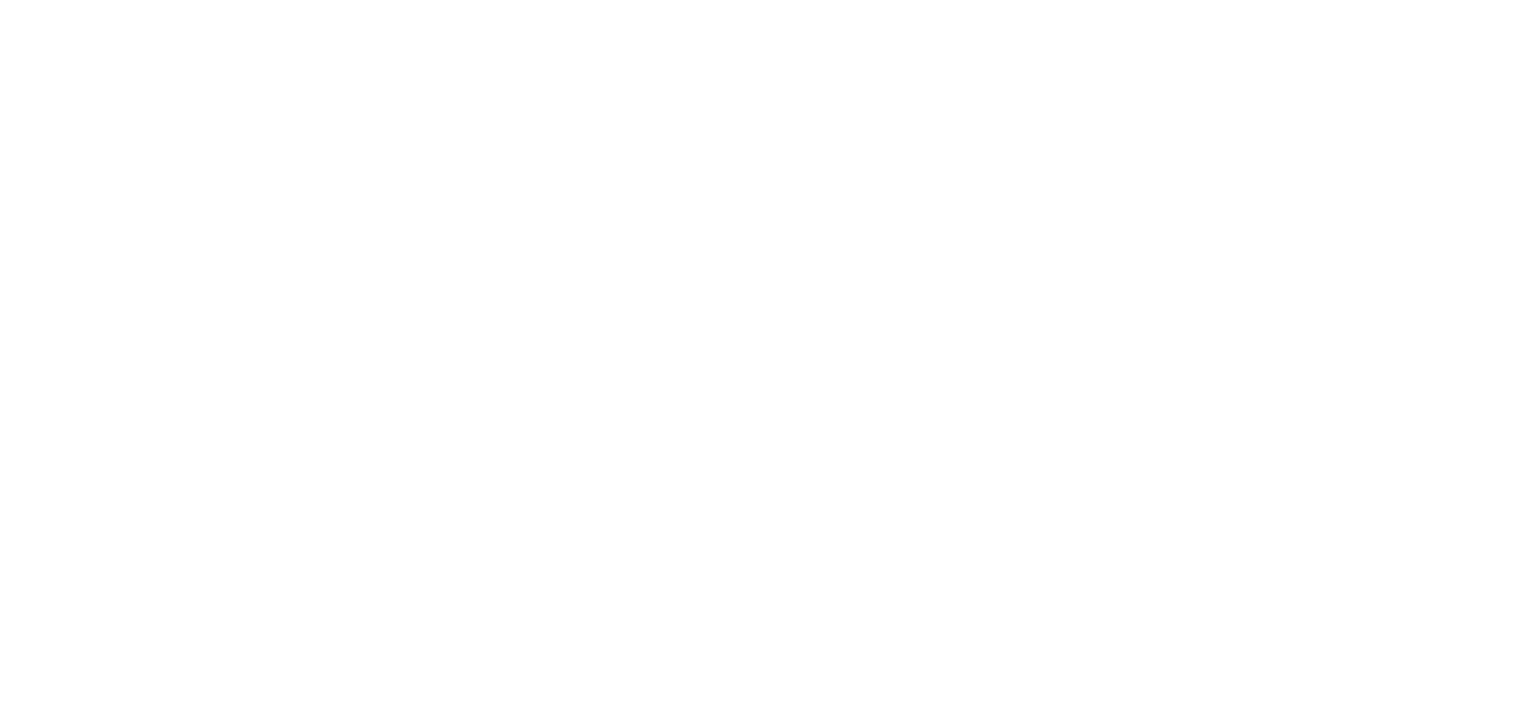 scroll, scrollTop: 0, scrollLeft: 0, axis: both 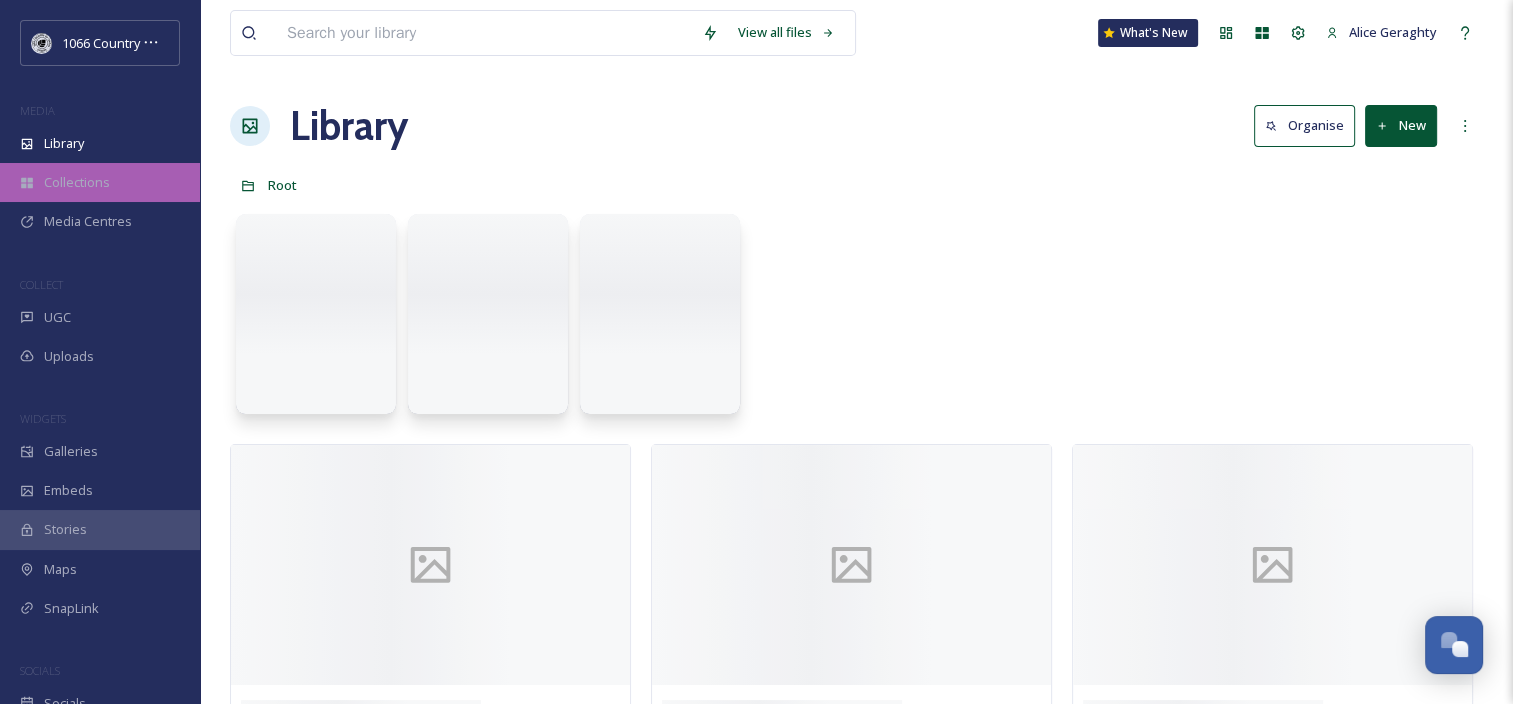 click on "Collections" at bounding box center [77, 182] 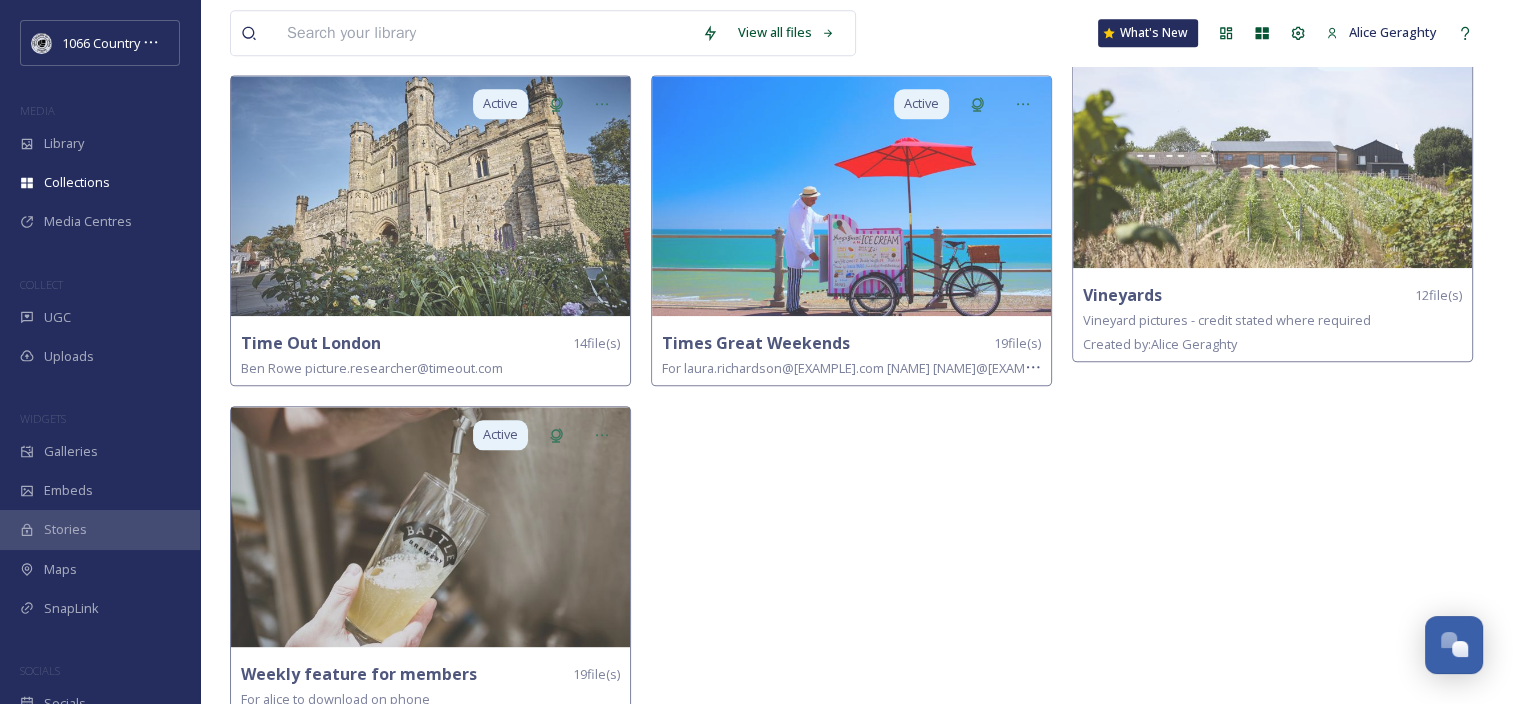 scroll, scrollTop: 2264, scrollLeft: 0, axis: vertical 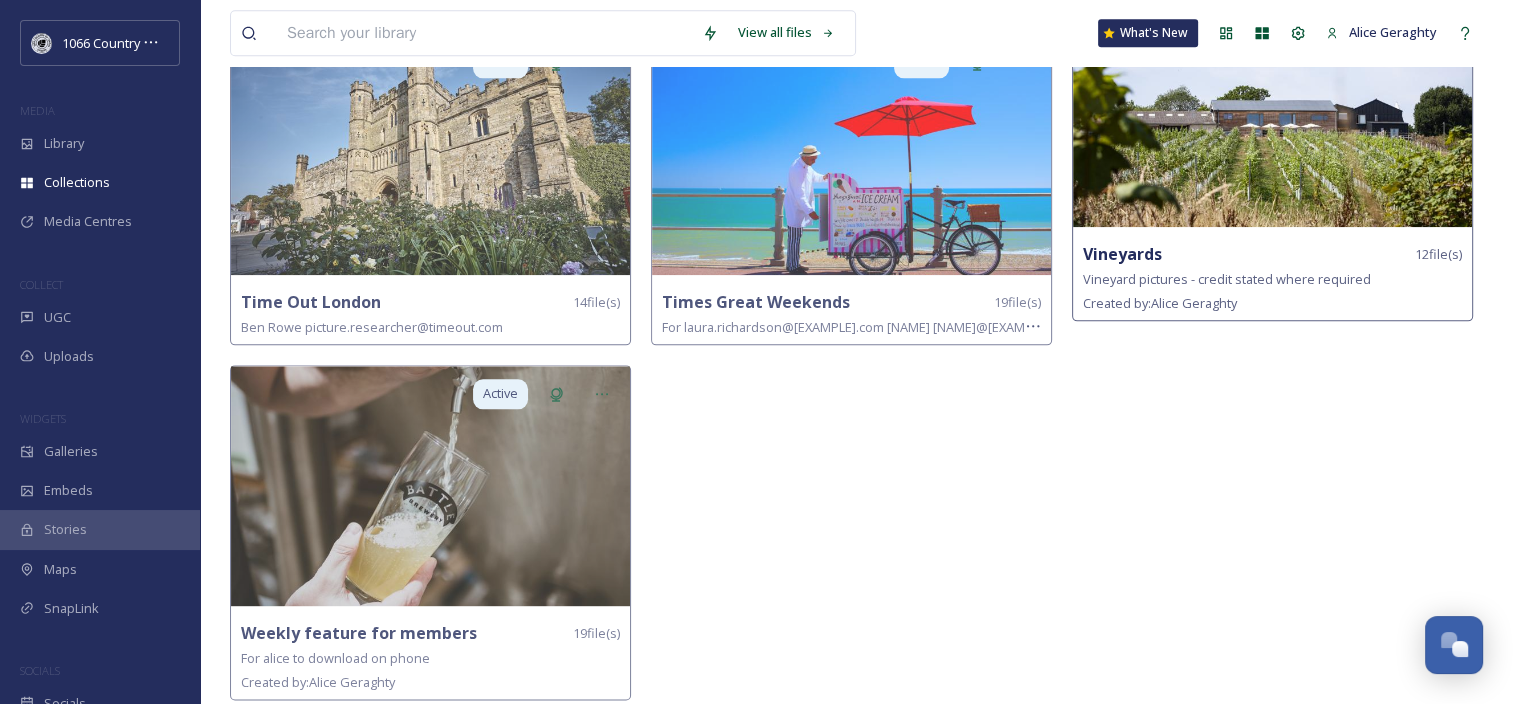 click at bounding box center [1272, 107] 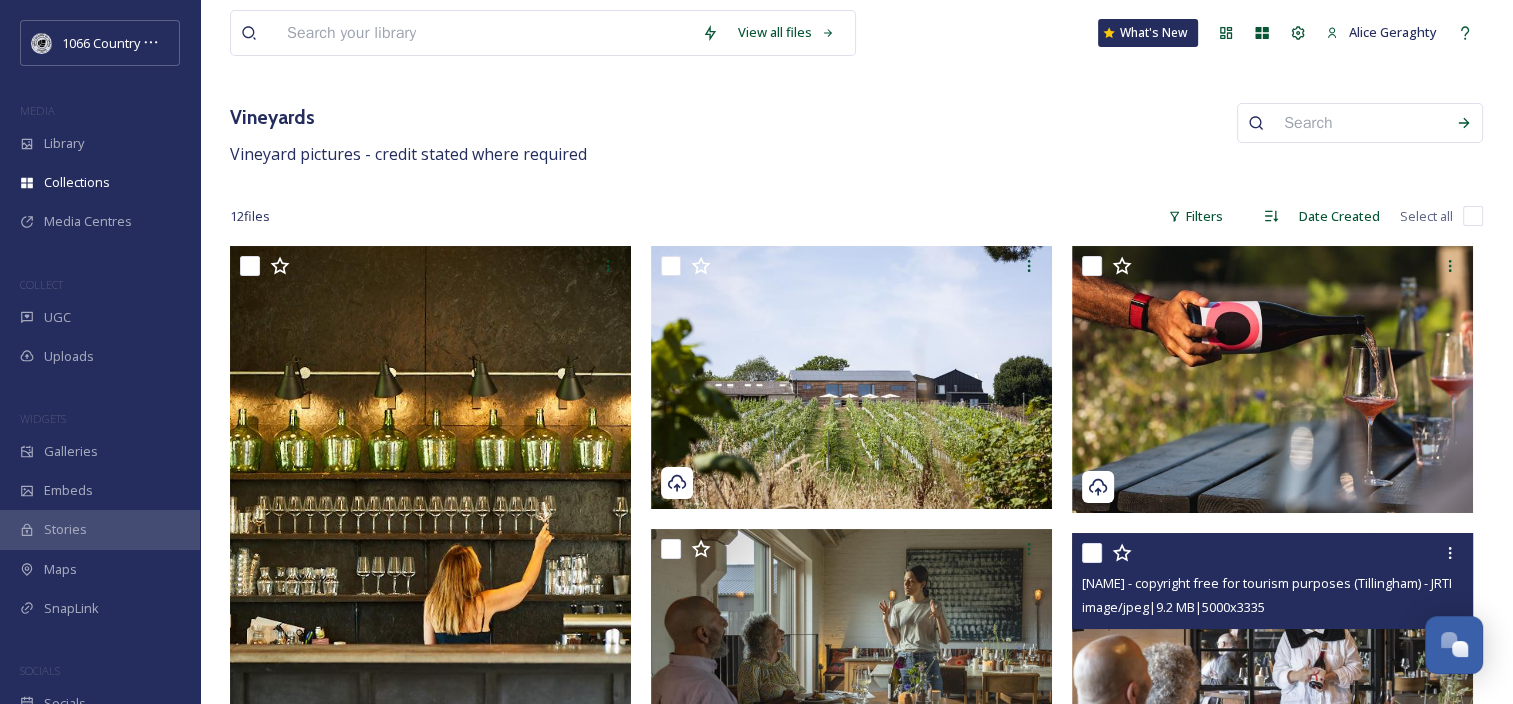 scroll, scrollTop: 0, scrollLeft: 0, axis: both 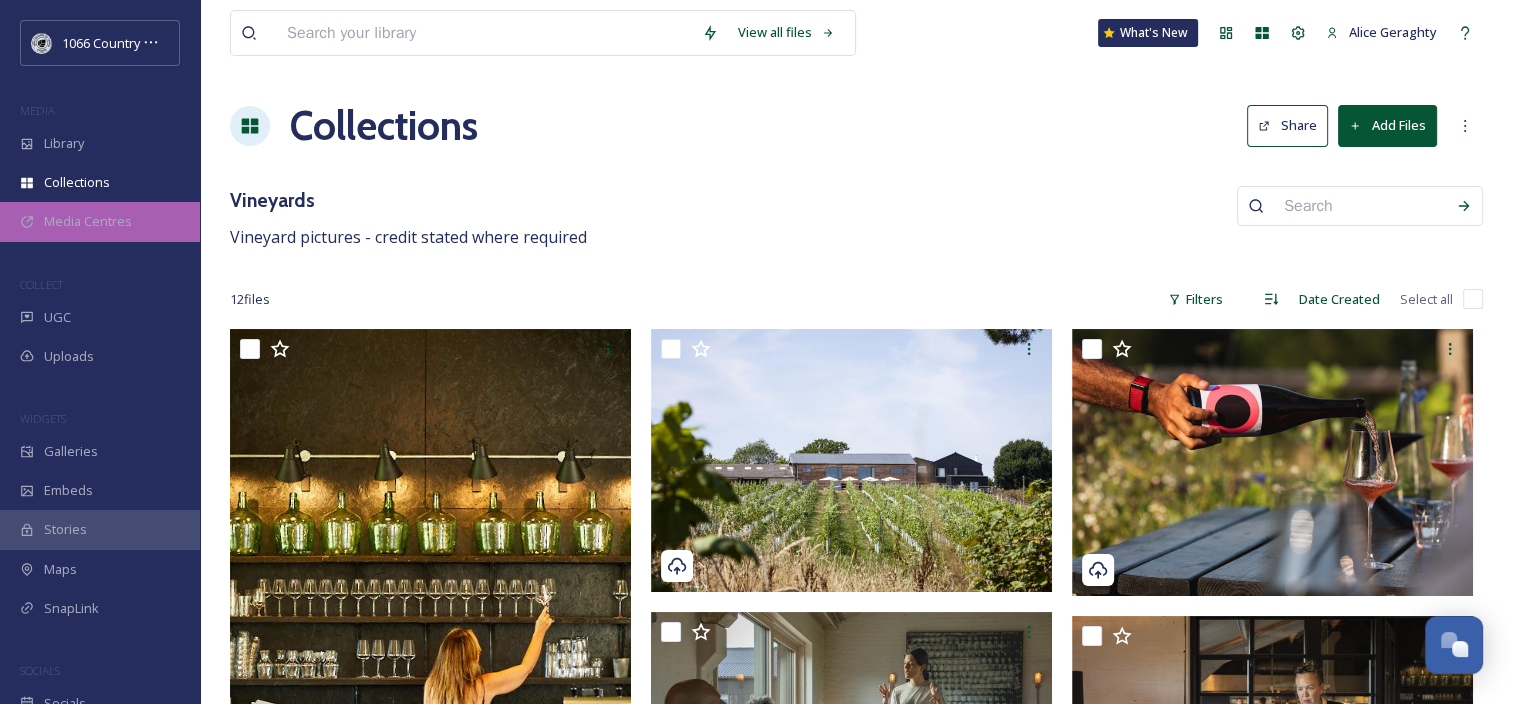 click on "Media Centres" at bounding box center (88, 221) 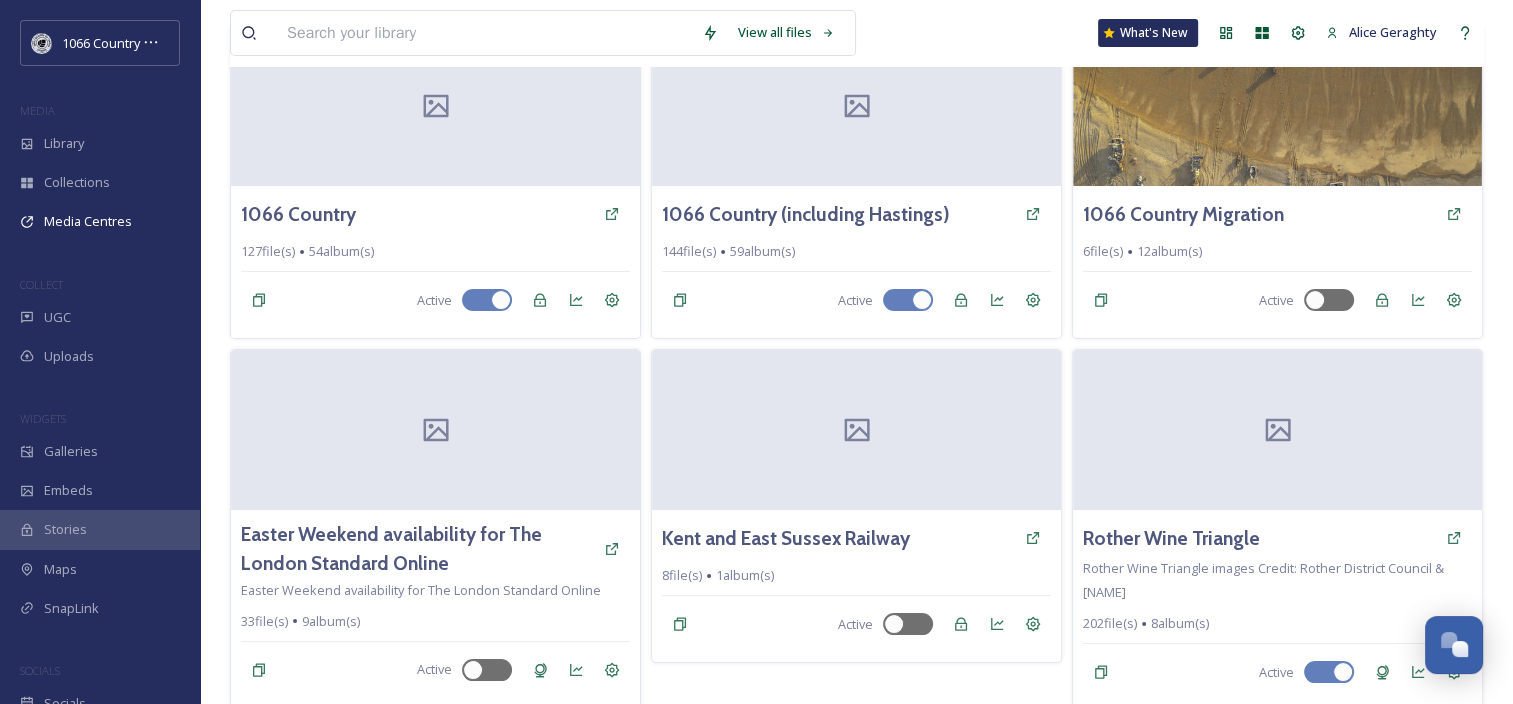 scroll, scrollTop: 167, scrollLeft: 0, axis: vertical 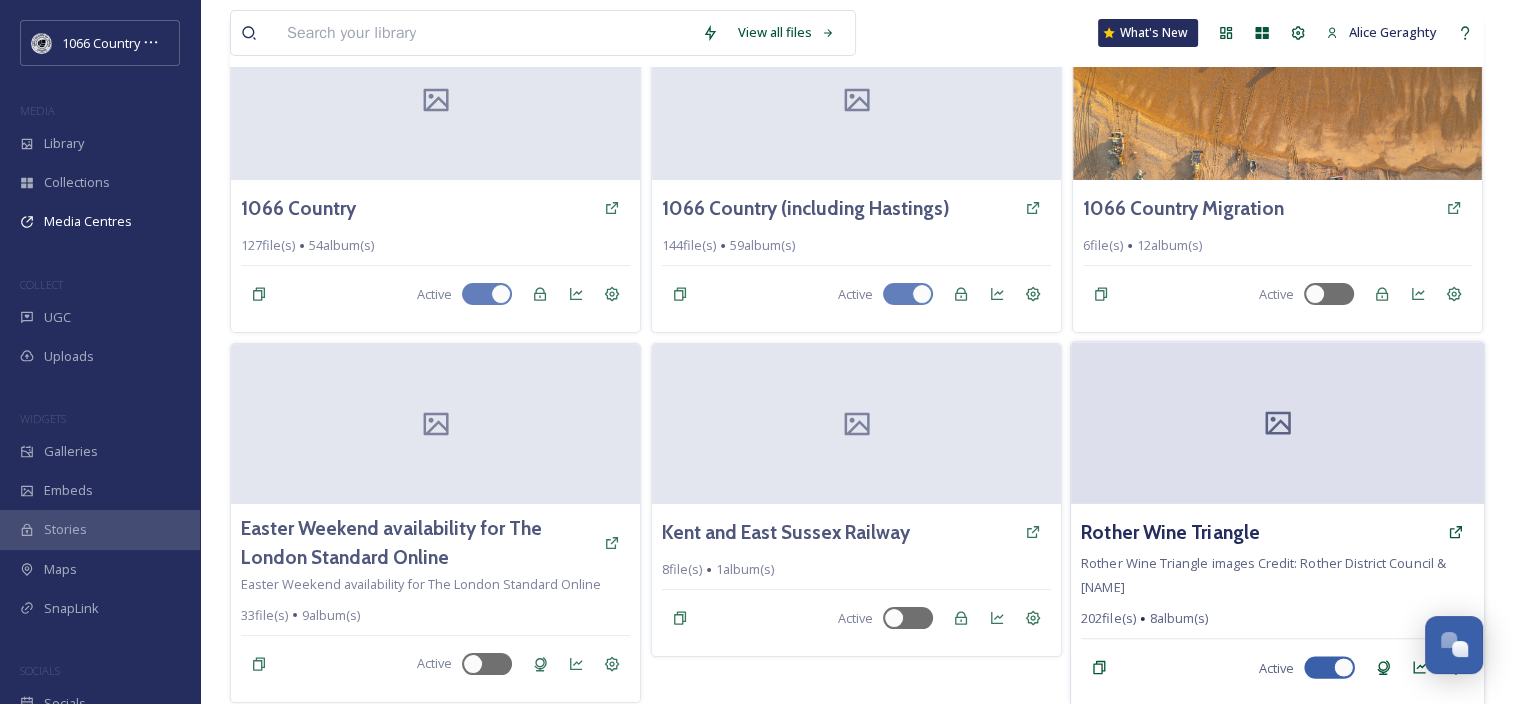 click on "Rother Wine Triangle" at bounding box center (1277, 532) 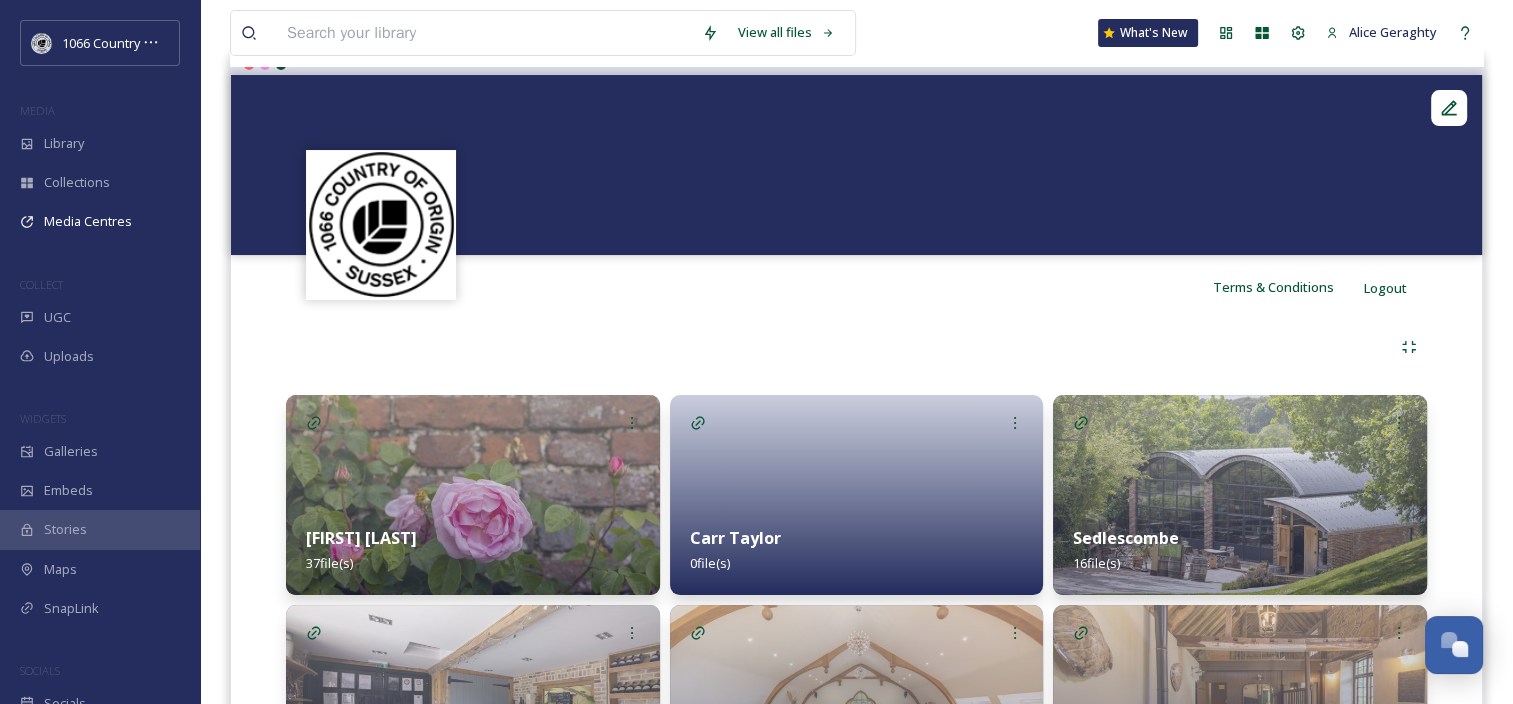 scroll, scrollTop: 182, scrollLeft: 0, axis: vertical 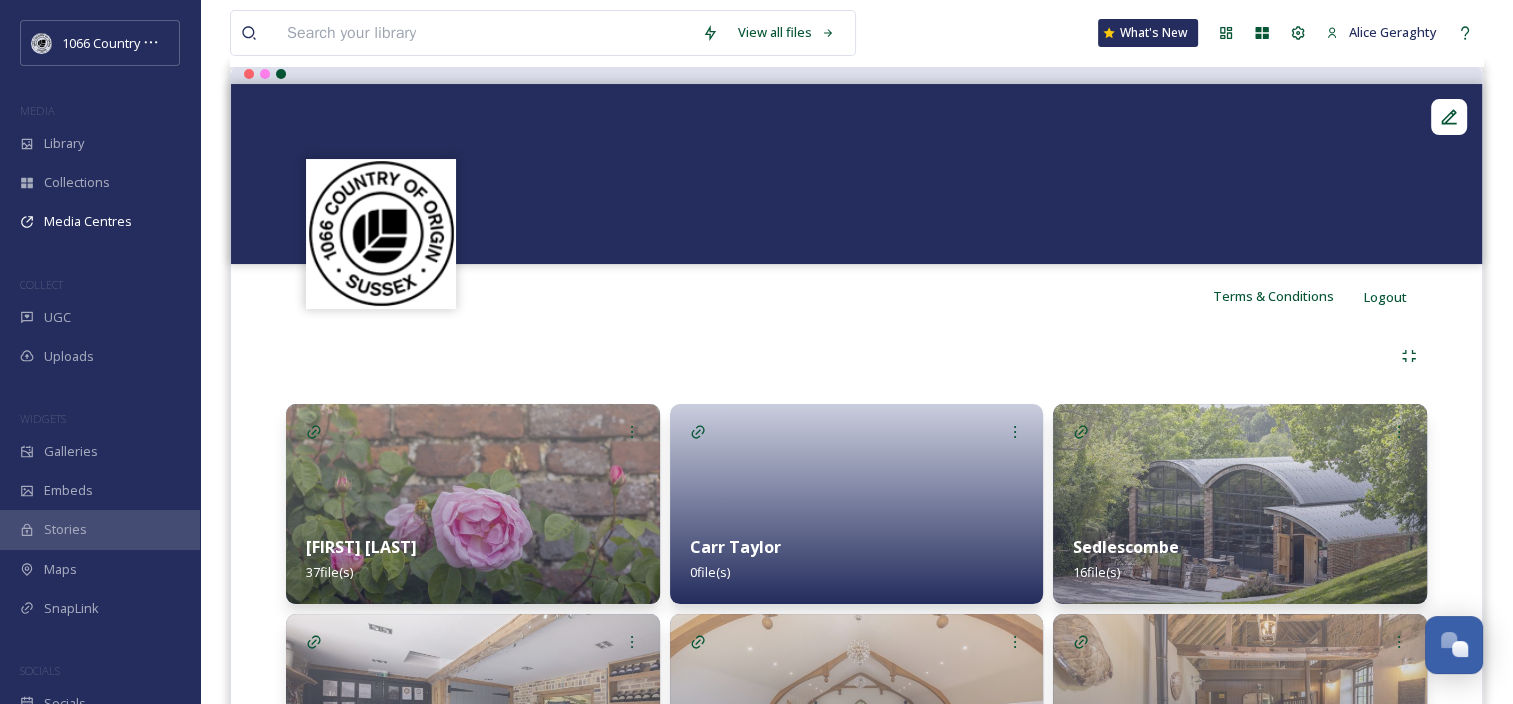 click on "Charles Palmer 37  file(s)" at bounding box center [473, 559] 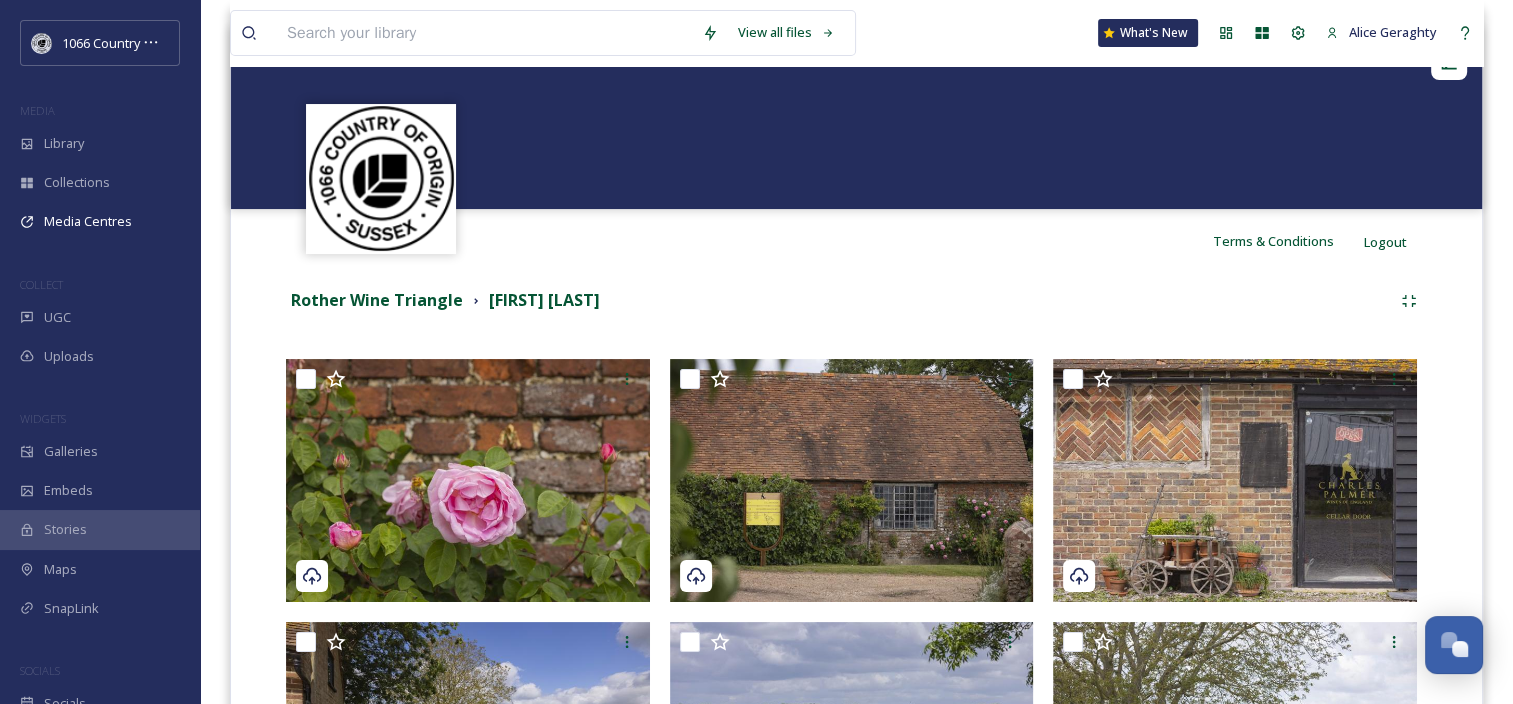 scroll, scrollTop: 312, scrollLeft: 0, axis: vertical 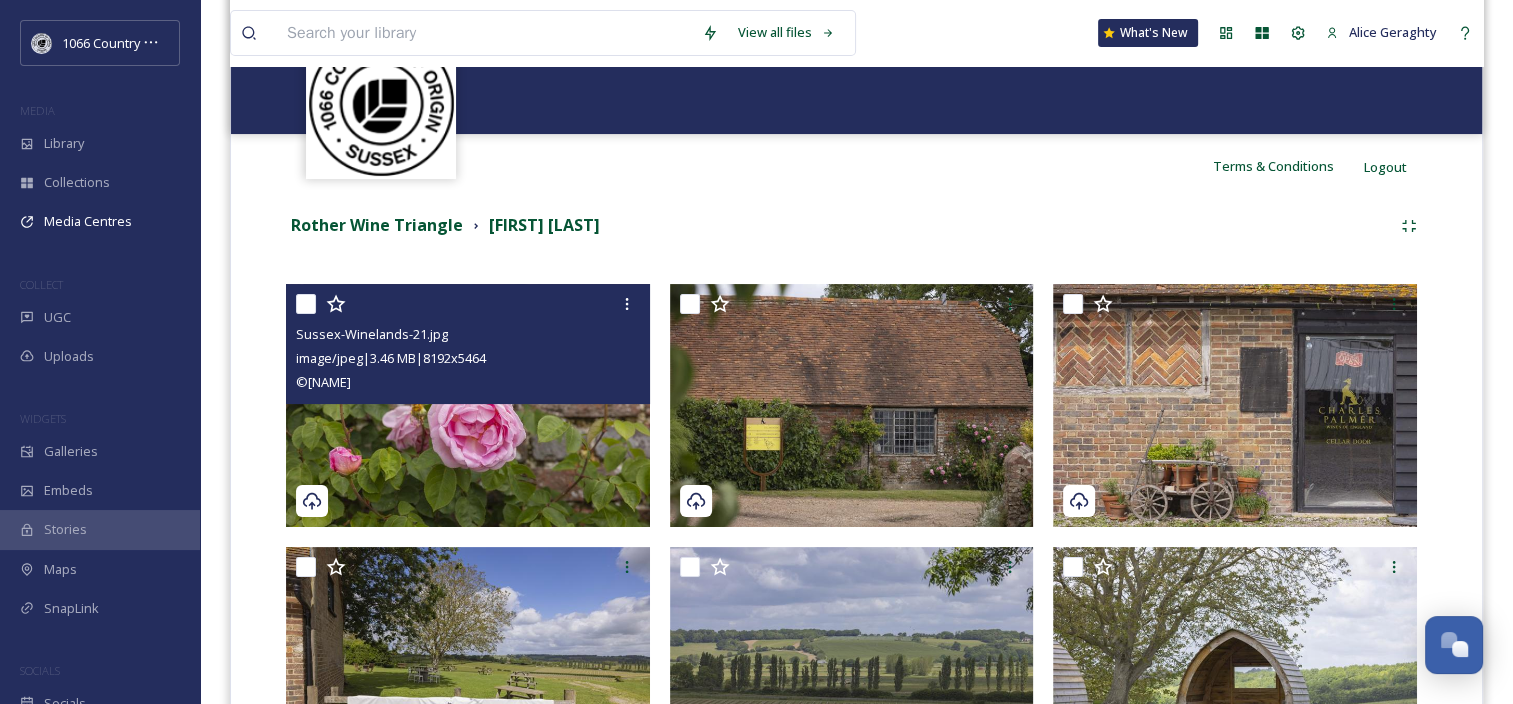 click at bounding box center (468, 405) 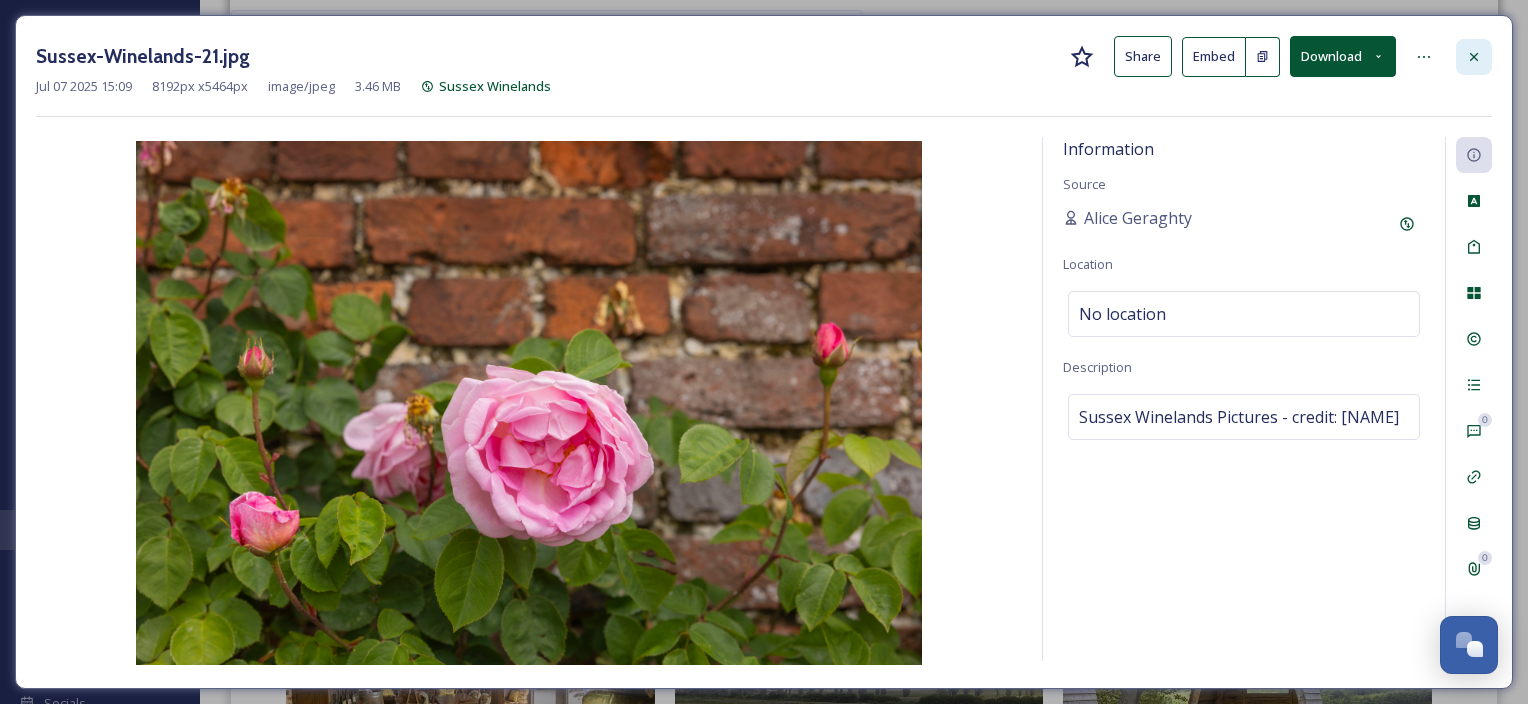 click at bounding box center [1474, 57] 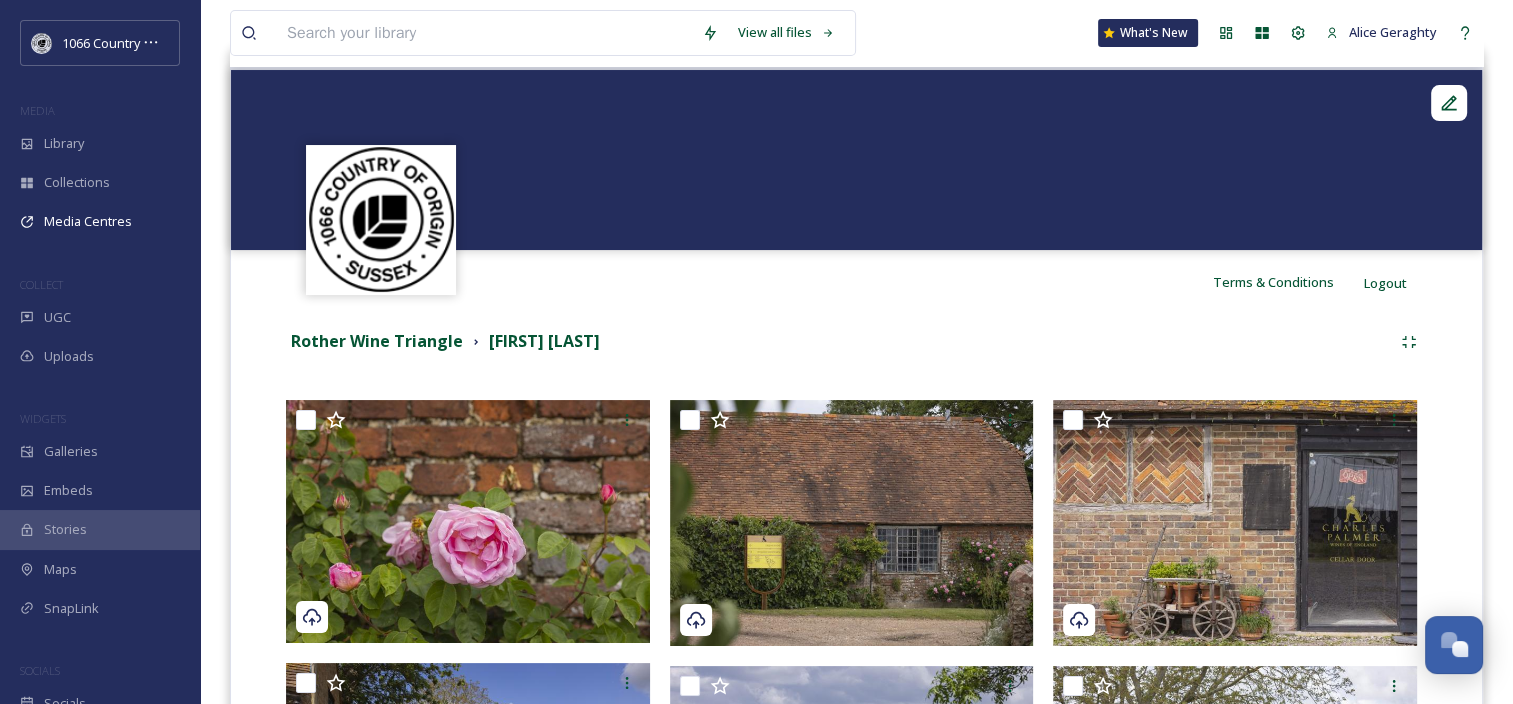 scroll, scrollTop: 112, scrollLeft: 0, axis: vertical 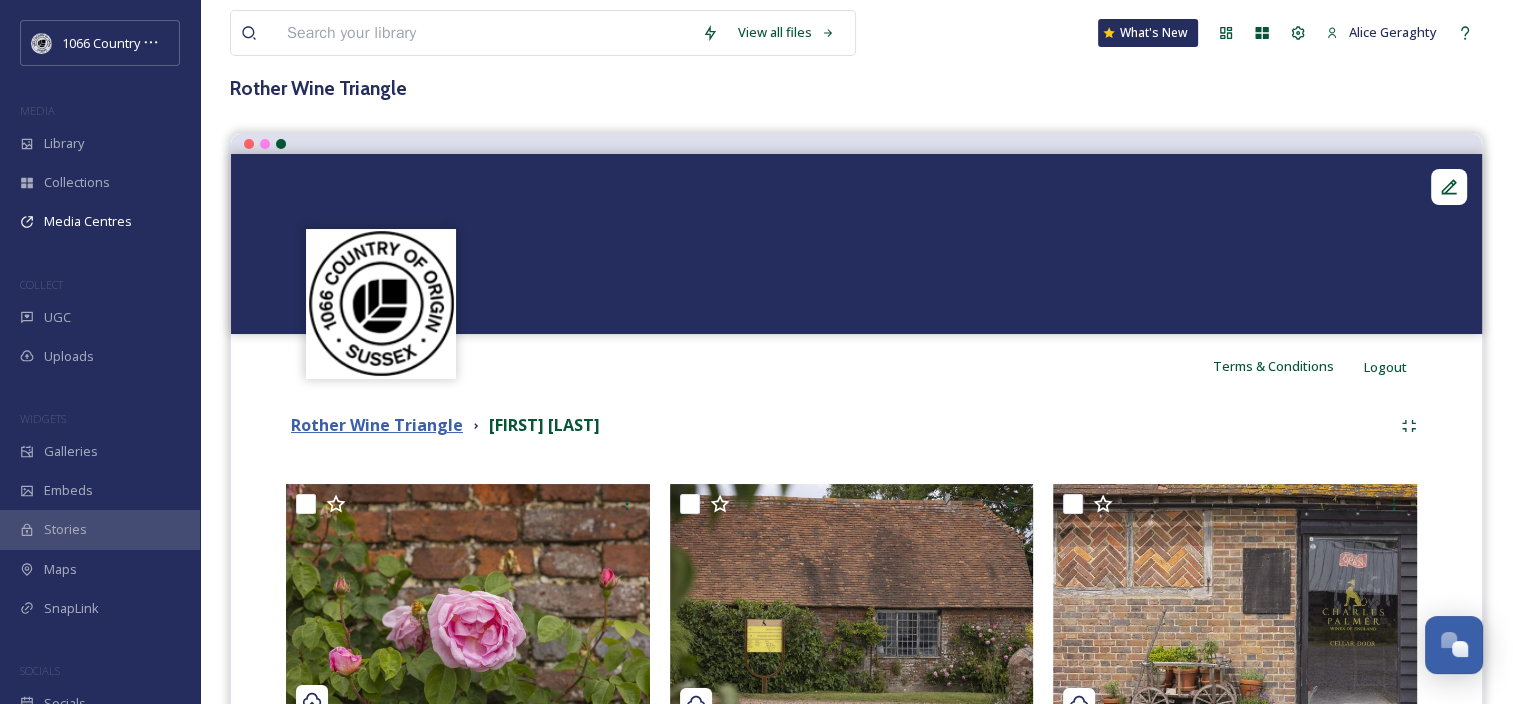 click on "Rother Wine Triangle" at bounding box center (377, 425) 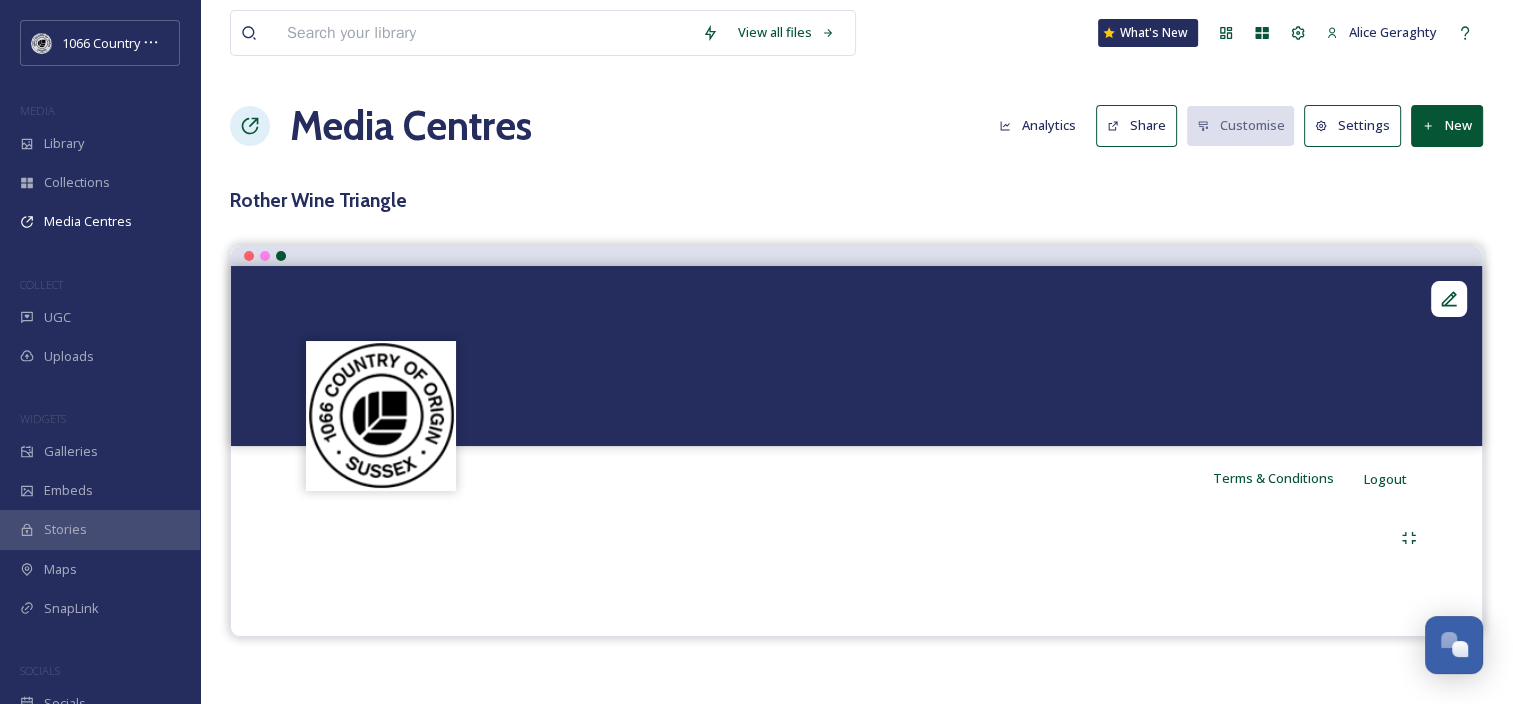 scroll, scrollTop: 0, scrollLeft: 0, axis: both 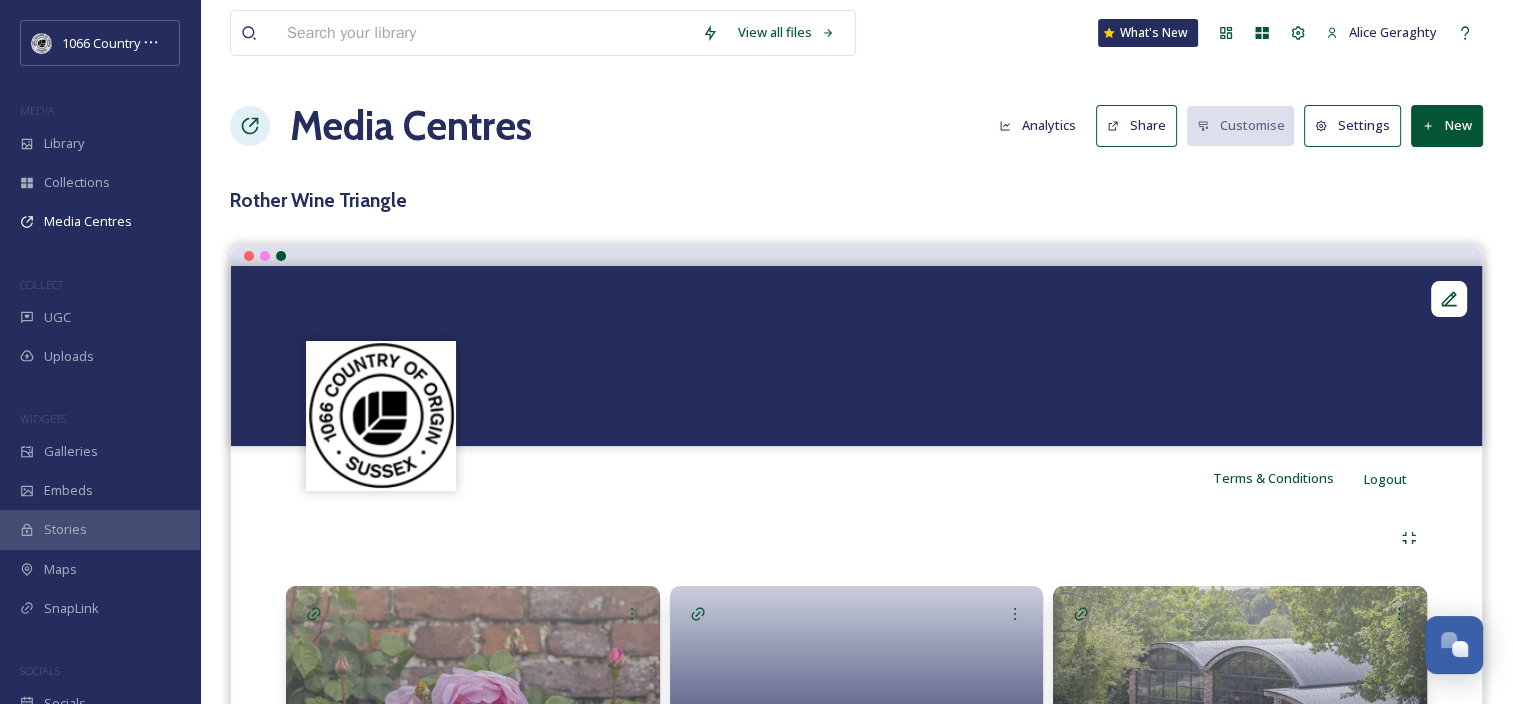 click on "Share" at bounding box center (1136, 125) 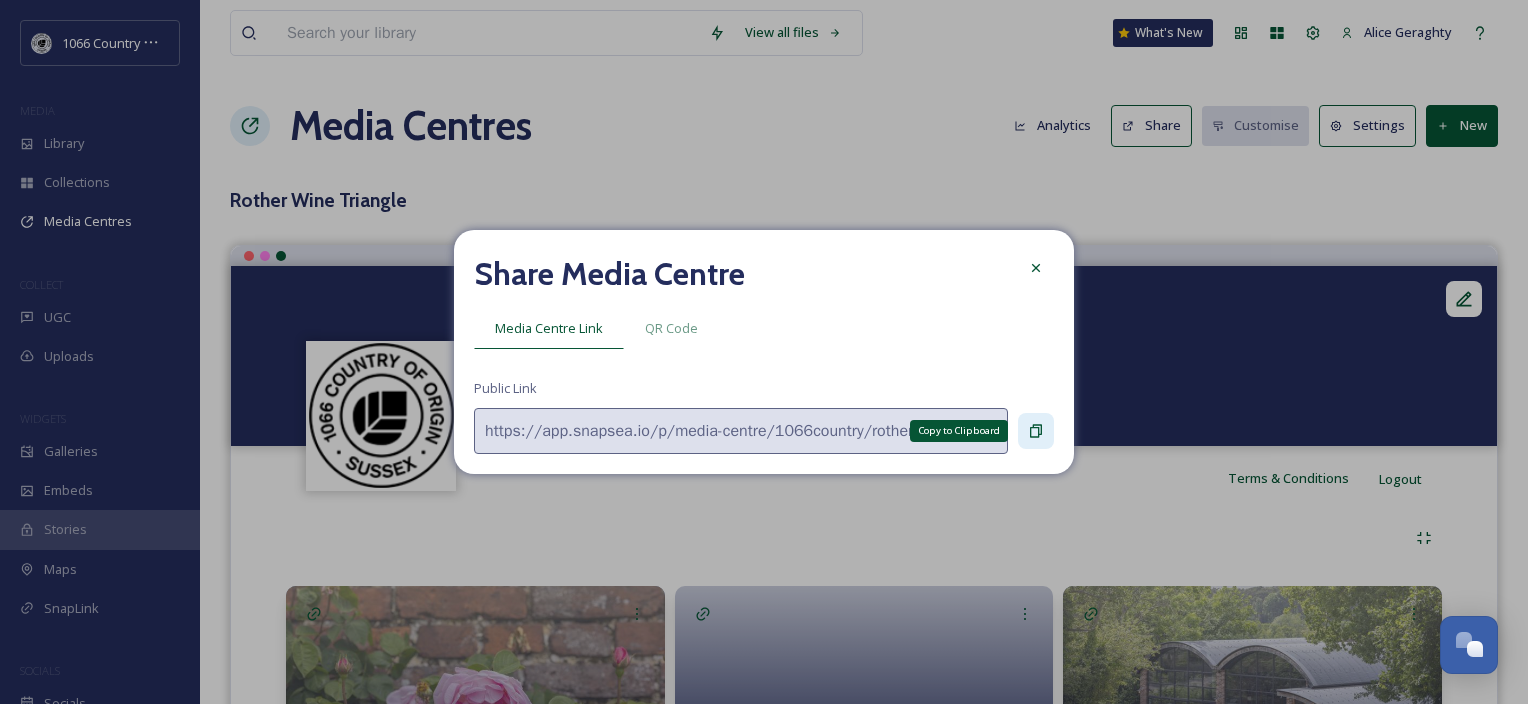 click 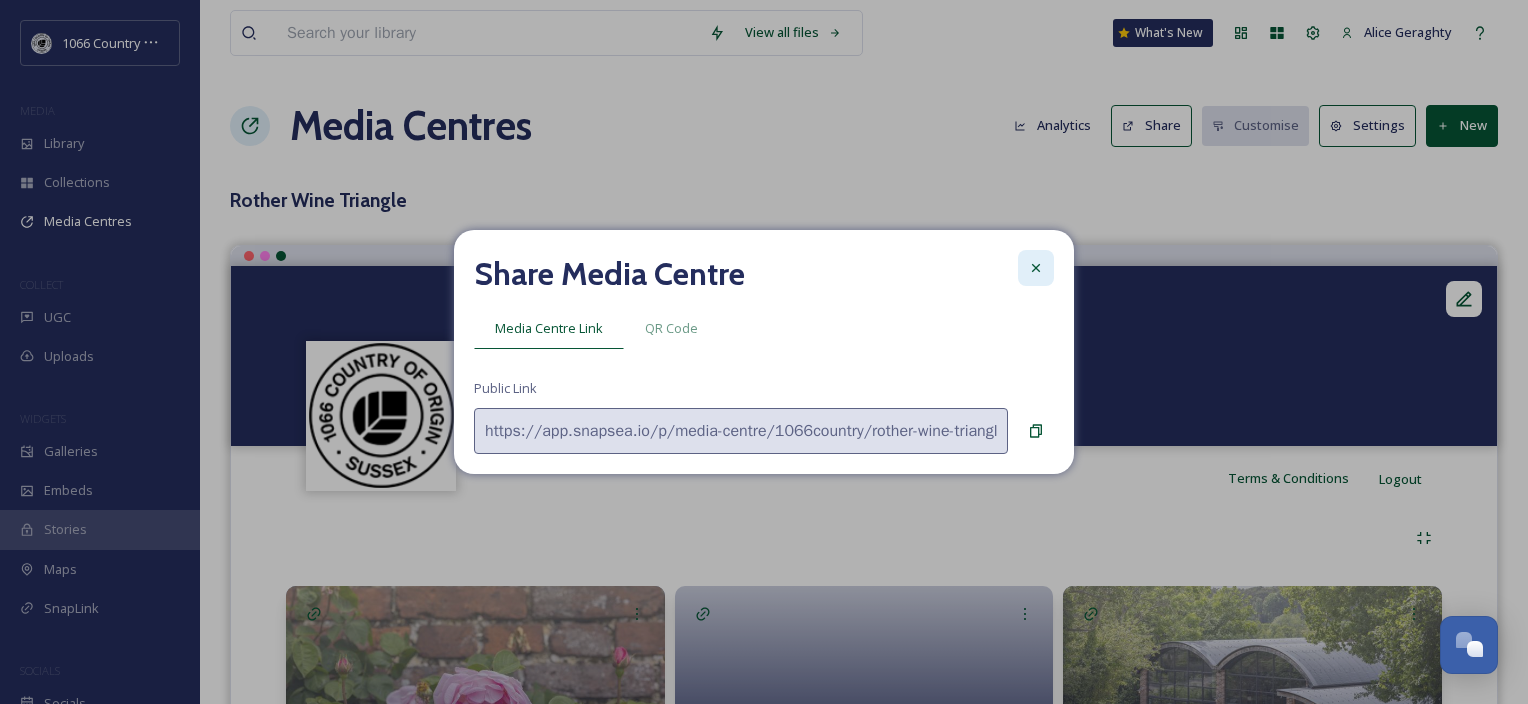 click at bounding box center (1036, 268) 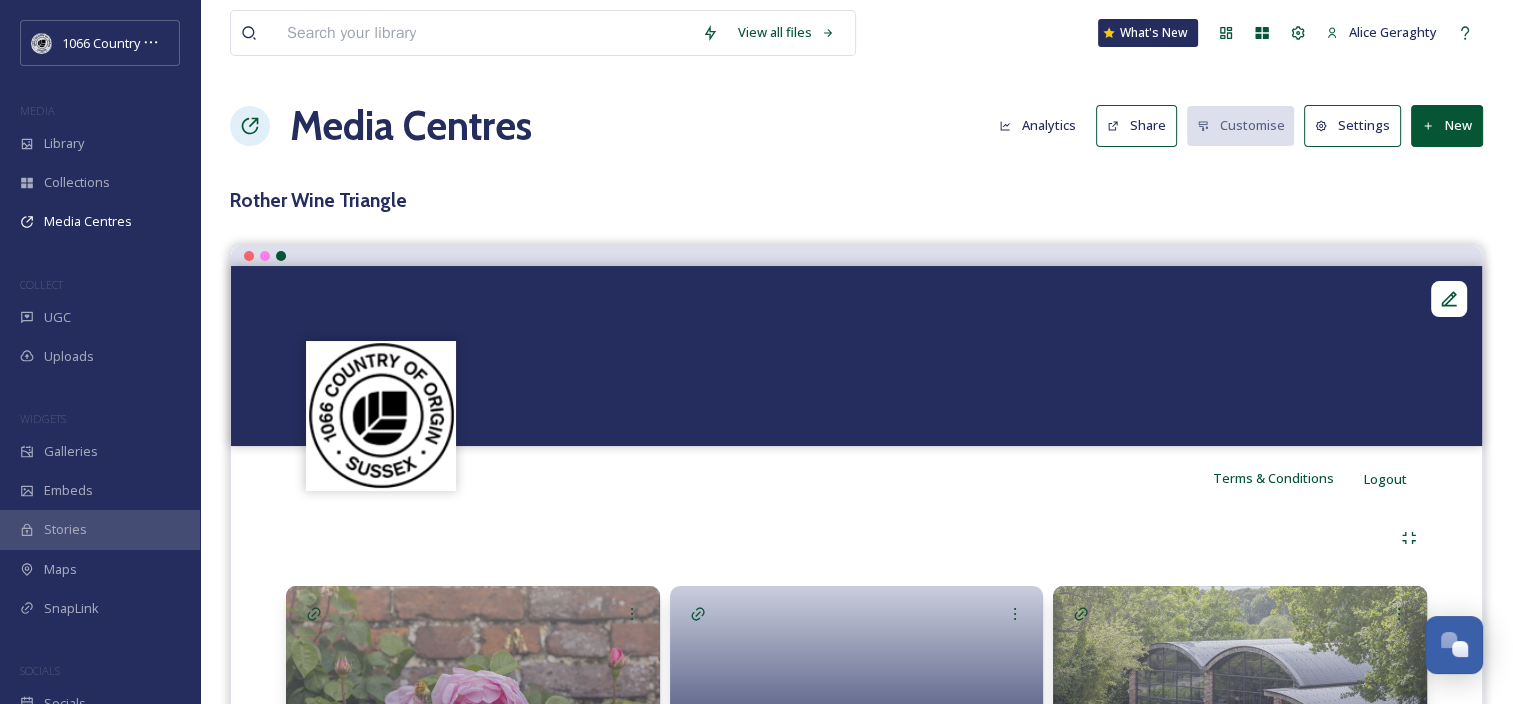 click on "View all files What's New Alice Geraghty Media Centres Analytics Share Customise Settings New Rother Wine Triangle Terms & Conditions Logout Rother Wine Triangle images
Credit: Rother District Council & James Ratchford For any questions or assistance regarding the  Rother Wine Triangle  Media Centre, please reach out to: alice.geraghty@rother.gov.uk Charles Palmer 37  file(s) Oxney Organic 26  file(s) Tillingham 34  file(s) Carr Taylor 0  file(s) Oastbrook 31  file(s) First 30 30  file(s) Sedlescombe 16  file(s) Mountfield 28  file(s)" at bounding box center [856, 643] 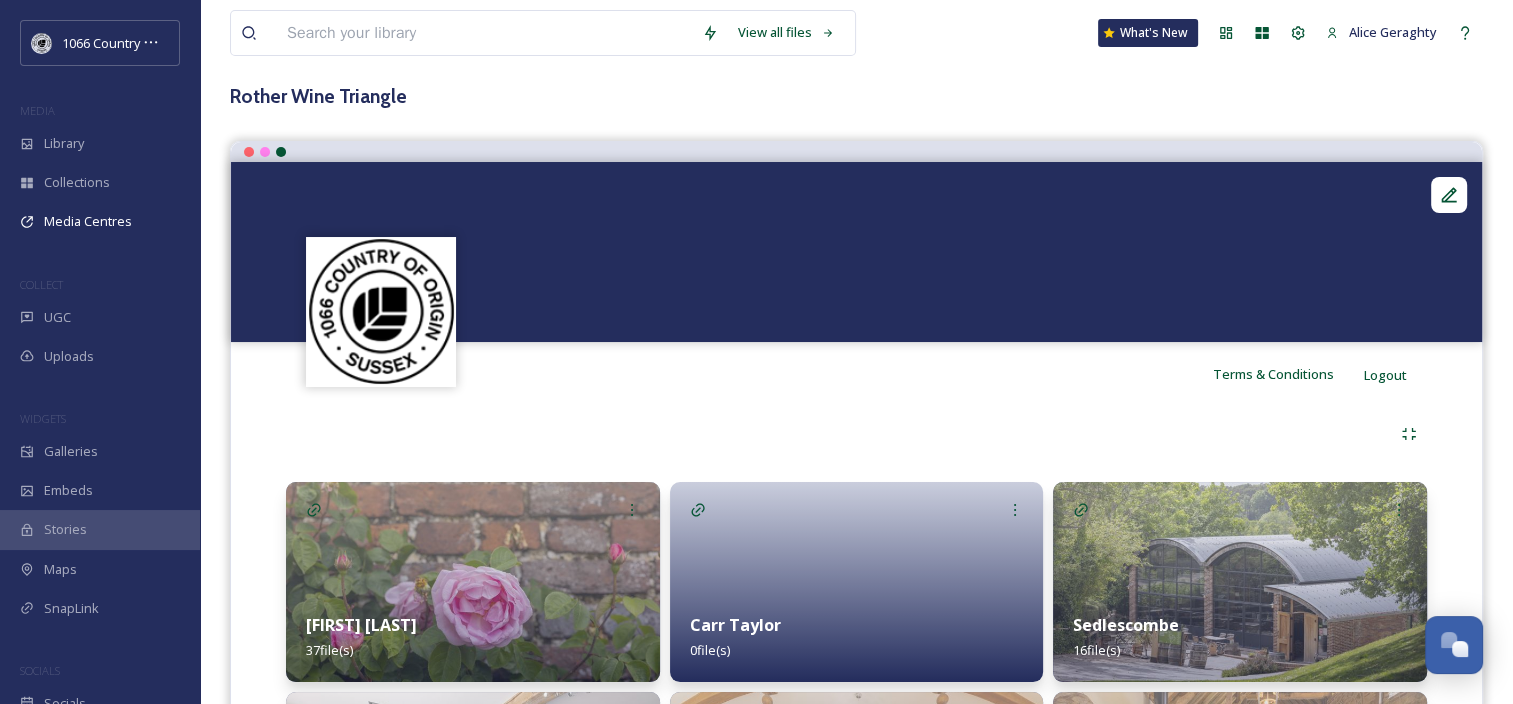 scroll, scrollTop: 0, scrollLeft: 0, axis: both 